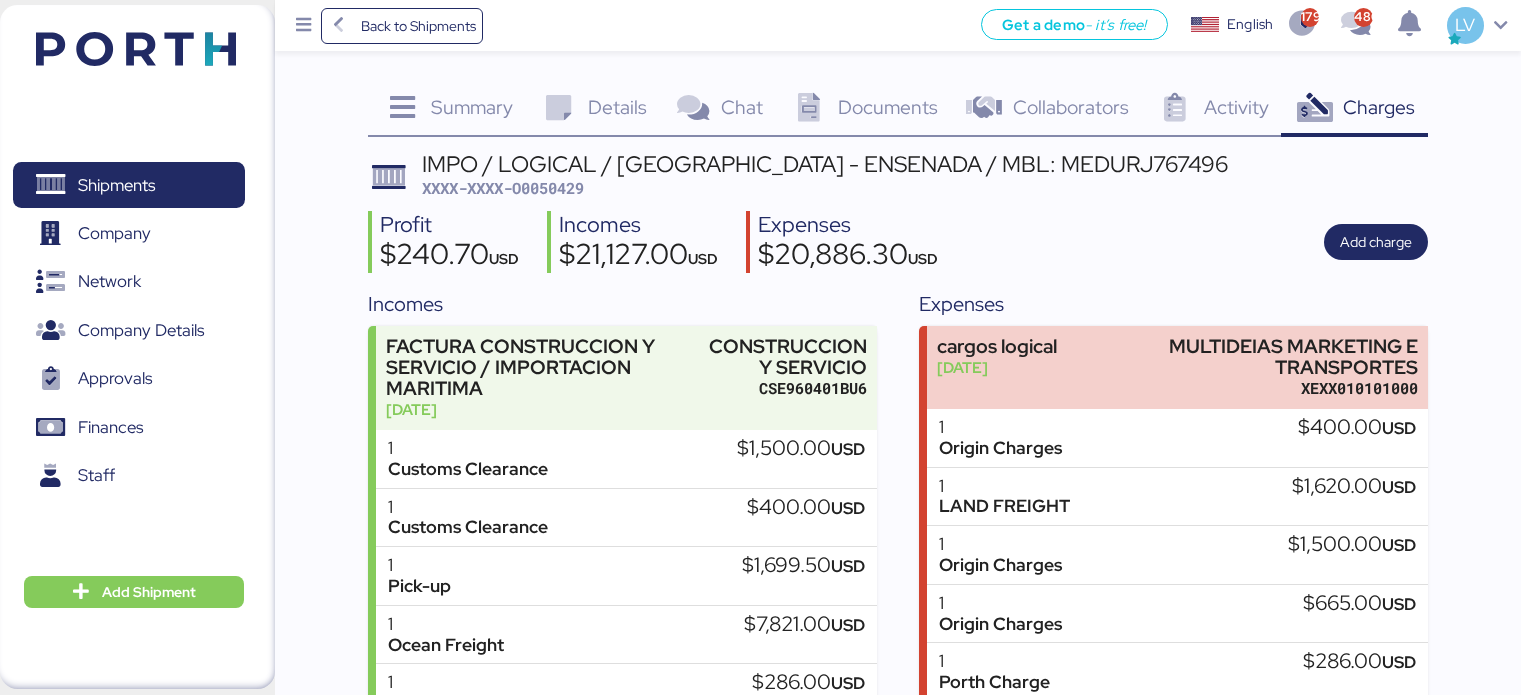 scroll, scrollTop: 1370, scrollLeft: 0, axis: vertical 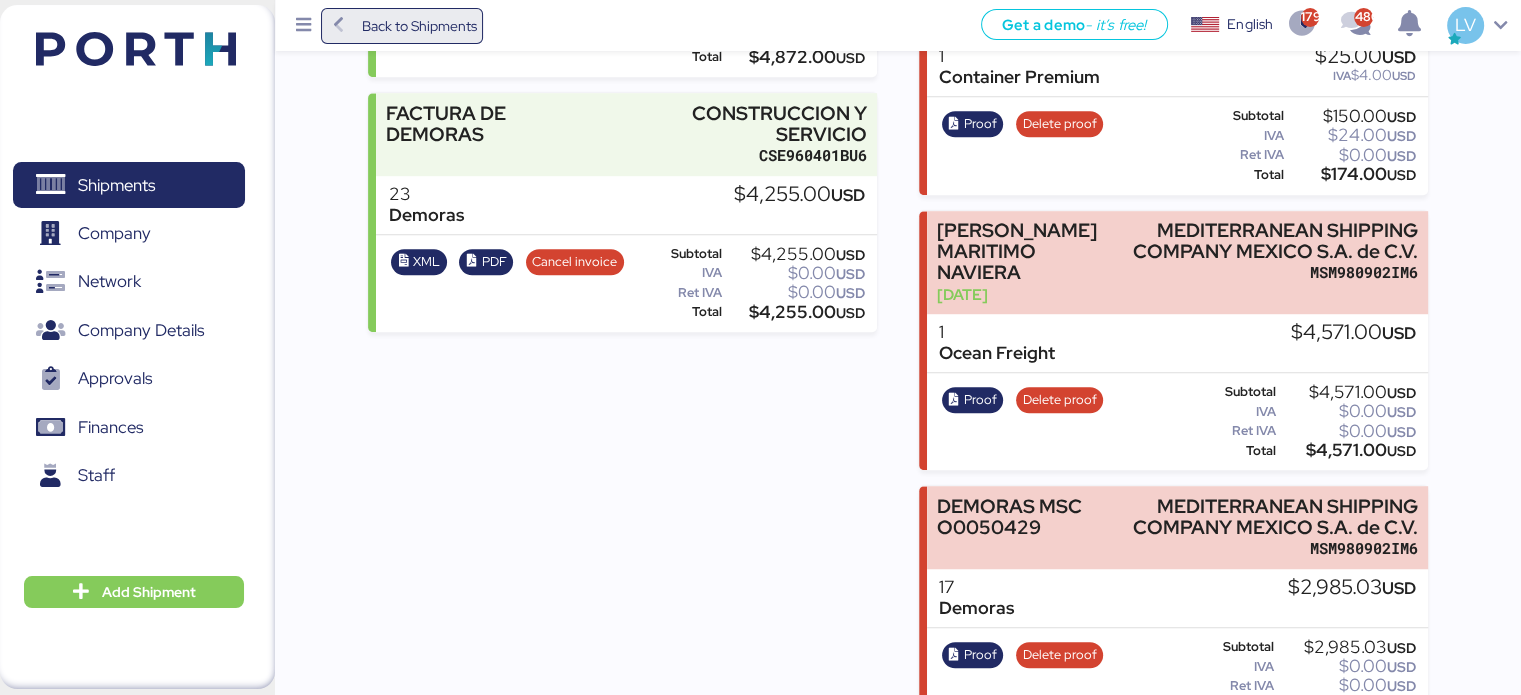click on "Back to Shipments" at bounding box center (402, 26) 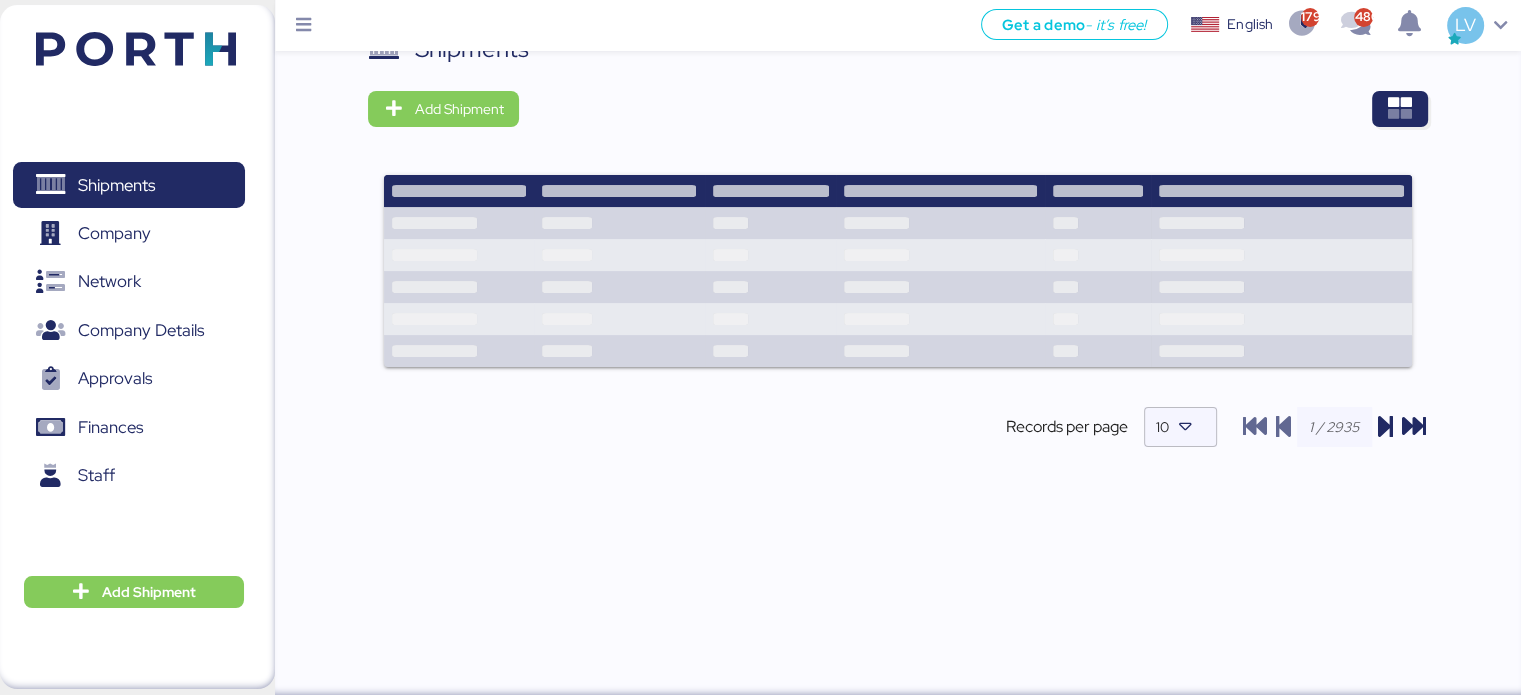 scroll, scrollTop: 0, scrollLeft: 0, axis: both 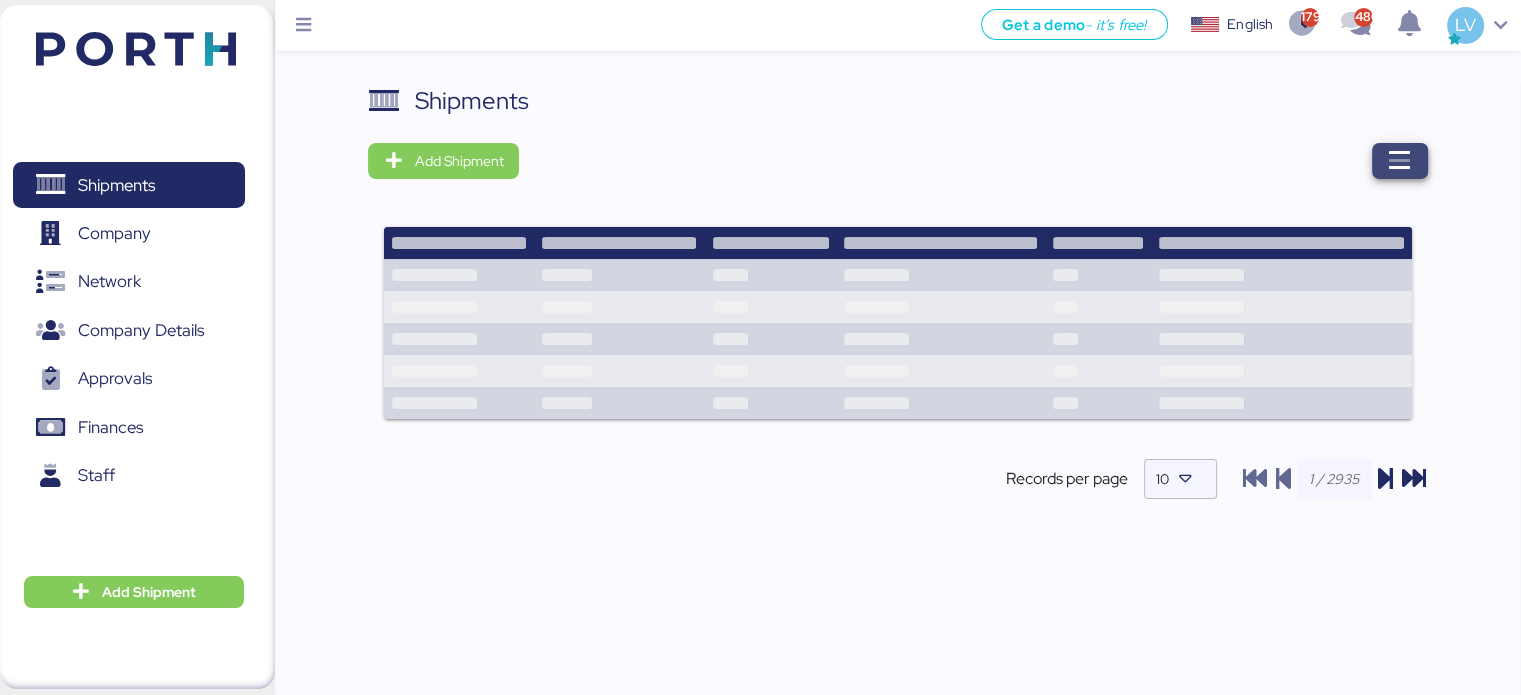 click at bounding box center (1400, 161) 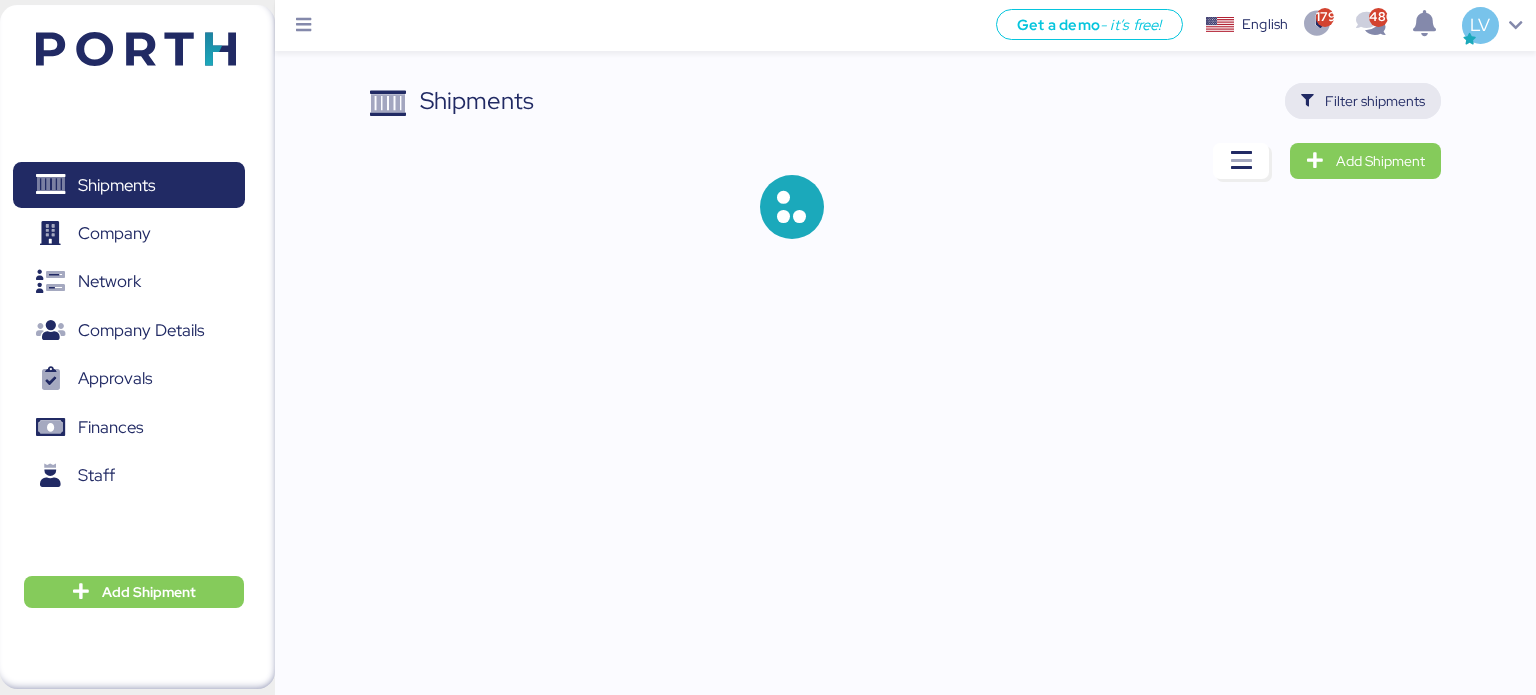 click on "Filter shipments" at bounding box center [1375, 101] 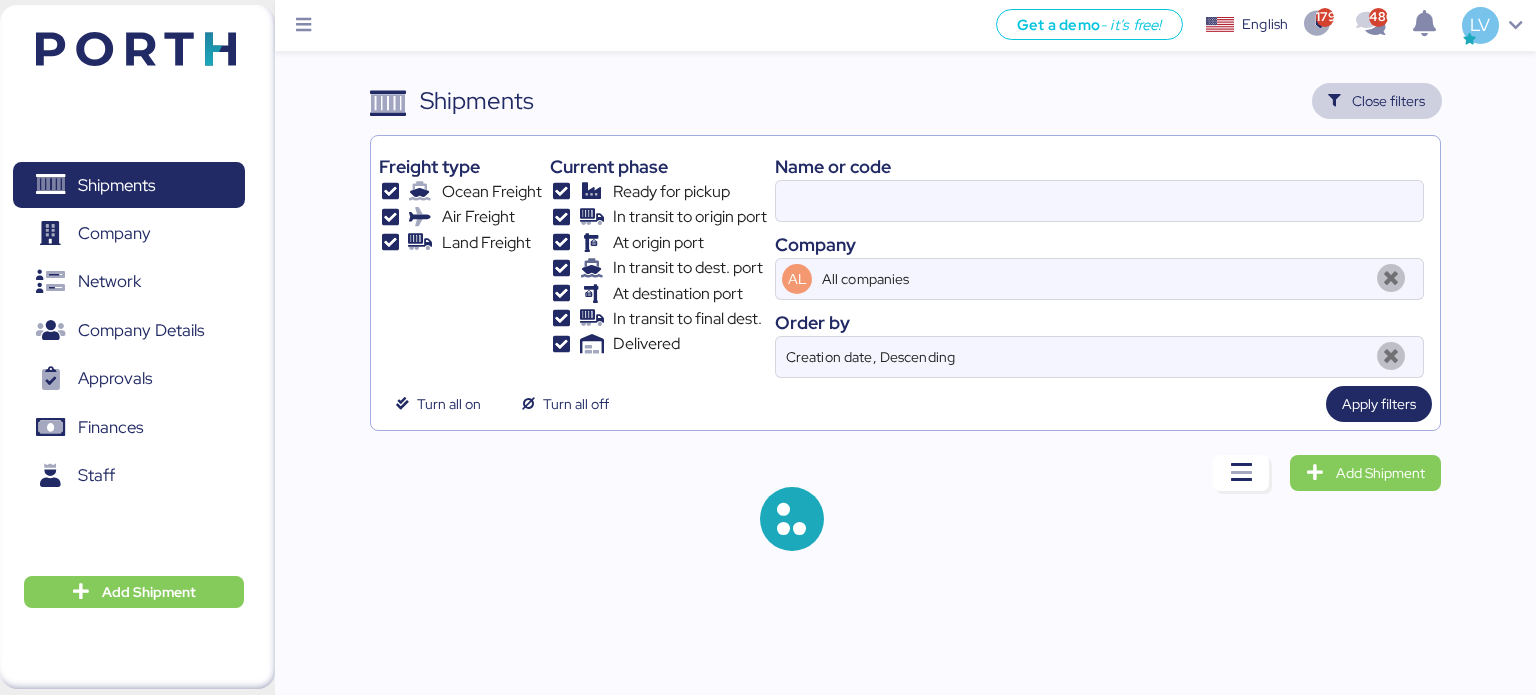 click on "Name or code Company AL All companies   Order by Creation date, Descending" at bounding box center (1099, 261) 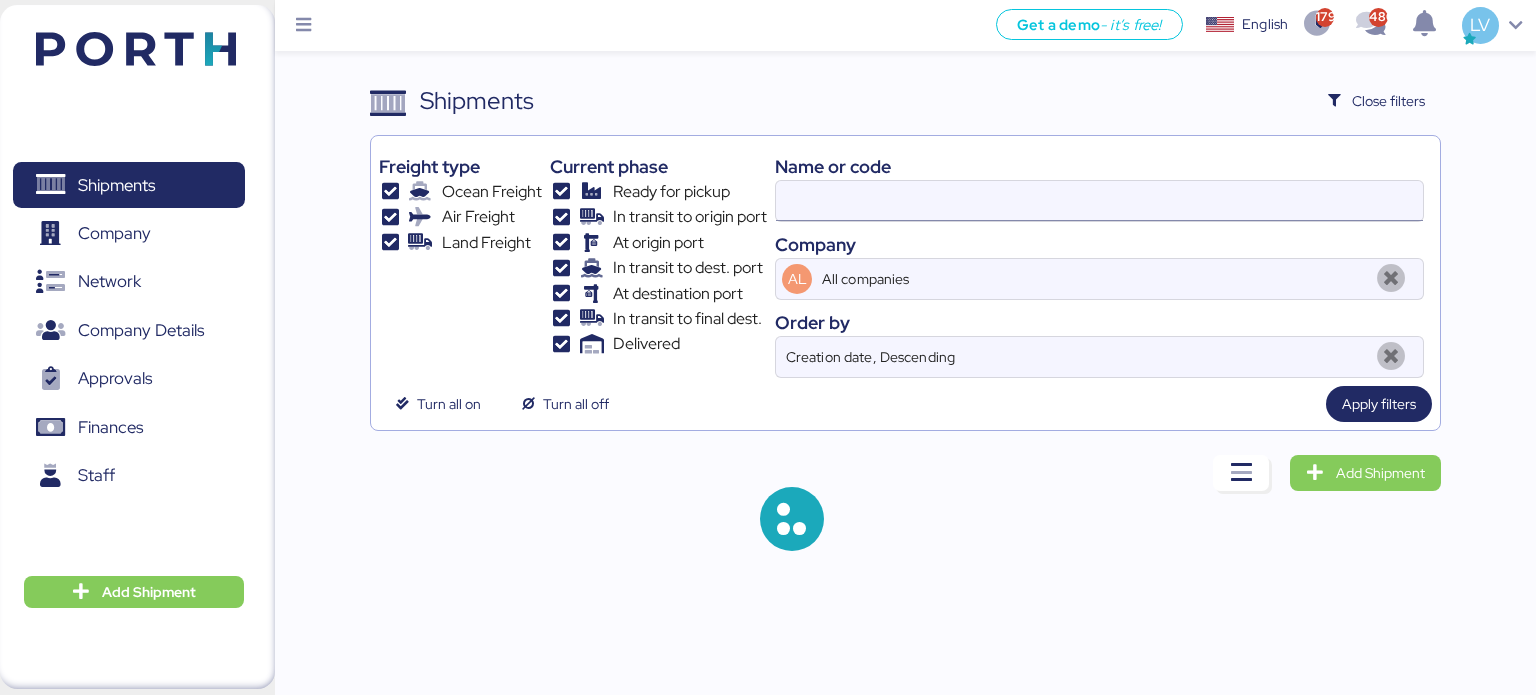 click at bounding box center (1099, 201) 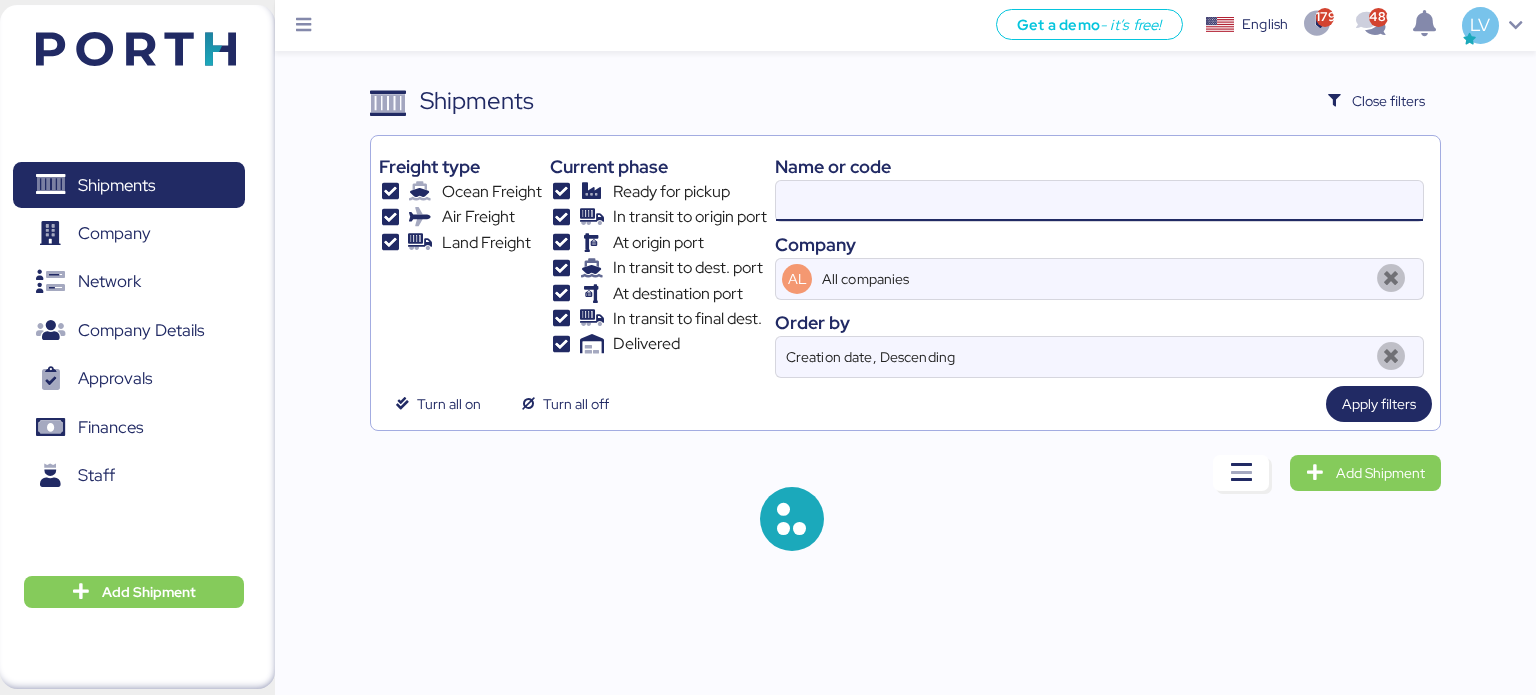 click at bounding box center [1099, 201] 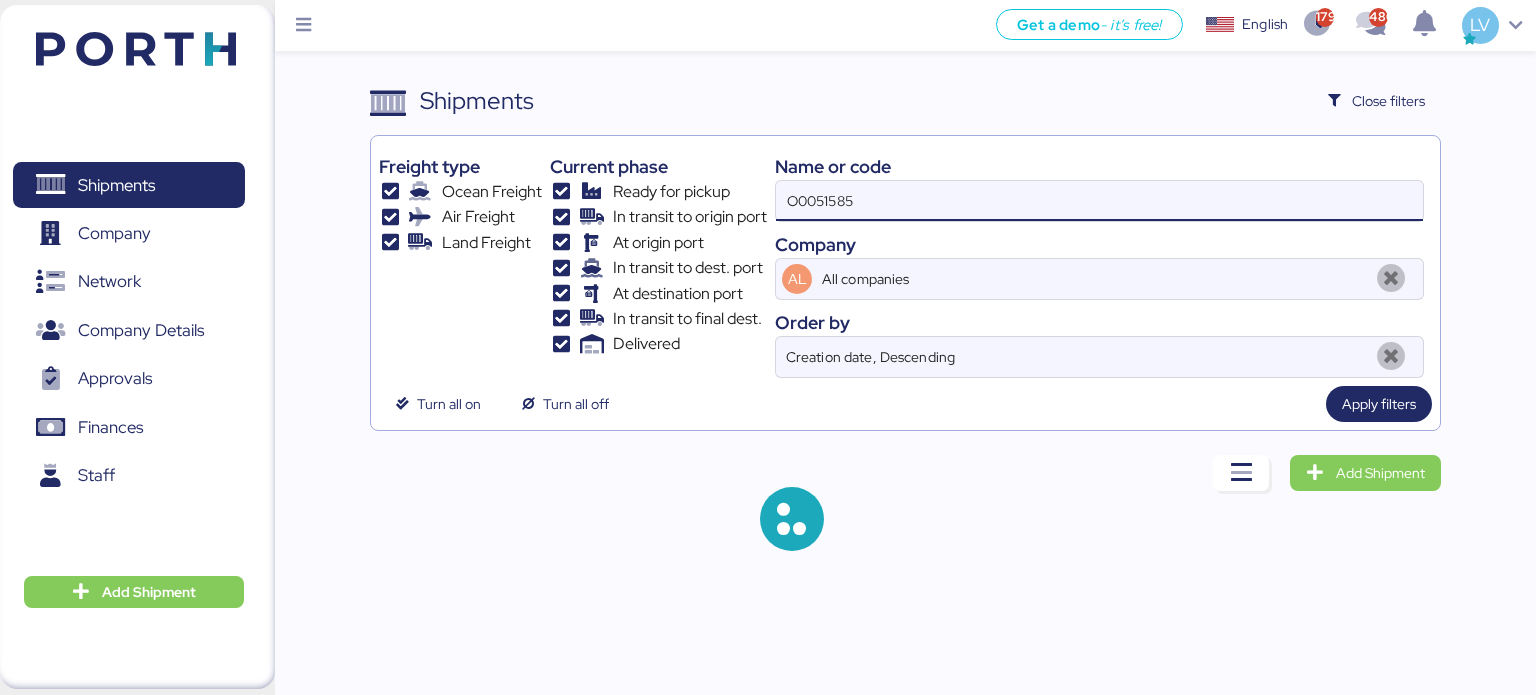 type on "O0051585" 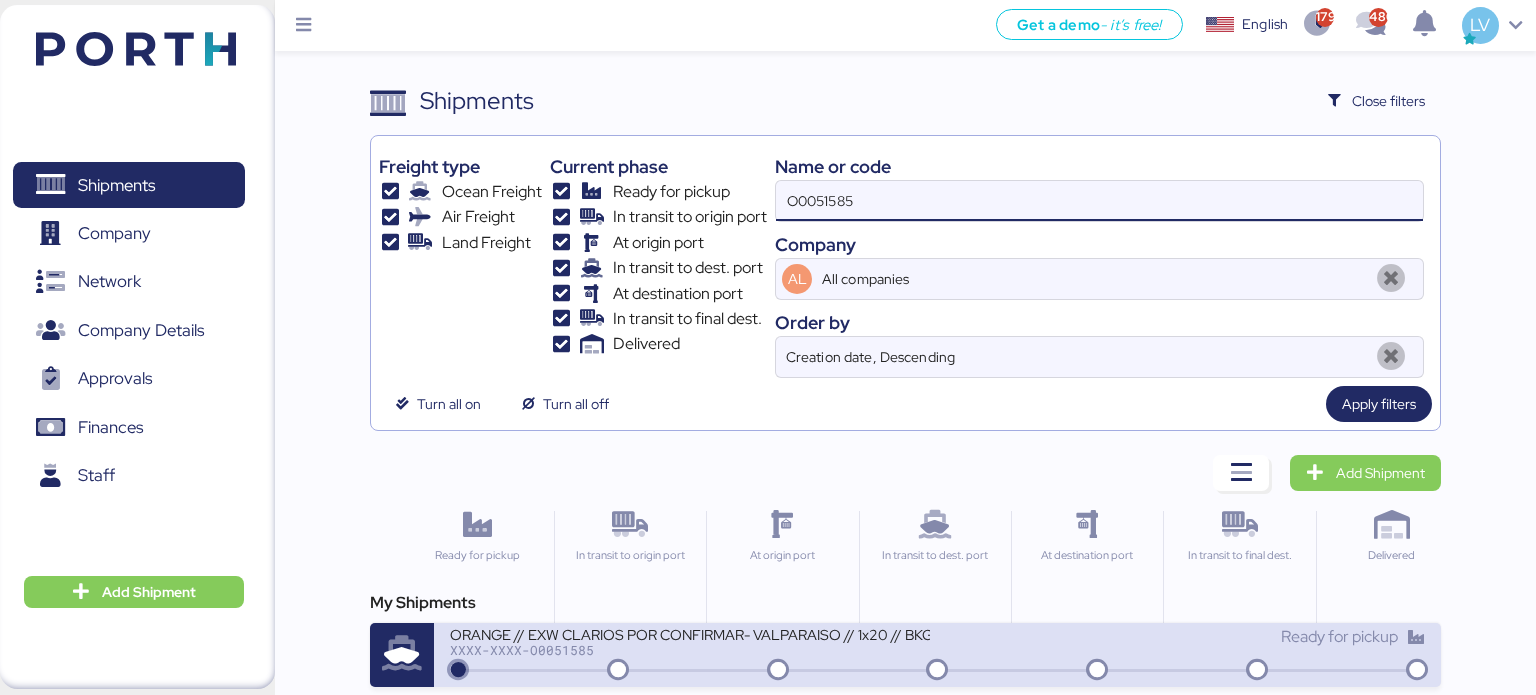 click on "ORANGE // EXW CLARIOS POR CONFIRMAR- VALPARAISO // 1x20 // BKG HAPAG 32894753 - maersk 255703625 XXXX-XXXX-O0051585 Ready for pickup" at bounding box center [938, 655] 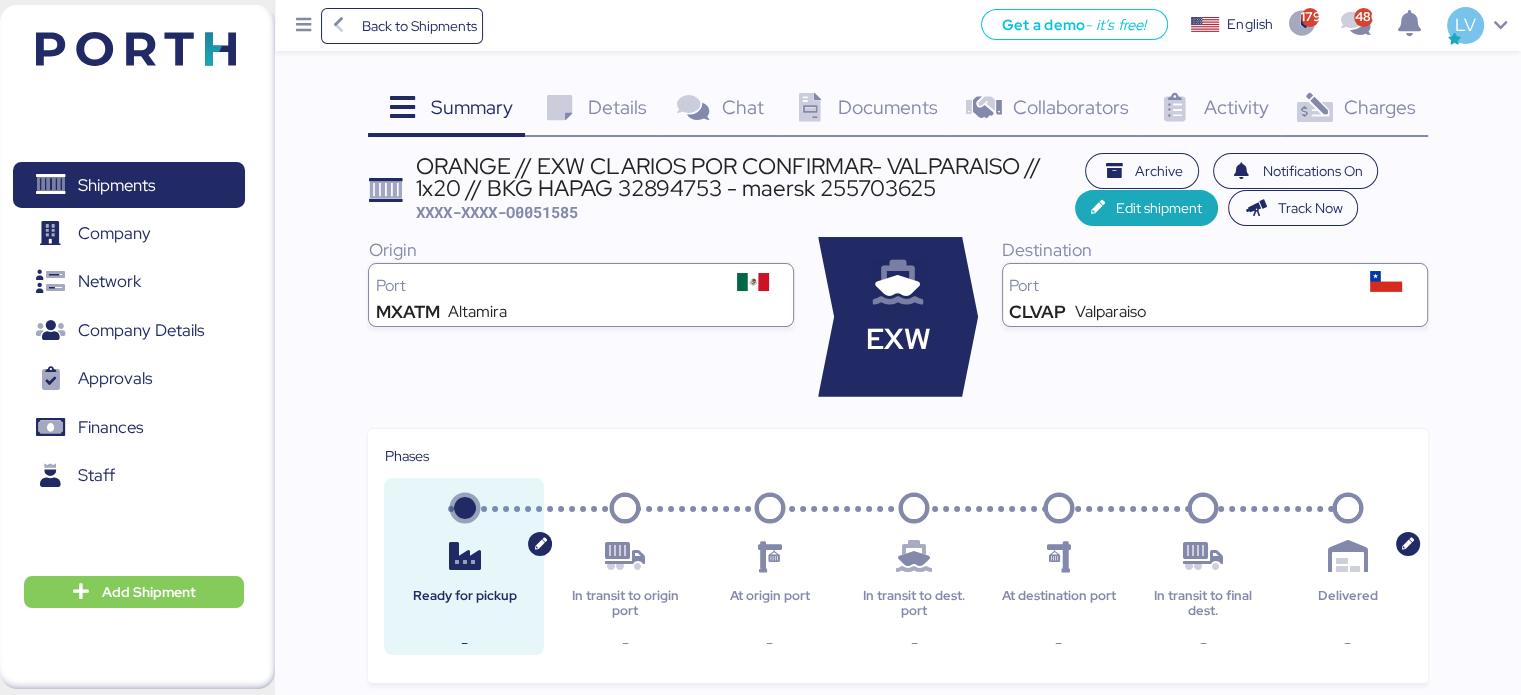 click on "Charges" at bounding box center (1379, 107) 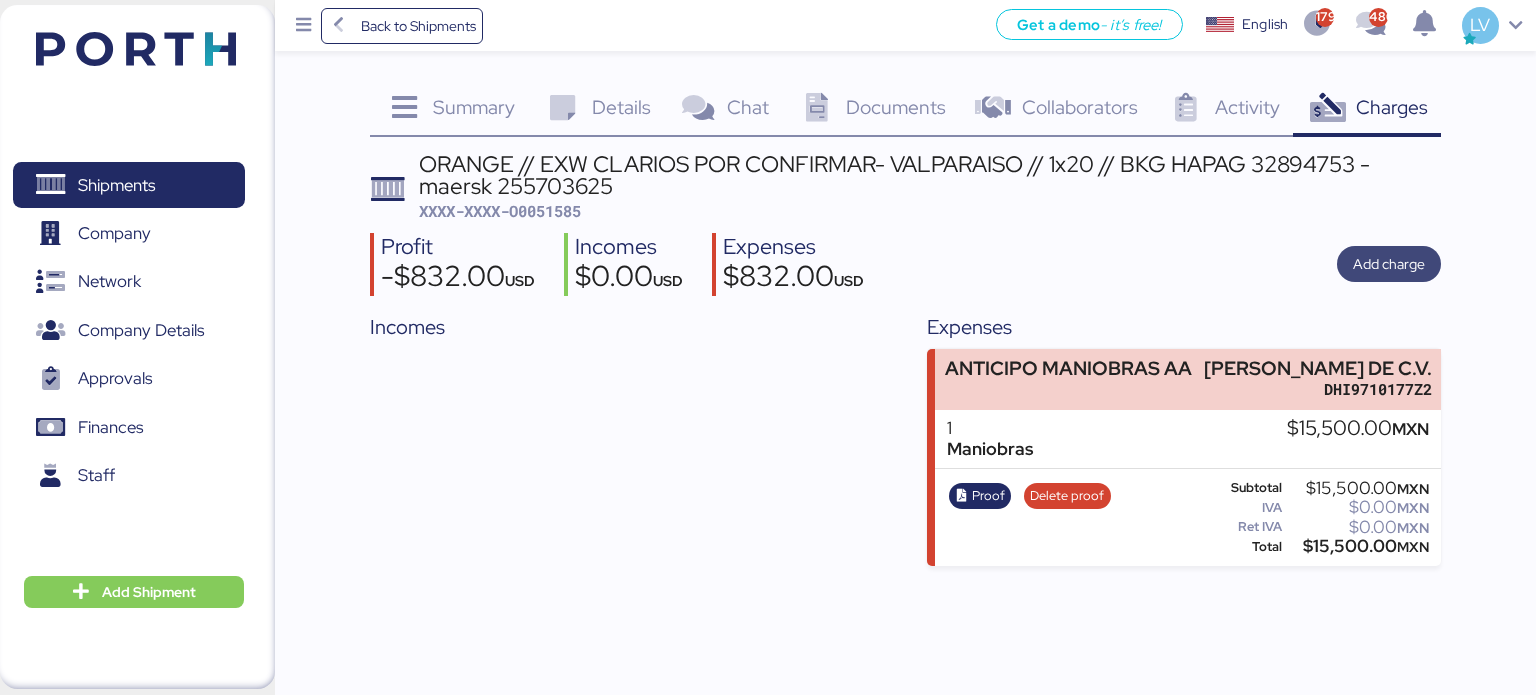 click on "Add charge" at bounding box center [1389, 264] 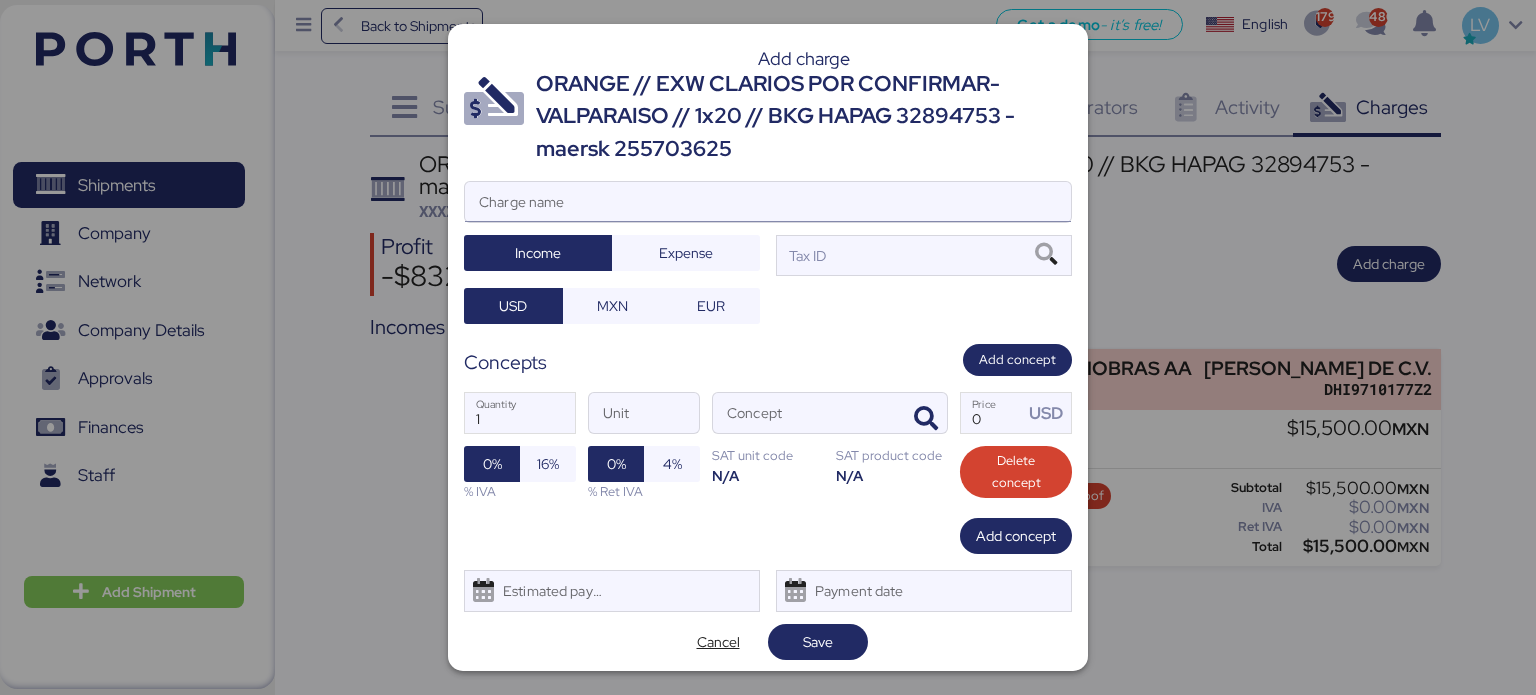 click on "Charge name" at bounding box center (768, 202) 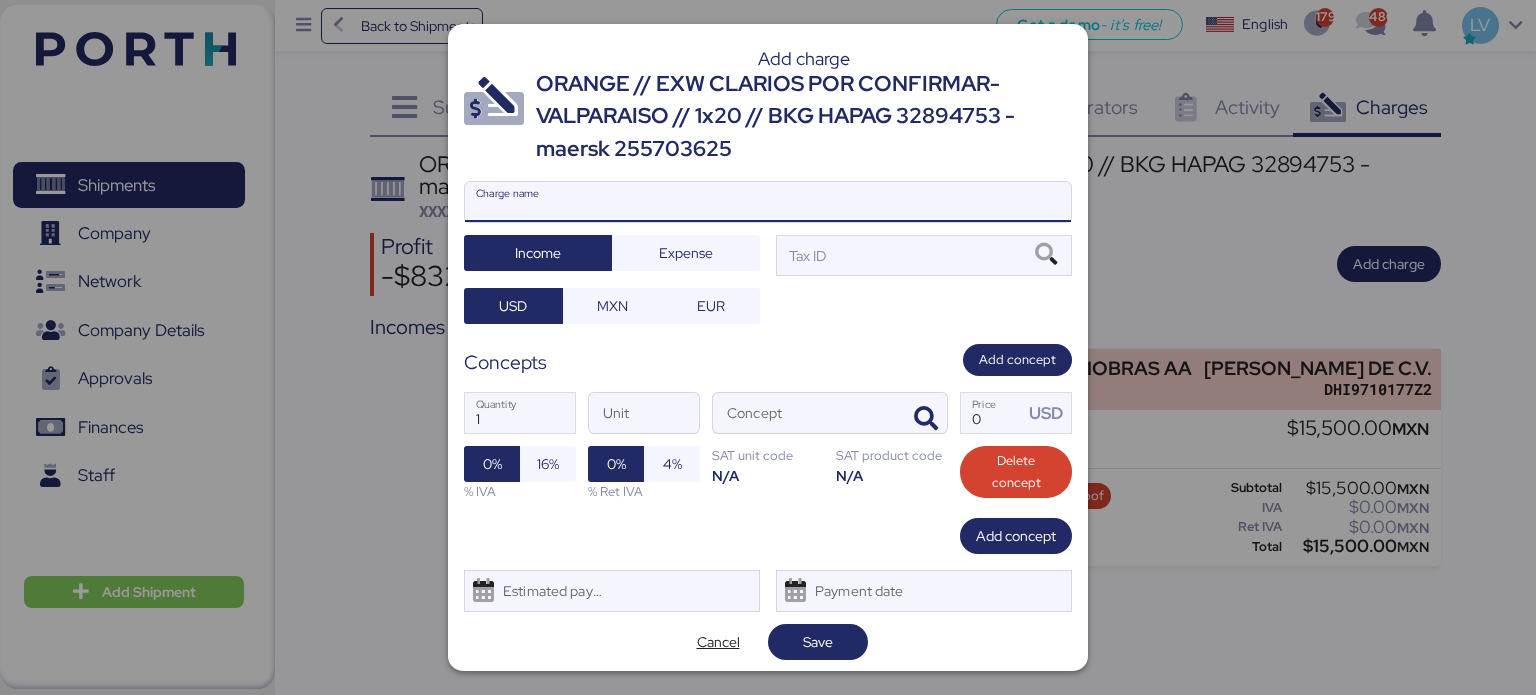 click on "Charge name" at bounding box center [768, 202] 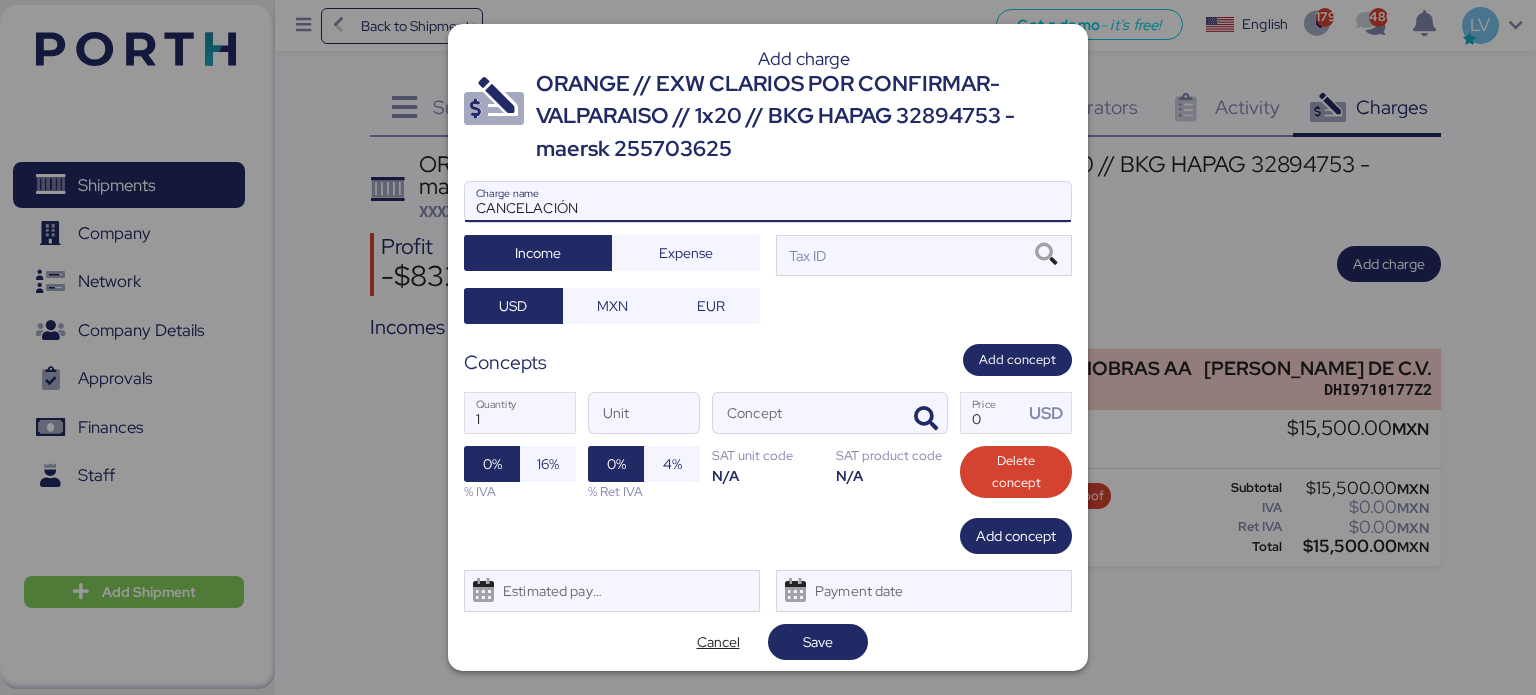 type on "CANCELACIÓN" 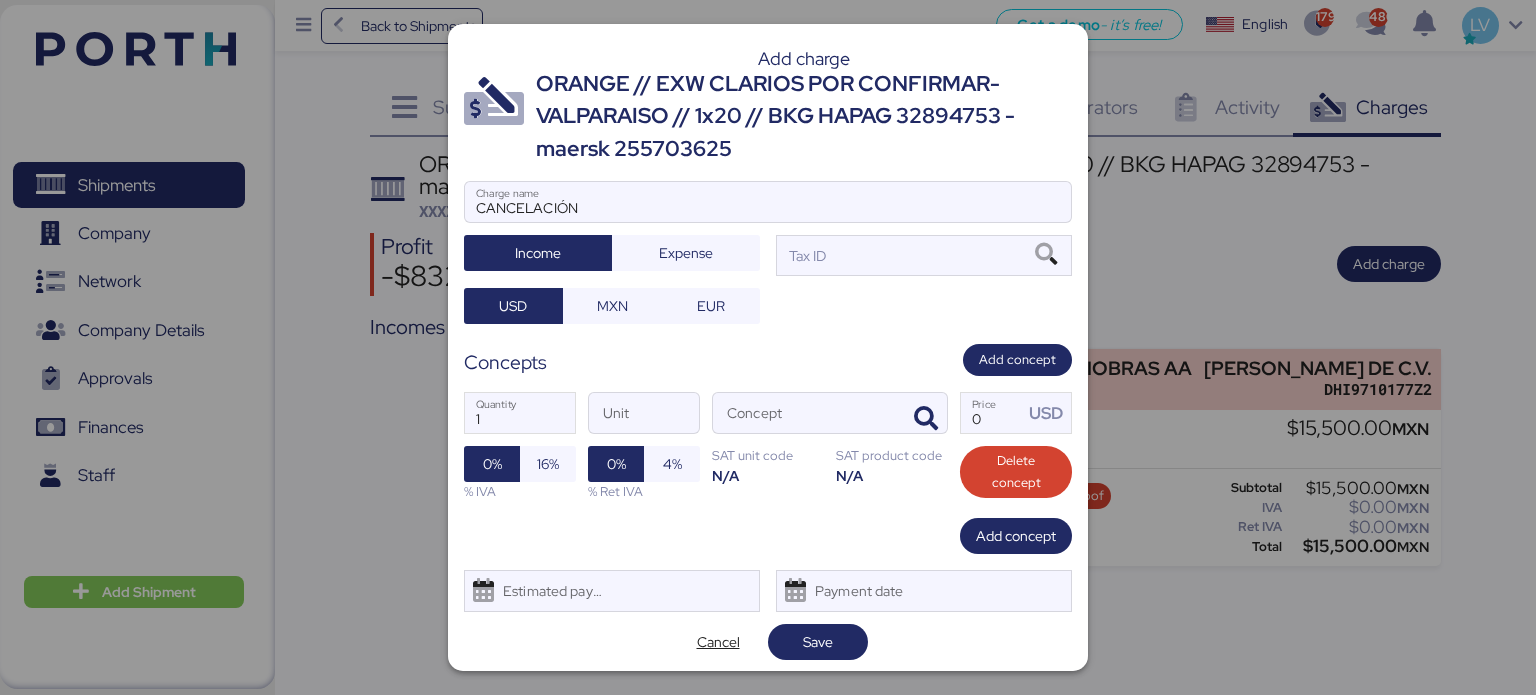click at bounding box center [768, 232] 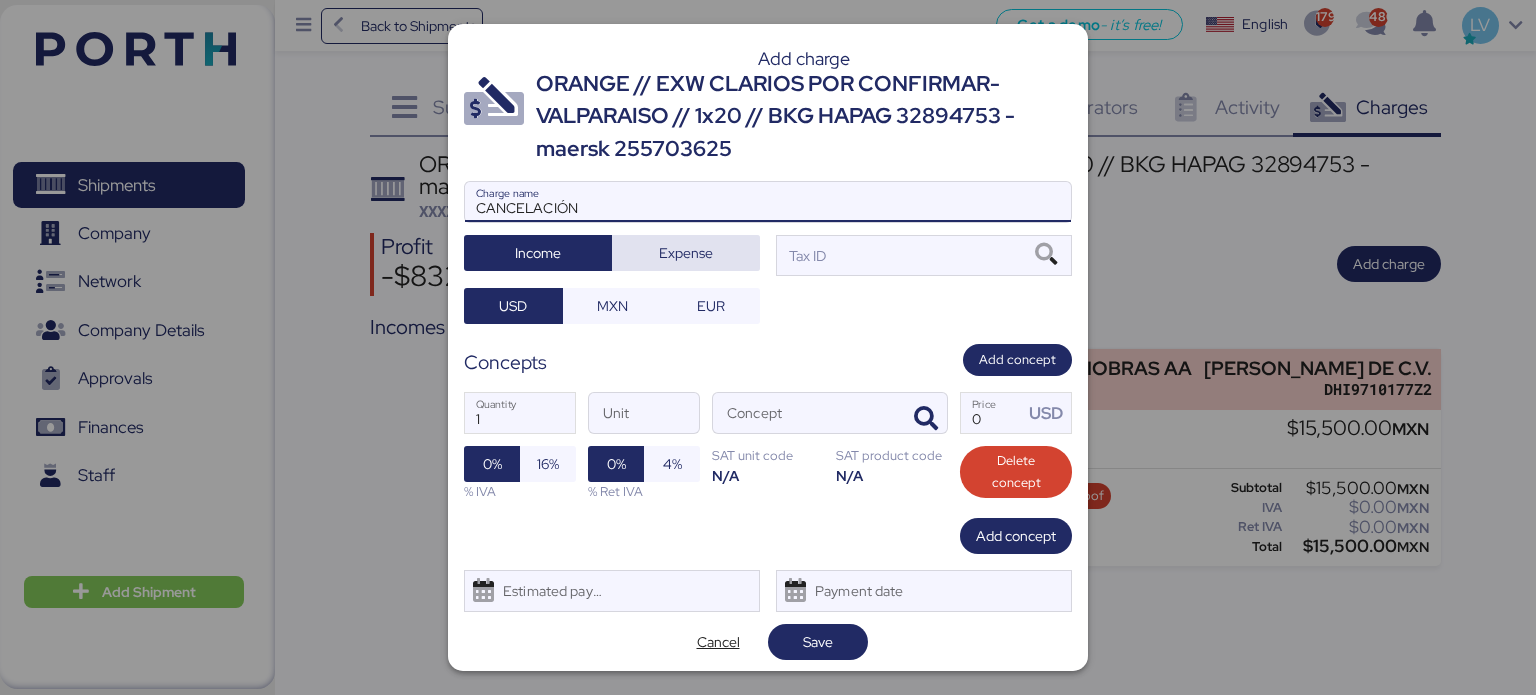 click on "Expense" at bounding box center (686, 253) 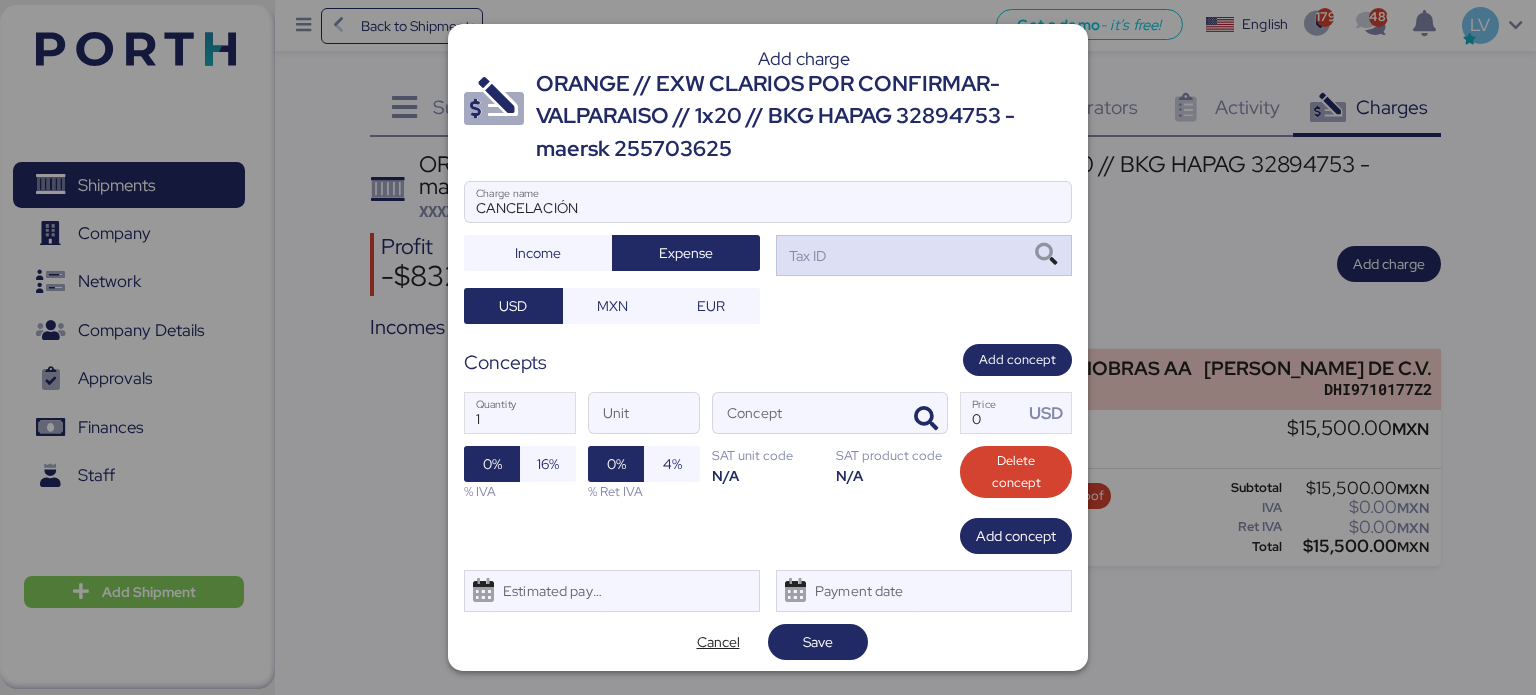 click on "Tax ID" at bounding box center (924, 255) 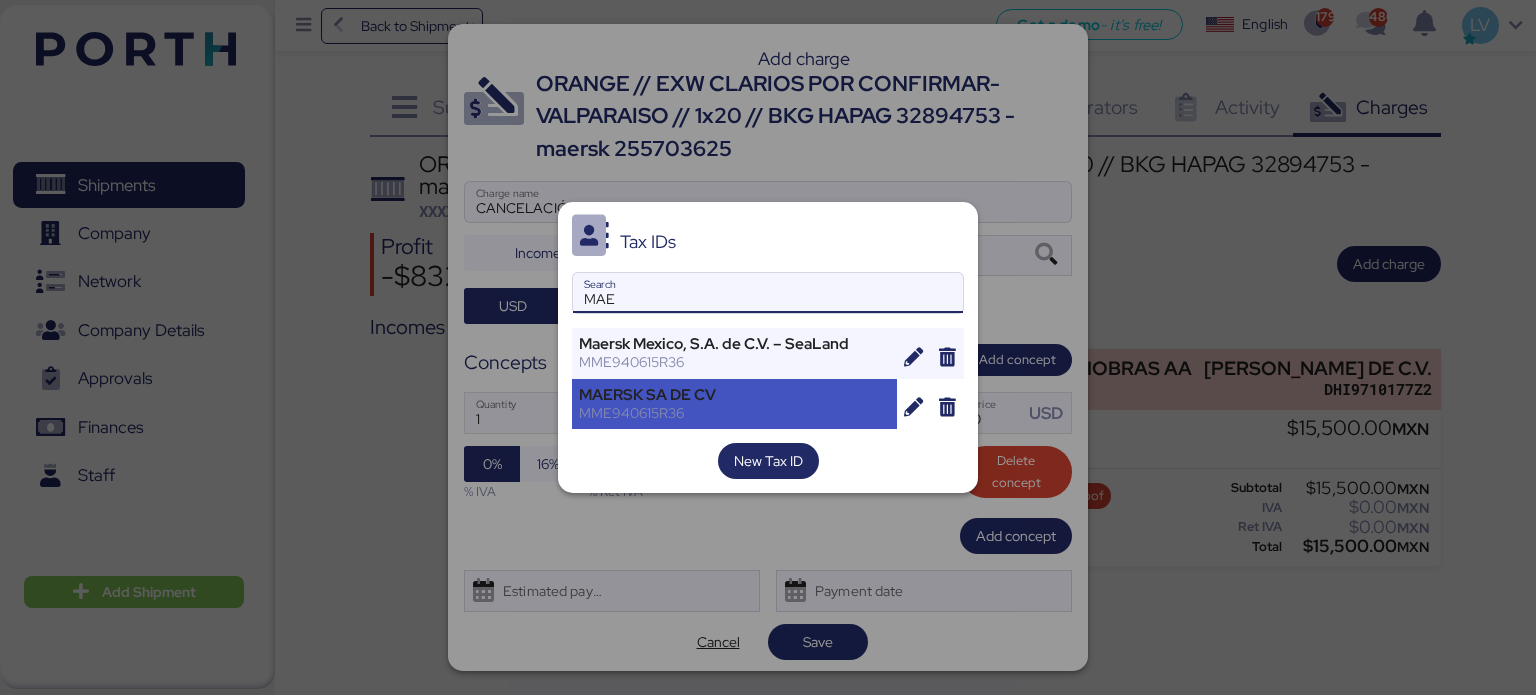 type on "MAE" 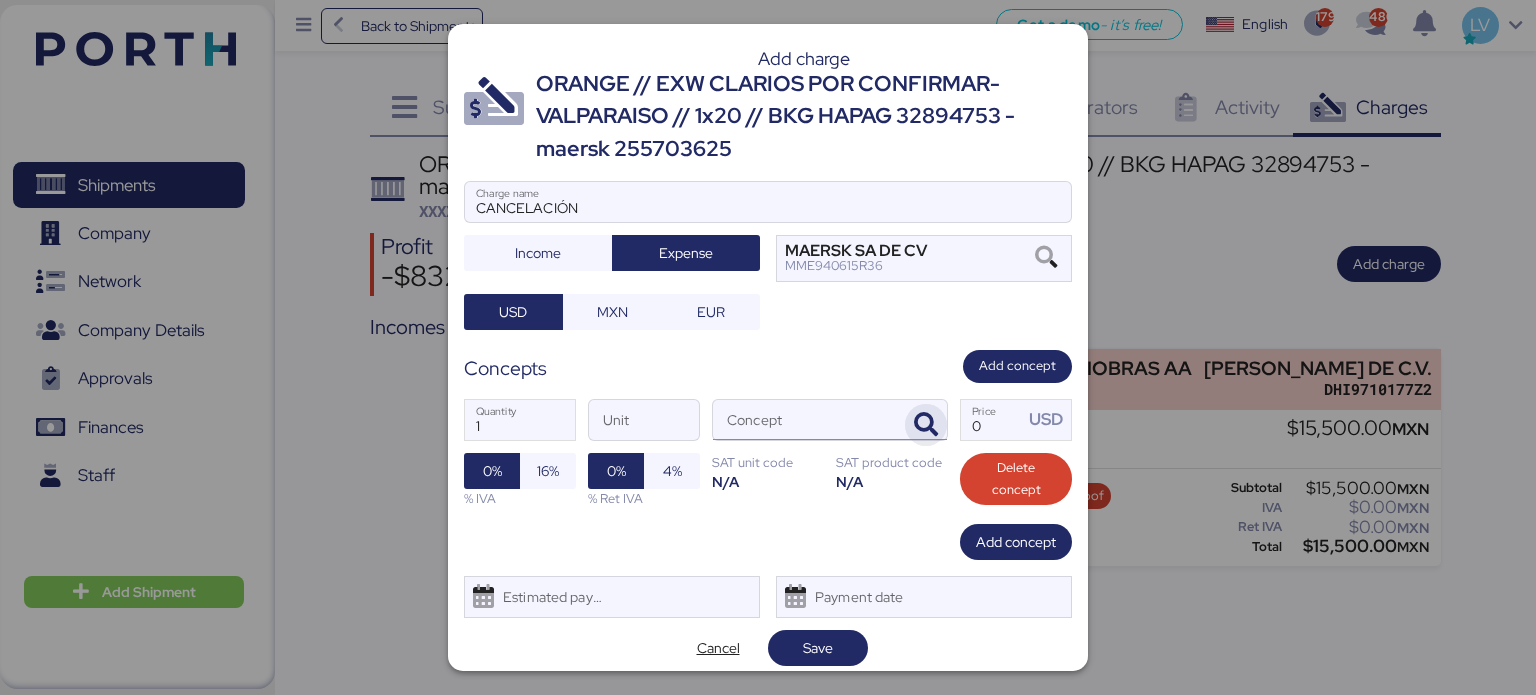 click at bounding box center (926, 425) 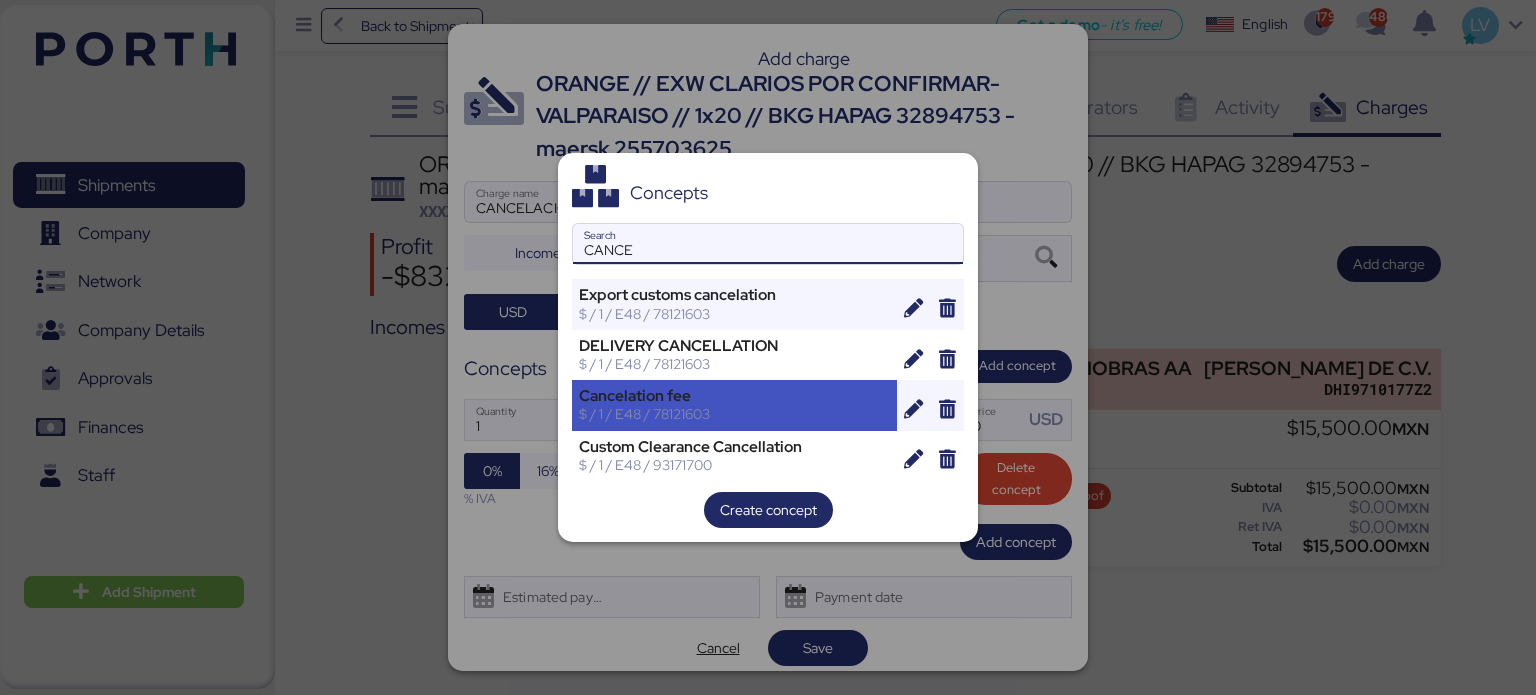 type on "CANCE" 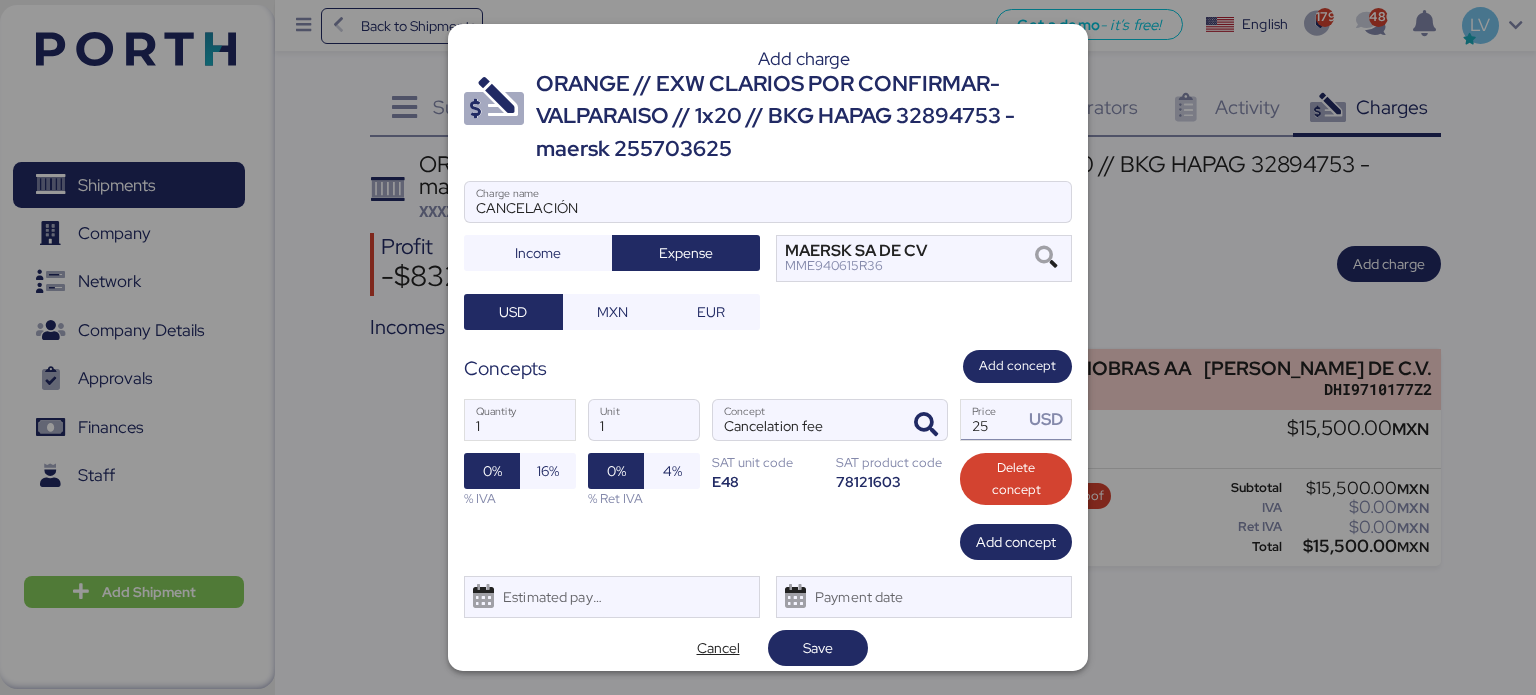 click on "25" at bounding box center [992, 420] 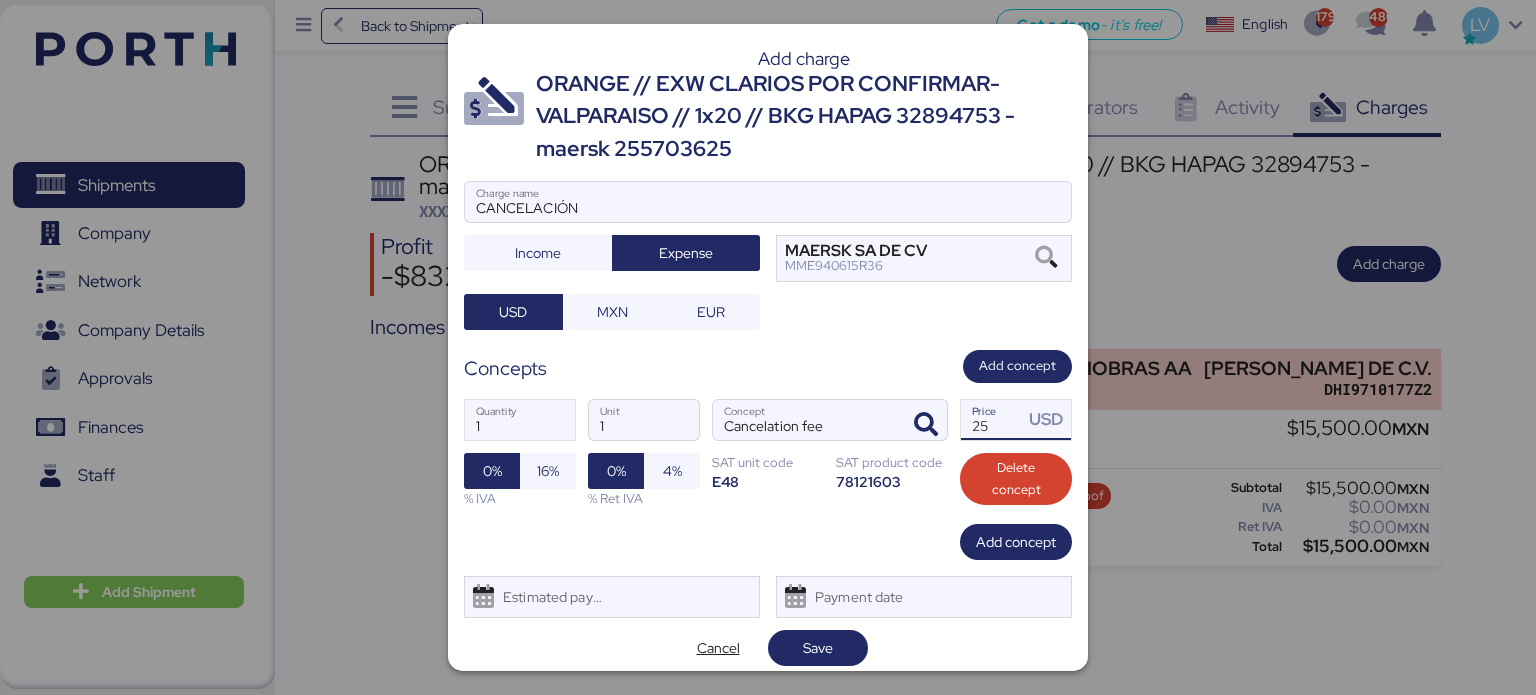 click on "25" at bounding box center (992, 420) 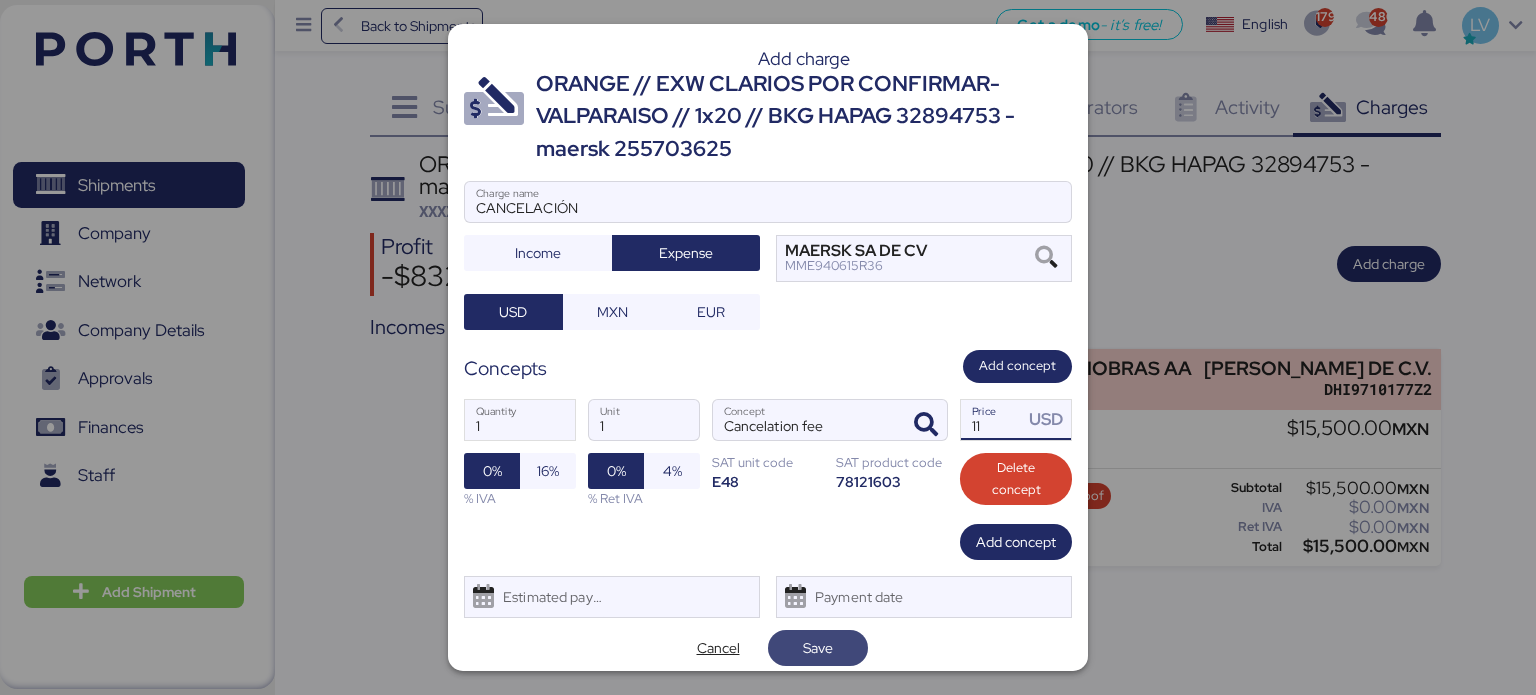 type on "11" 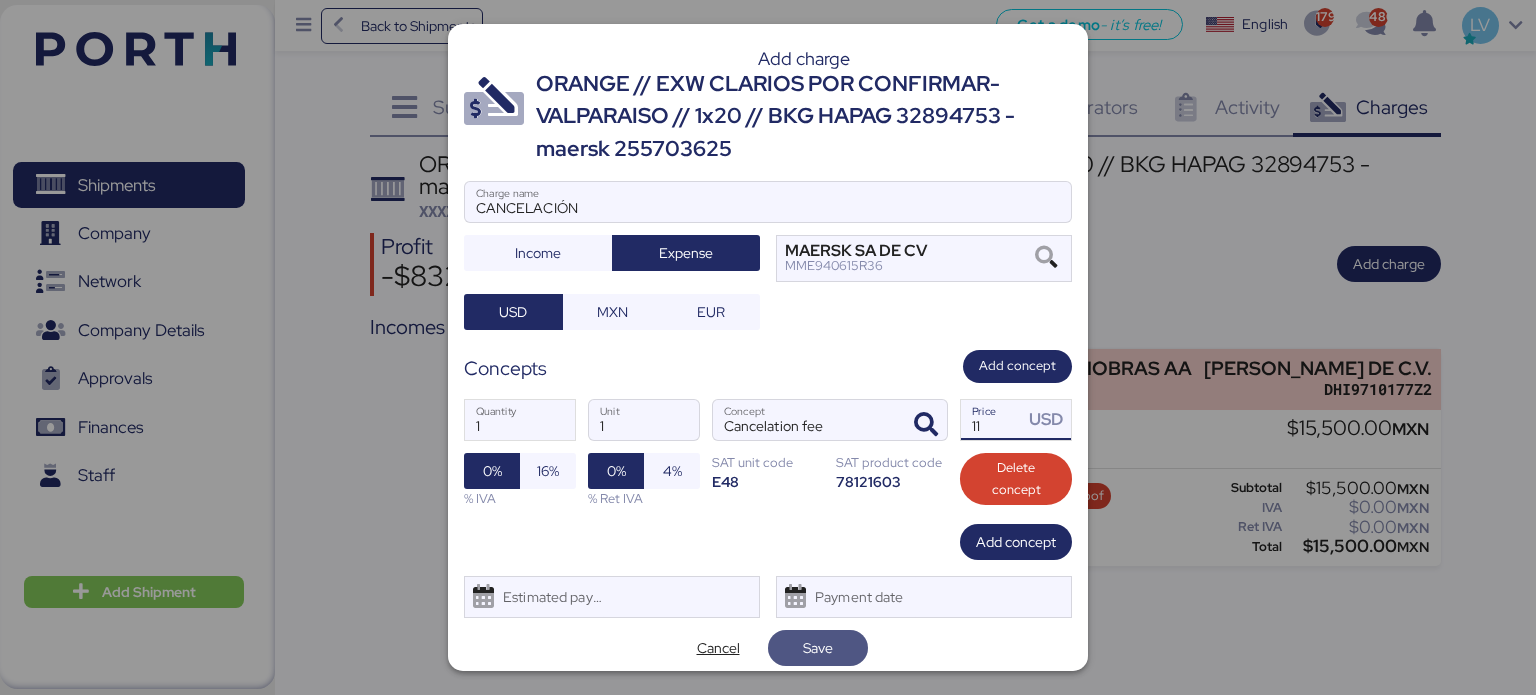 click on "Save" at bounding box center (818, 648) 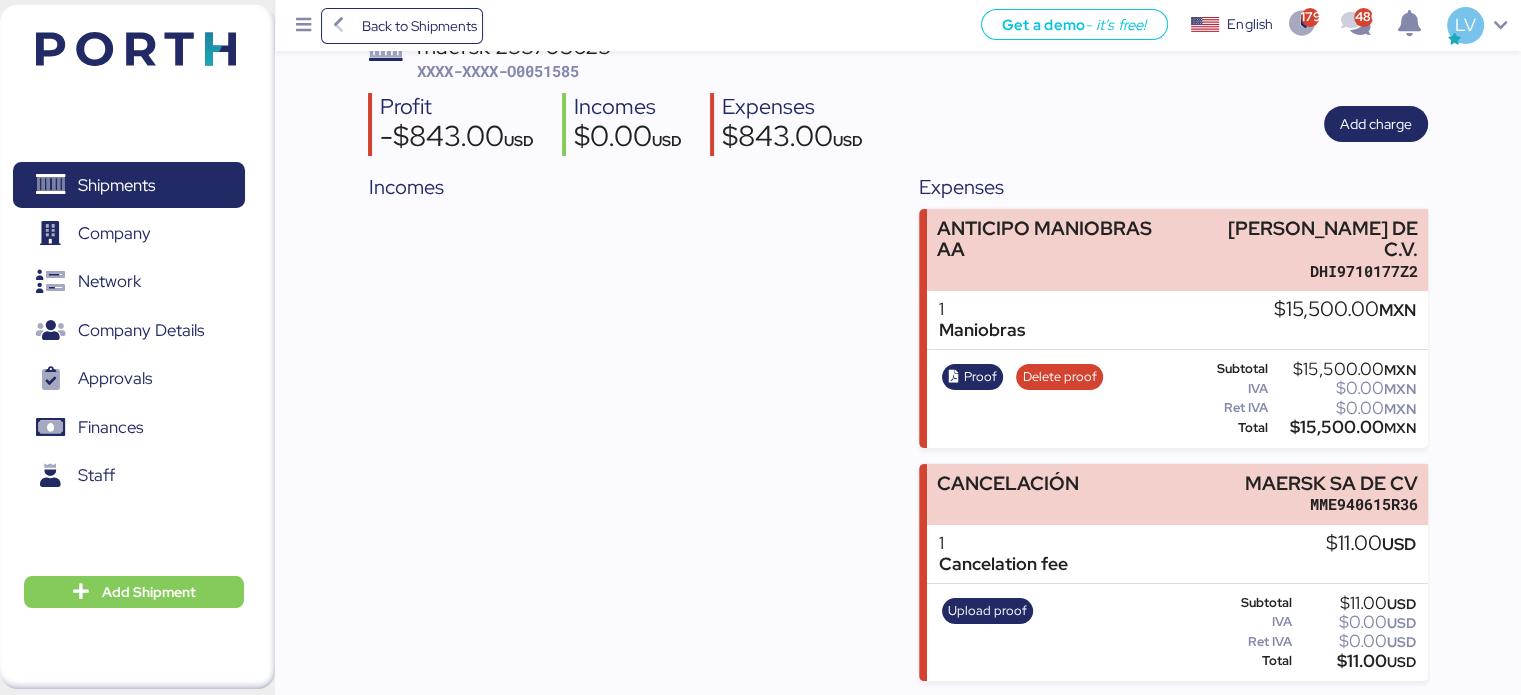 scroll, scrollTop: 139, scrollLeft: 0, axis: vertical 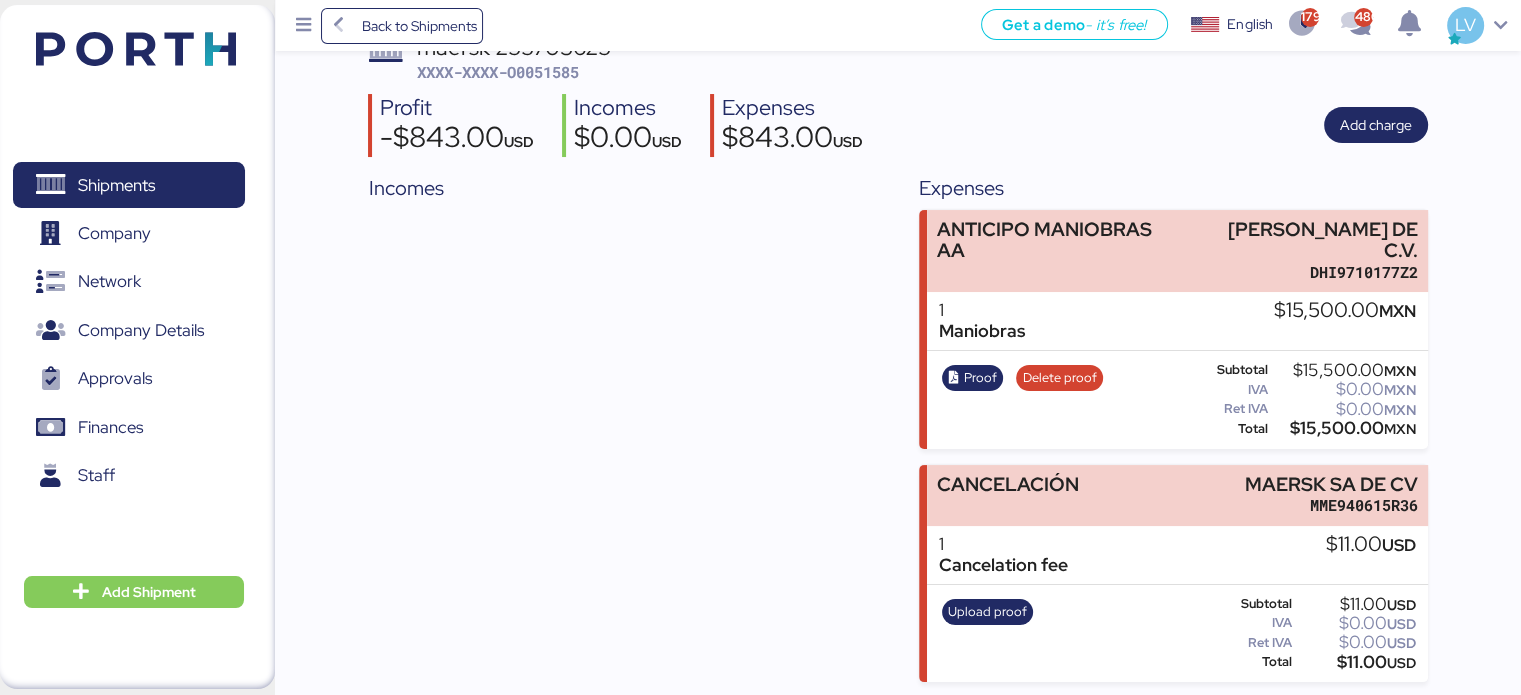 click on "Upload proof" at bounding box center [987, 634] 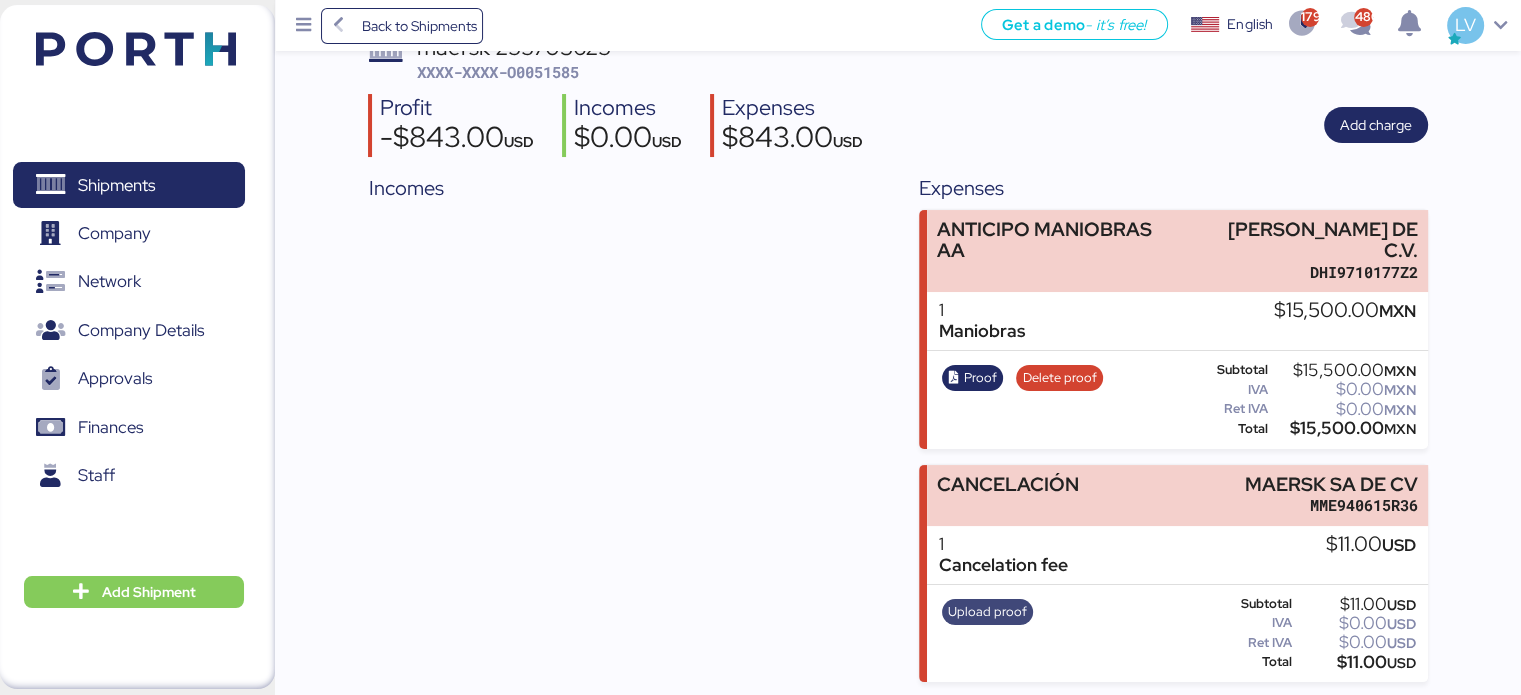 click on "Upload proof" at bounding box center [987, 612] 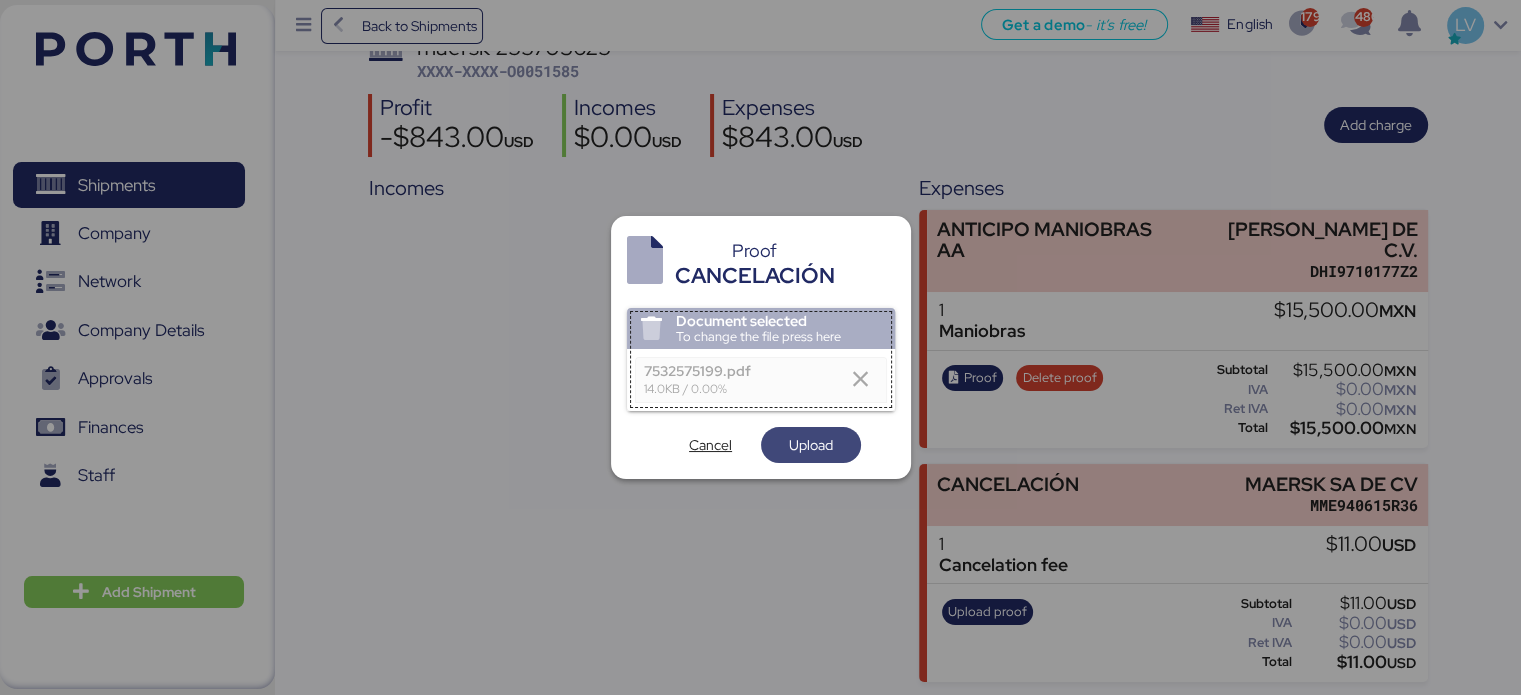 click on "Upload" at bounding box center [811, 445] 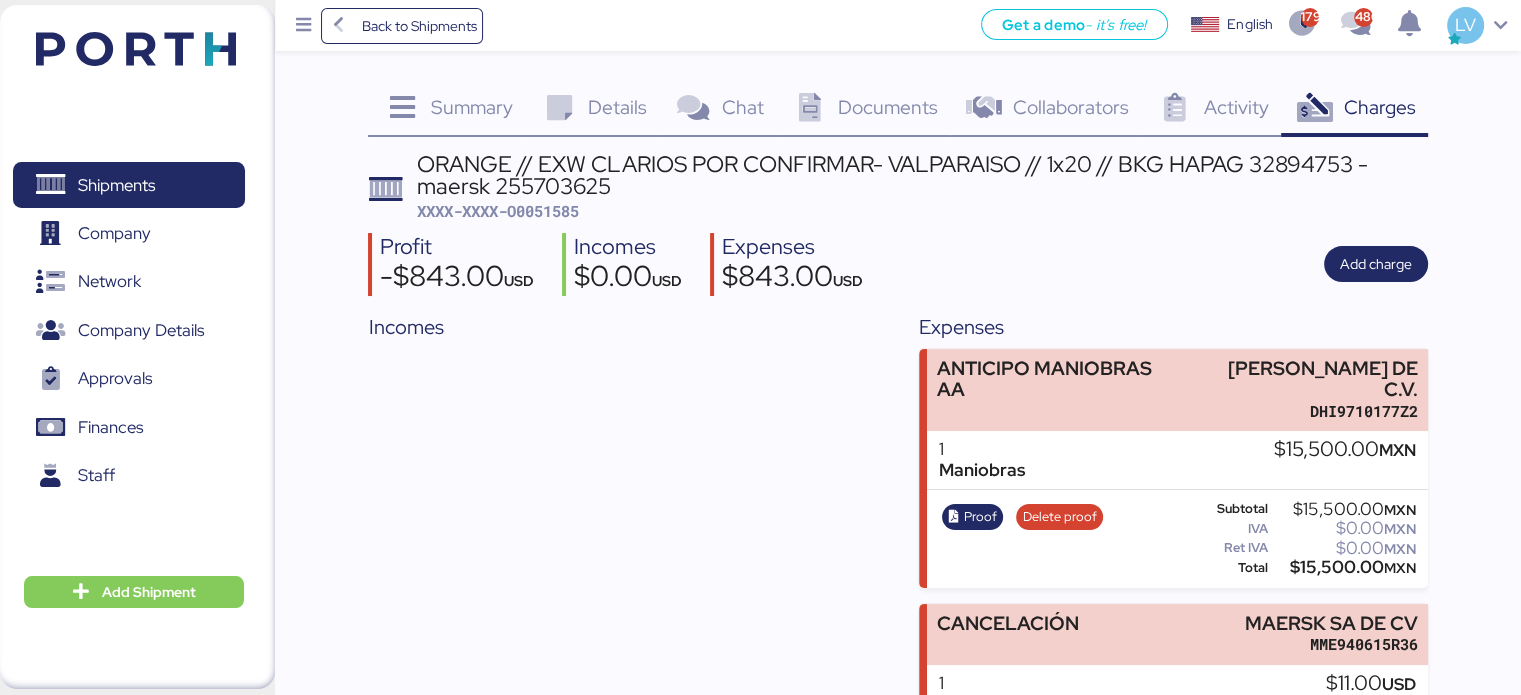 click on "ORANGE // EXW CLARIOS POR CONFIRMAR- VALPARAISO // 1x20 // BKG HAPAG 32894753 - maersk 255703625 XXXX-XXXX-O0051585 Profit -$843.00  USD Incomes $0.00  USD Expenses $843.00  USD Add charge Incomes Expenses ANTICIPO MANIOBRAS [PERSON_NAME], S.A. DE C.V. DHI9710177Z2 1  Maniobras
$15,500.00  MXN   Proof Delete proof Subtotal
$15,500.00  MXN IVA
$0.00  MXN Ret IVA
$0.00  MXN Total
$15,500.00  MXN CANCELACIÓN MAERSK SA DE CV MME940615R36 1  Cancelation fee
$11.00  USD   Proof Delete proof Subtotal
$11.00  USD IVA
$0.00  USD Ret IVA
$0.00  USD Total
$11.00  USD" at bounding box center (897, 487) 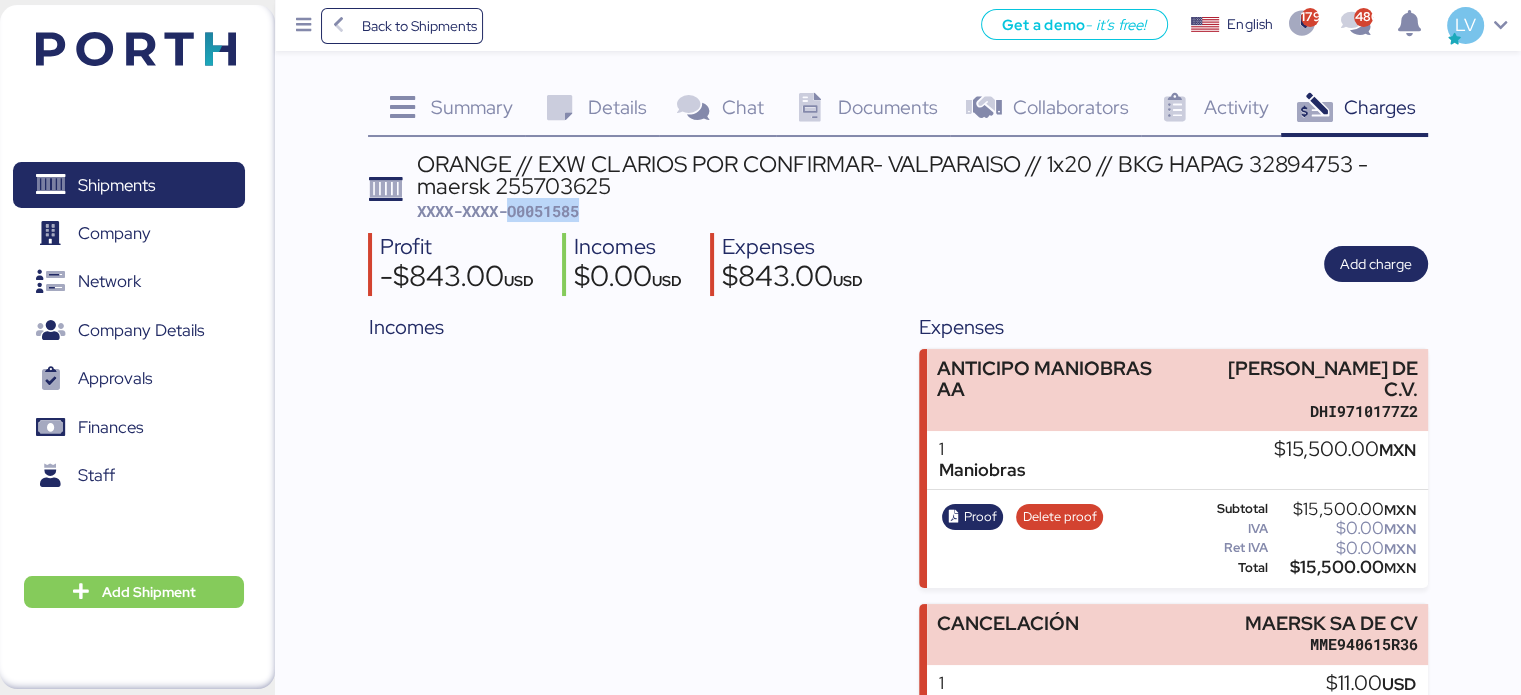 click on "XXXX-XXXX-O0051585" at bounding box center (498, 211) 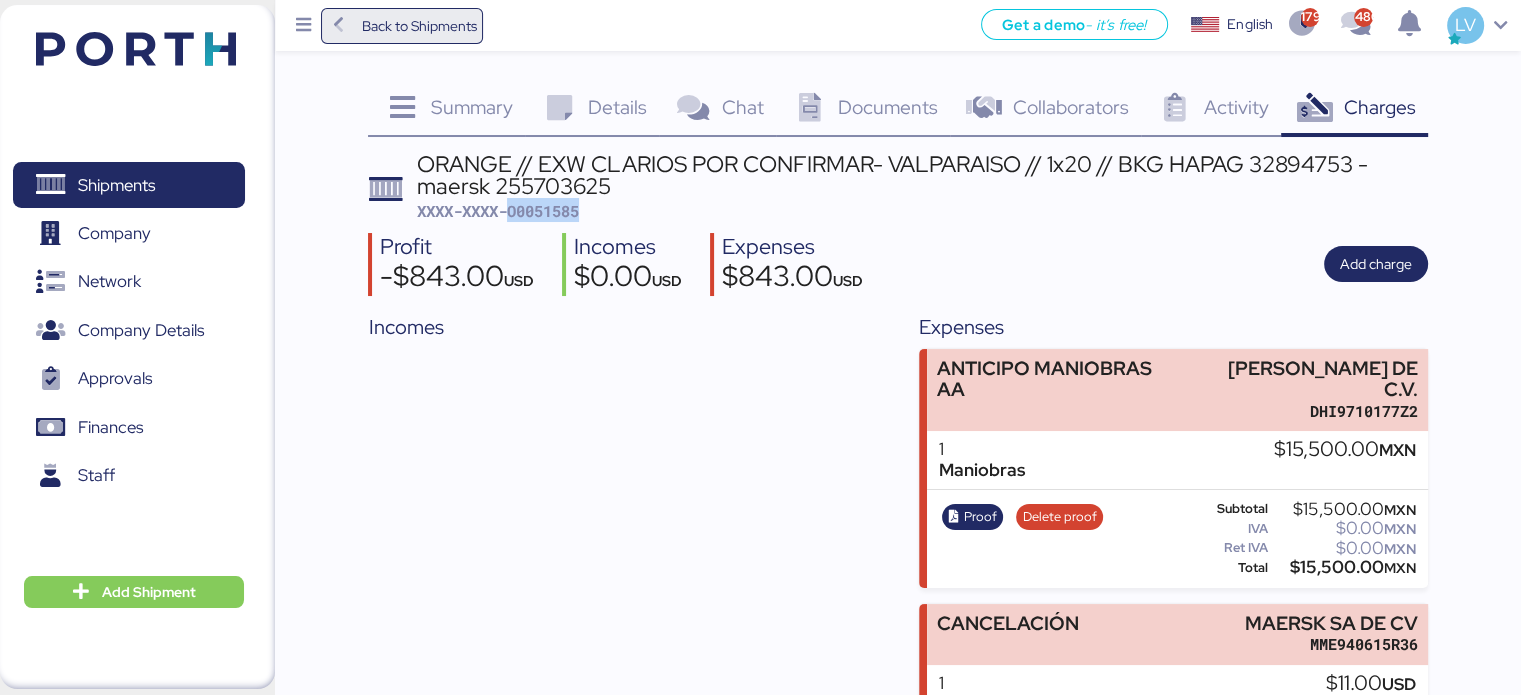 click on "Back to Shipments" at bounding box center [418, 26] 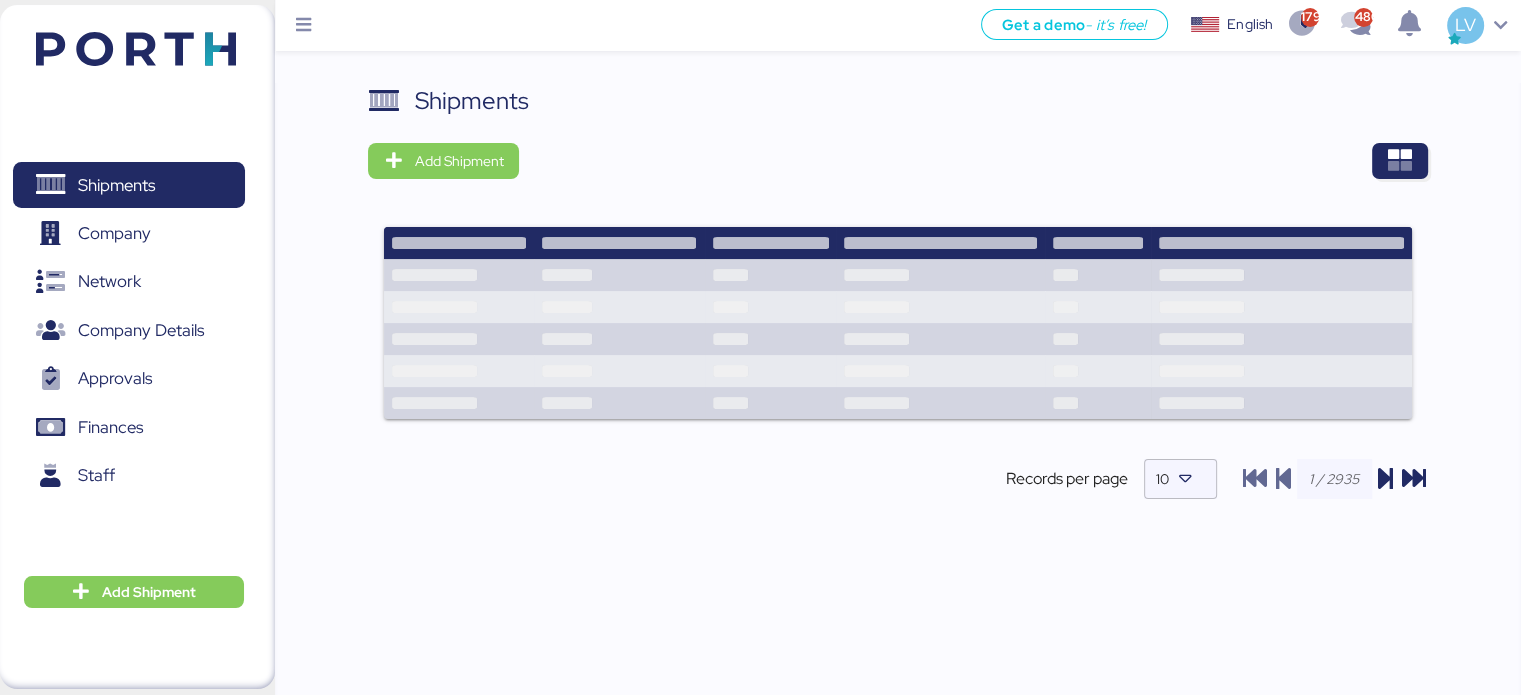 click on "Shipments   Add Shipment   Records per page 10" at bounding box center (898, 415) 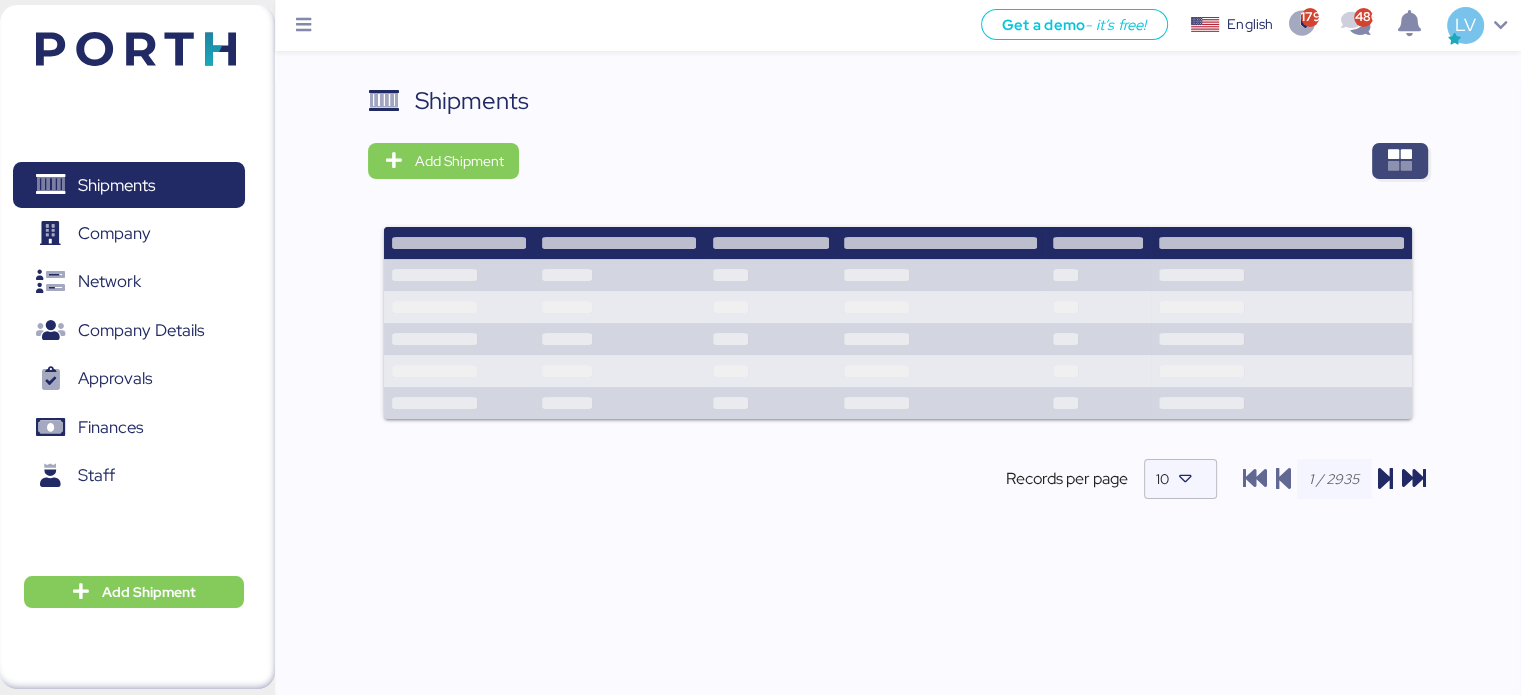 click at bounding box center (1400, 161) 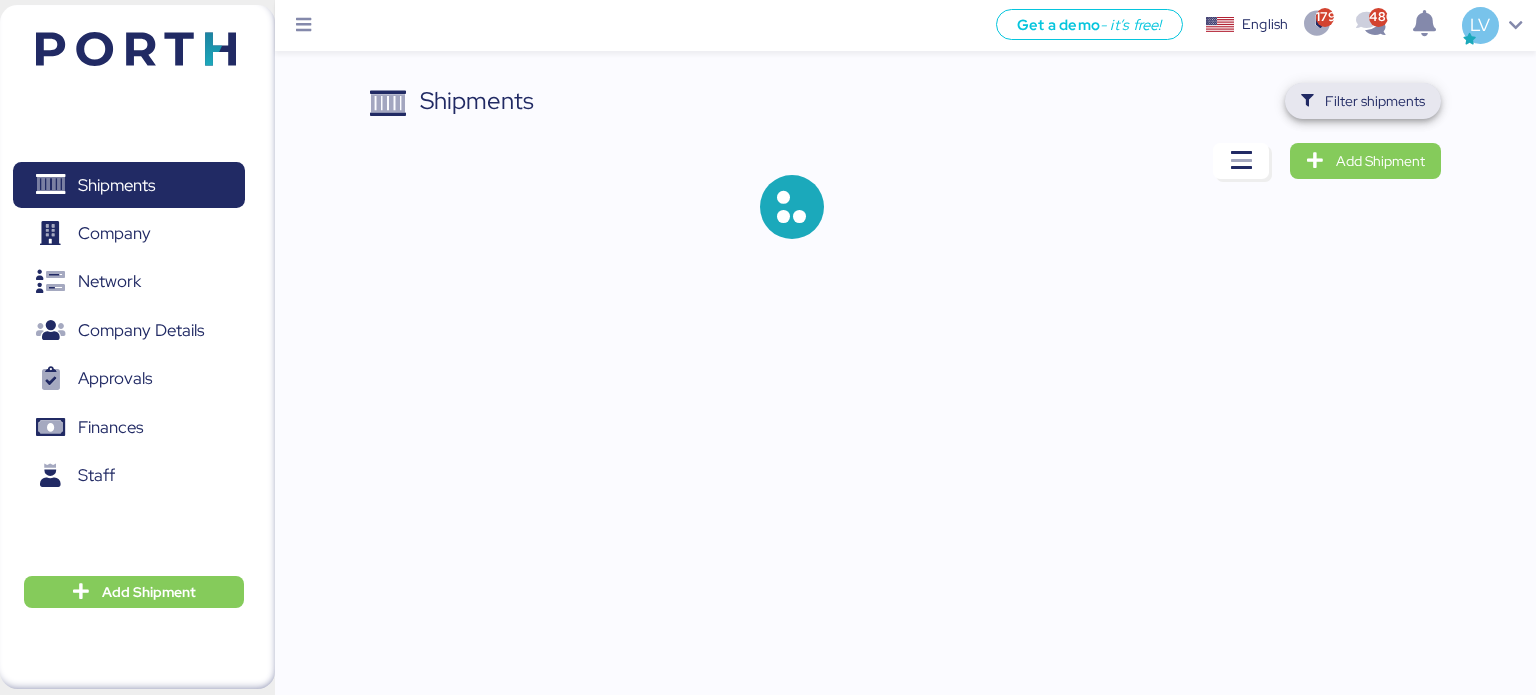 click on "Filter shipments" at bounding box center [1375, 101] 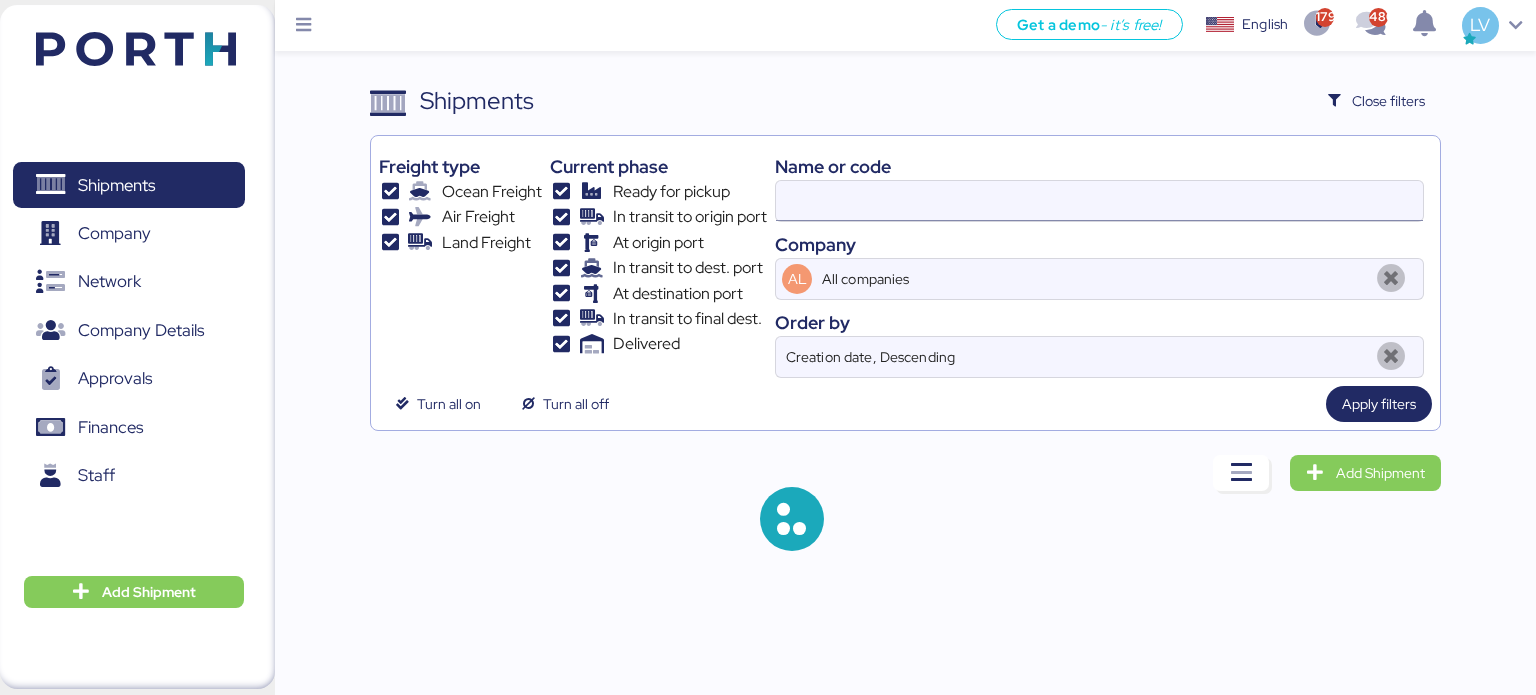click at bounding box center [1099, 201] 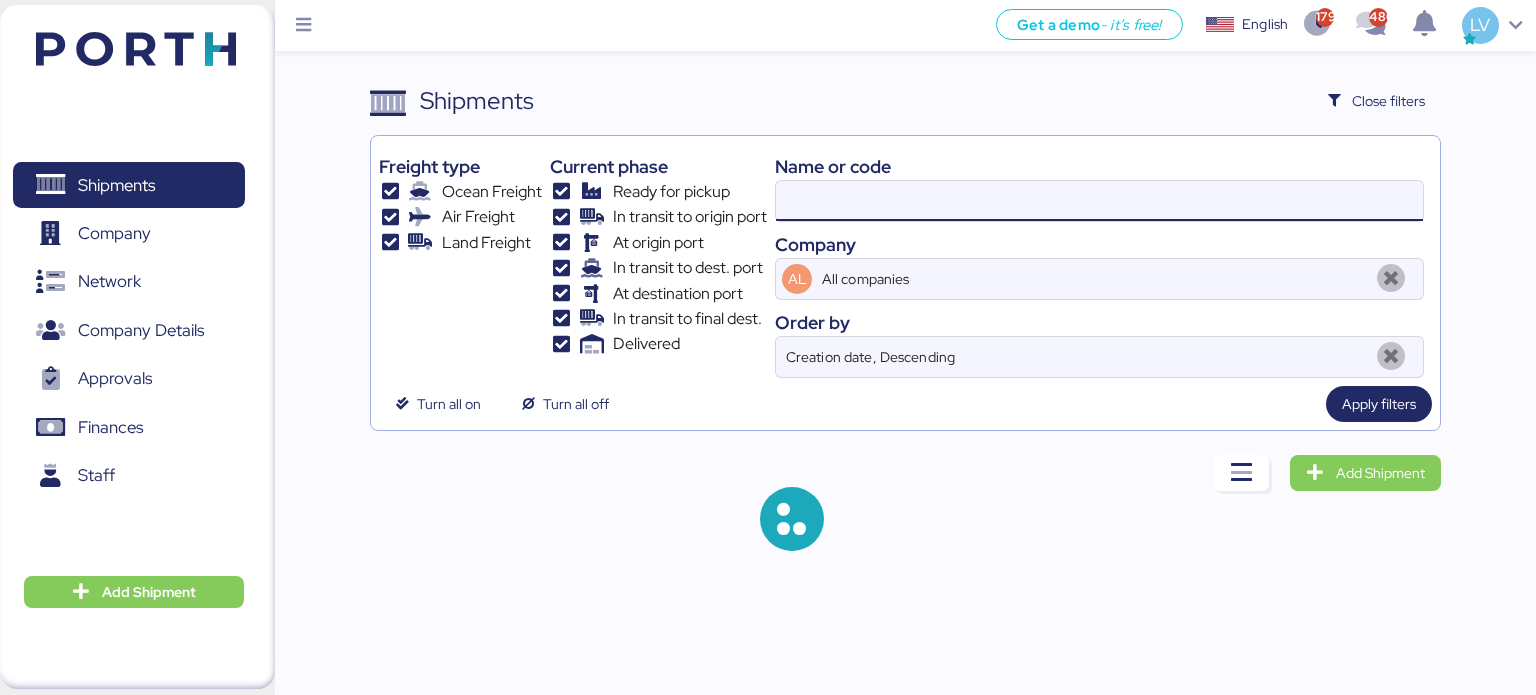 click at bounding box center (1099, 201) 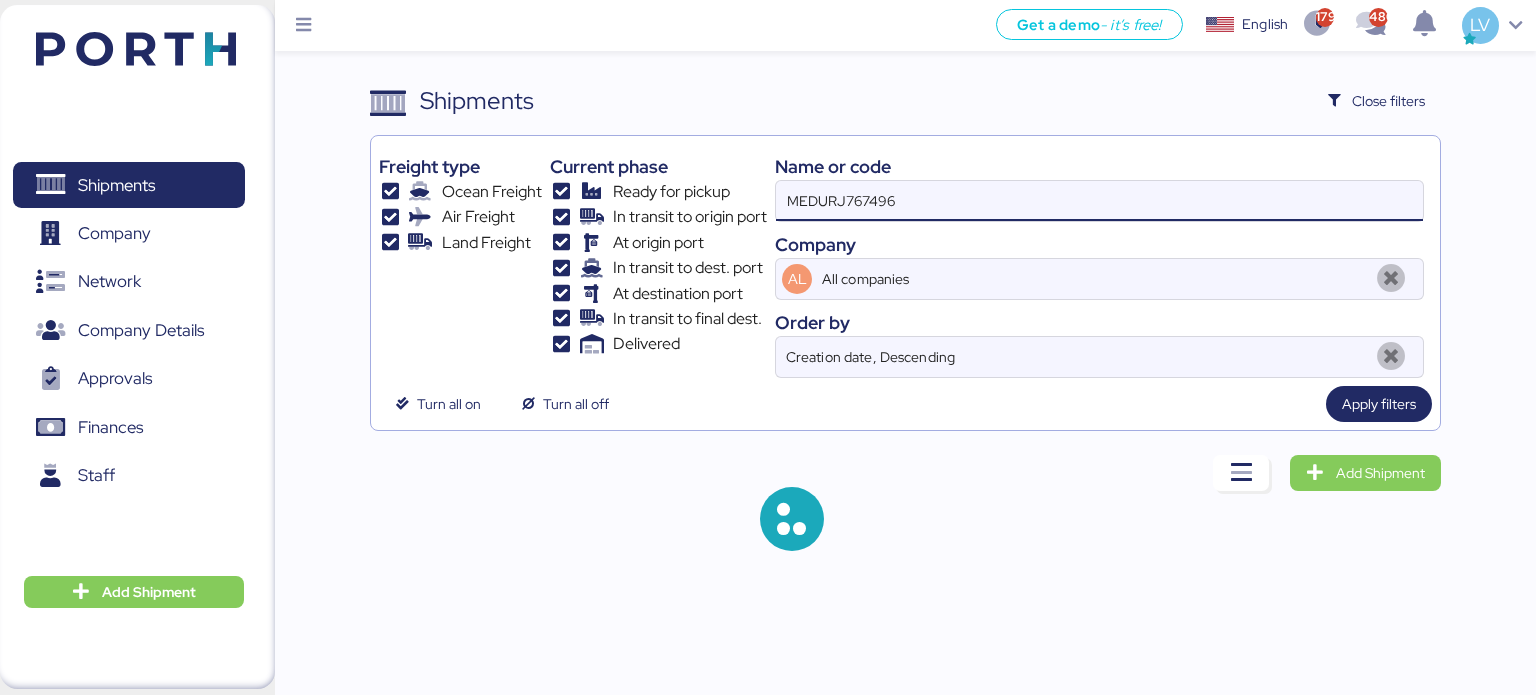 type on "MEDURJ767496" 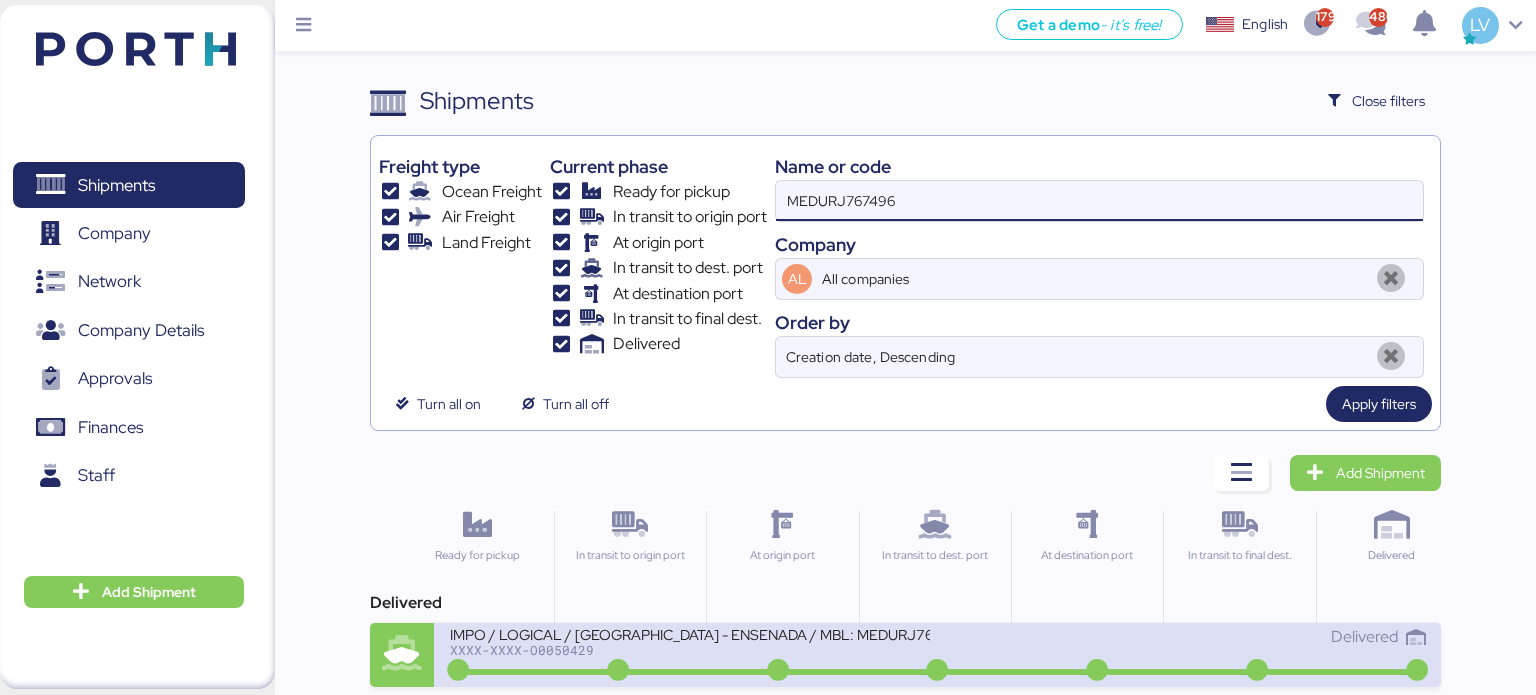 click on "IMPO / LOGICAL / [GEOGRAPHIC_DATA] - ENSENADA / MBL: MEDURJ767496 XXXX-XXXX-O0050429" at bounding box center (694, 646) 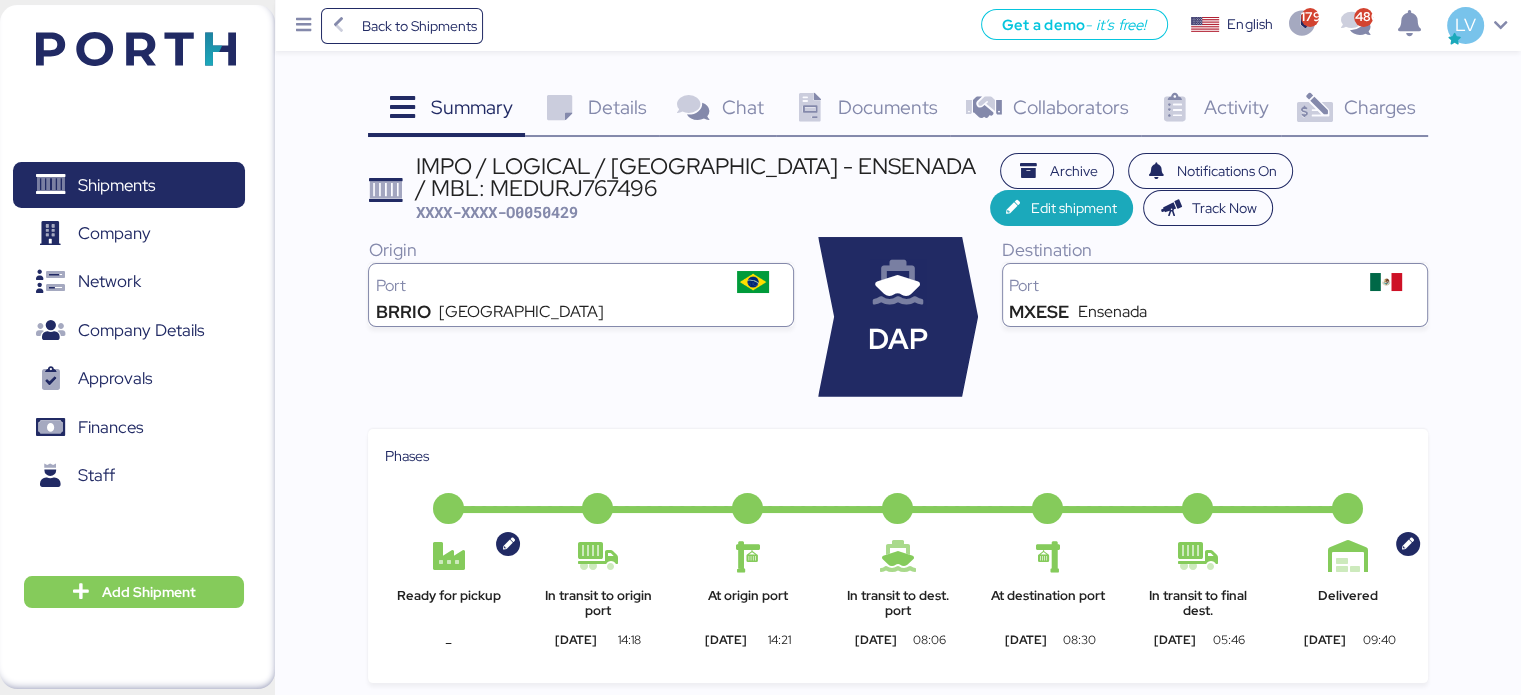 click on "Summary 0   Details 0   Chat 0   Documents 0   Collaborators 0   Activity 0   Charges 0   IMPO / LOGICAL / [GEOGRAPHIC_DATA] - ENSENADA / MBL: MEDURJ767496 XXXX-XXXX-O0050429   Archive   Notifications On   Edit shipment   Track Now Origin [GEOGRAPHIC_DATA] [GEOGRAPHIC_DATA]   DAP Destination Port MXESE Ensenada Phases     Ready for pickup -   In transit to origin port [DATE] 14:18   At origin port [DATE] 14:21   In transit to dest. port [DATE] 08:06   At destination [GEOGRAPHIC_DATA][DATE] 08:30   In transit to final dest. [DATE] 05:46     Delivered [DATE] 09:40   Created by Iungo Logistics IUNG Guadalajara   Supplier   Add supplier Client   Add client Customs broker   Add broker Forwarder   Add Forwarder Other   Add other Documents   Name
1425133301G 4886991.pdf
private
INV 52.2.pdf
private
private
Activity   User" at bounding box center [760, 858] 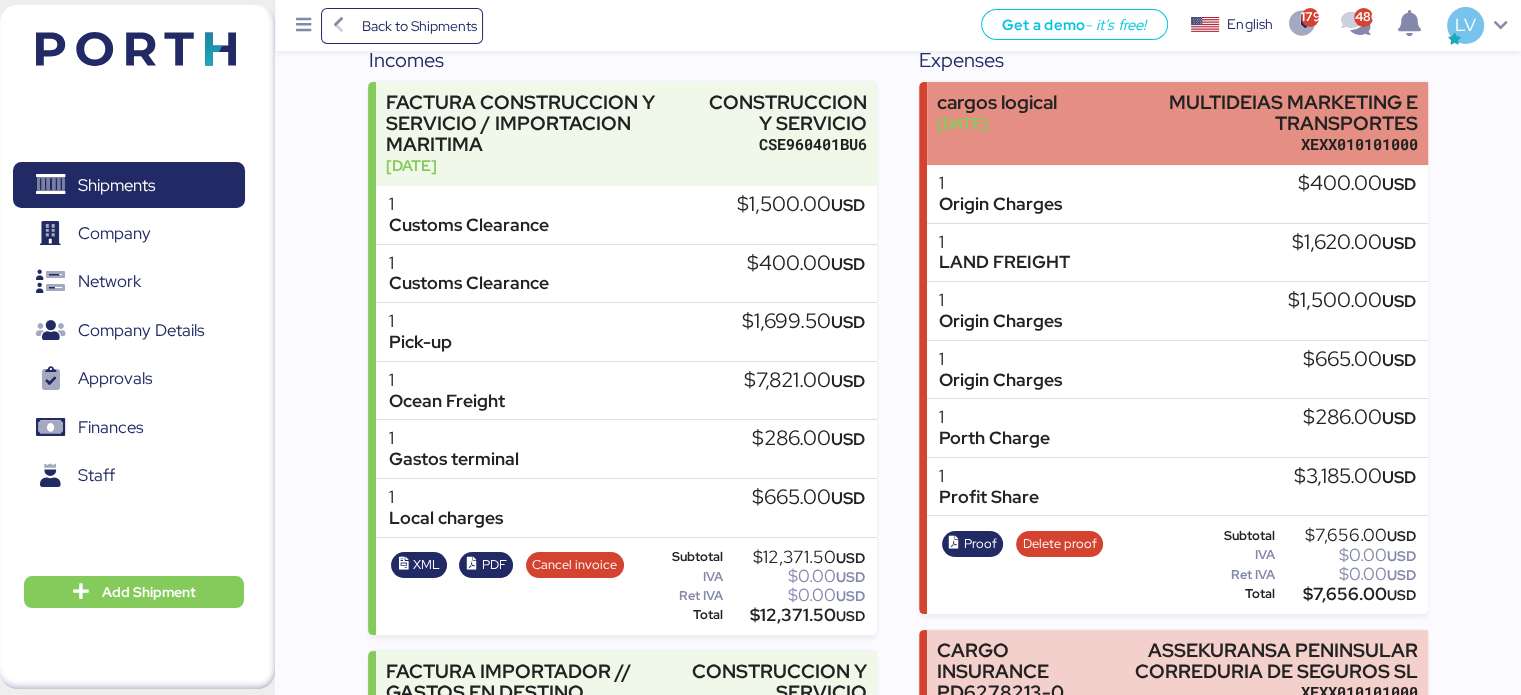 scroll, scrollTop: 0, scrollLeft: 0, axis: both 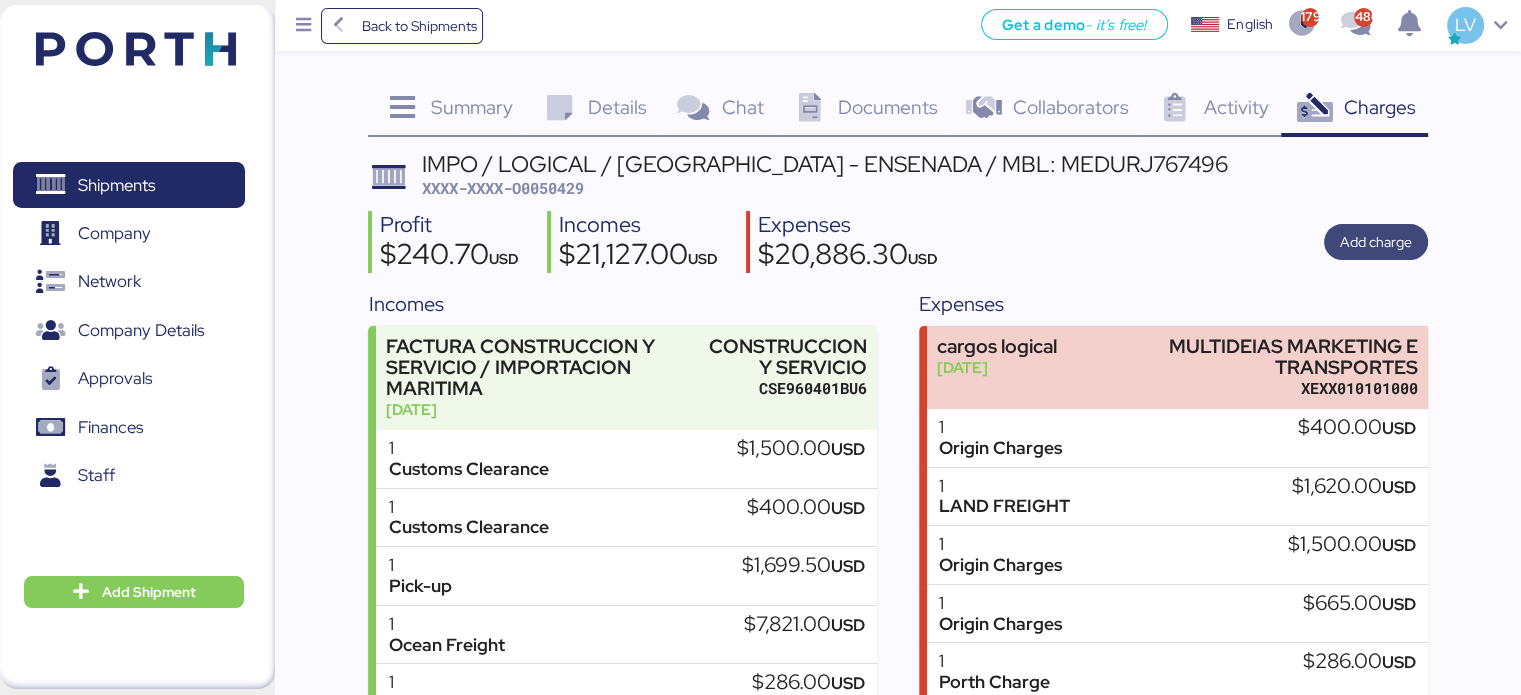 click on "Add charge" at bounding box center (1376, 242) 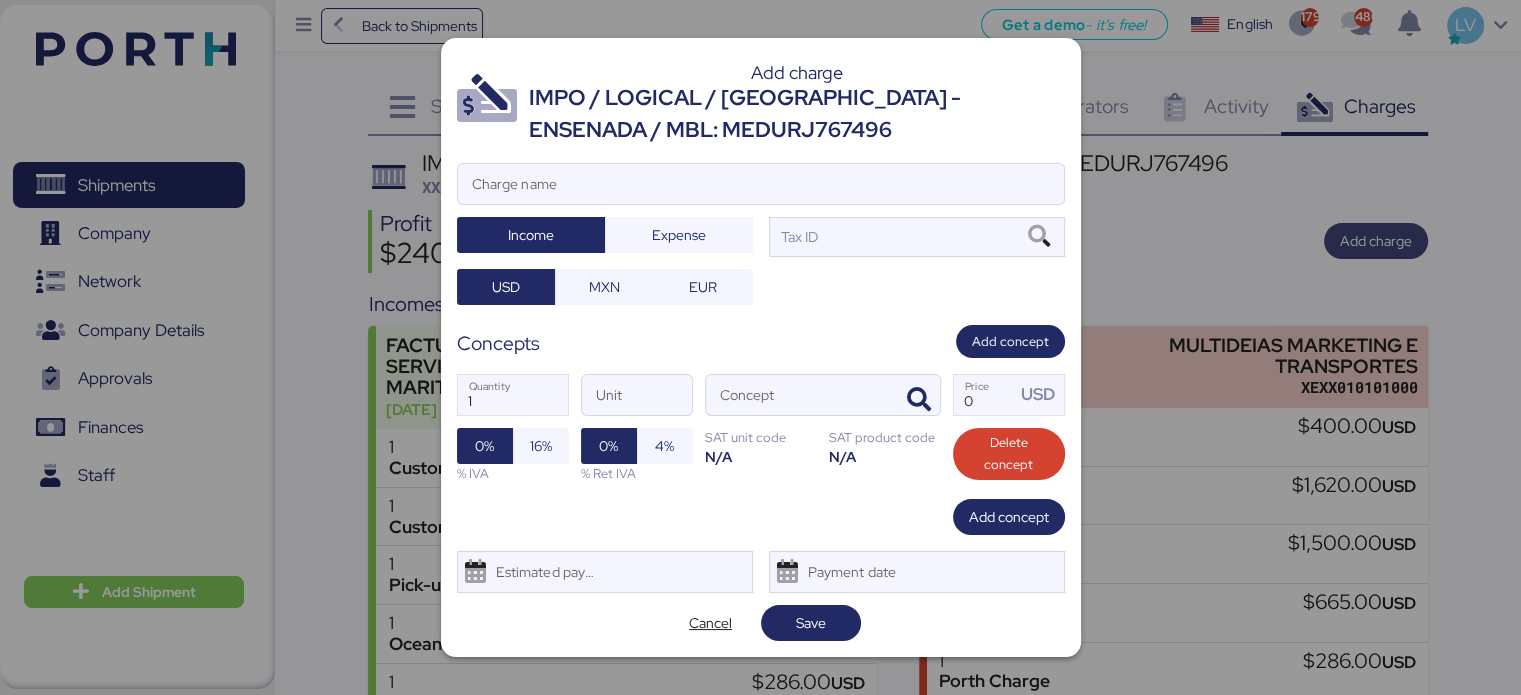 scroll, scrollTop: 0, scrollLeft: 0, axis: both 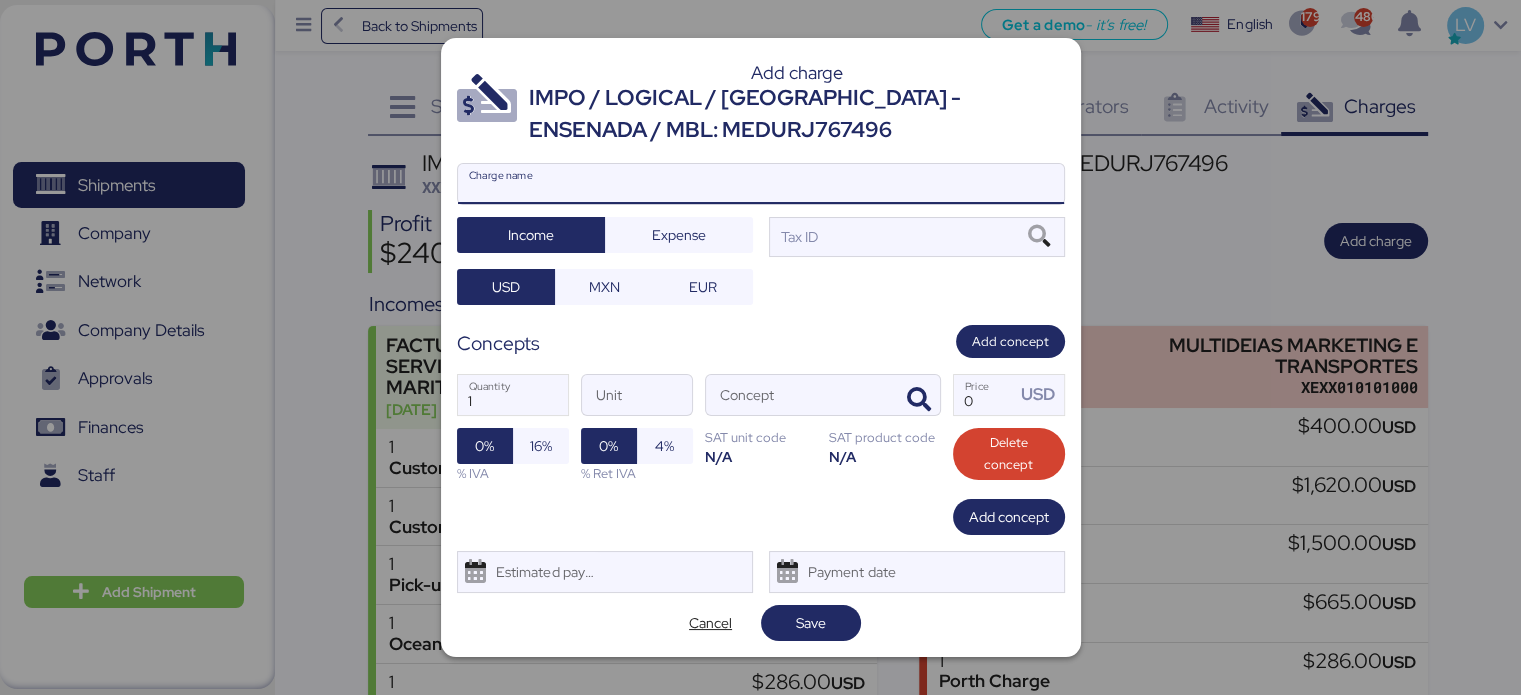 click on "Charge name" at bounding box center [761, 184] 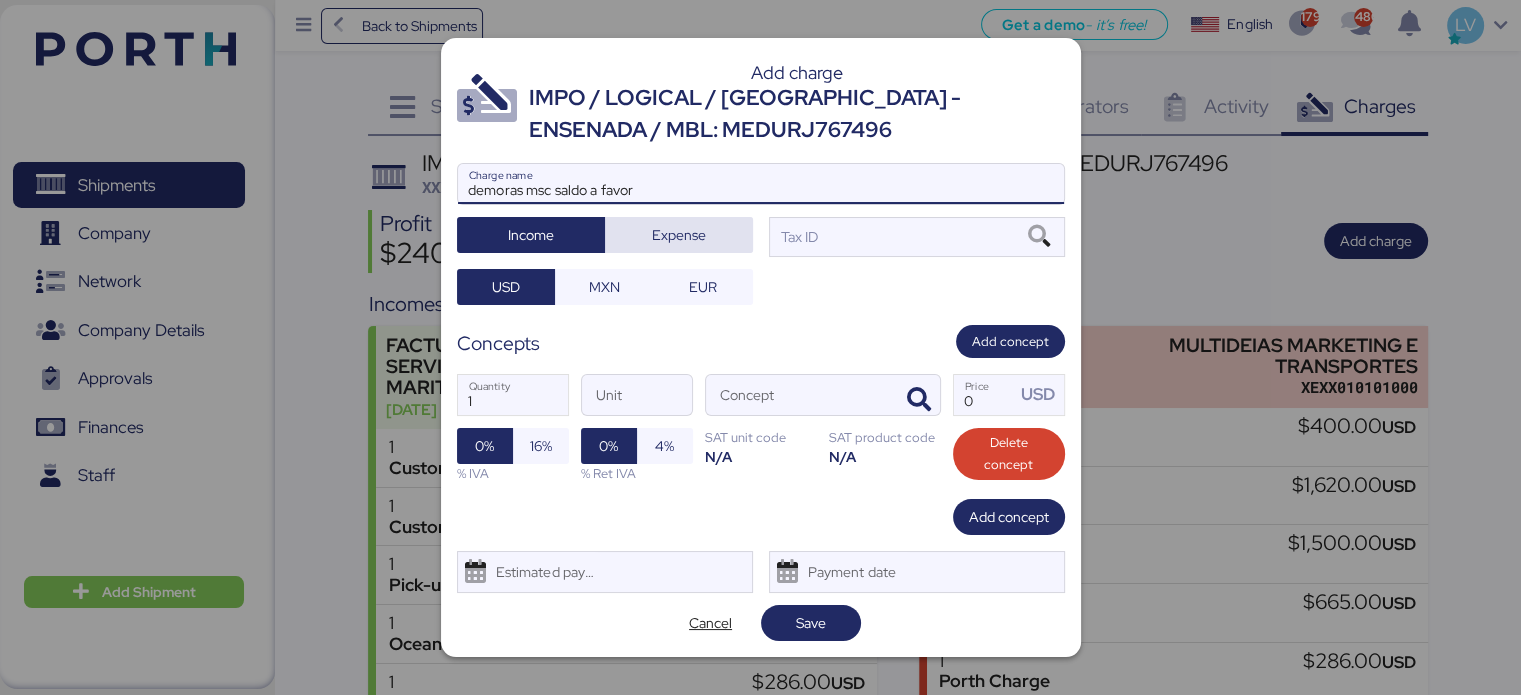 type on "demoras msc saldo a favor" 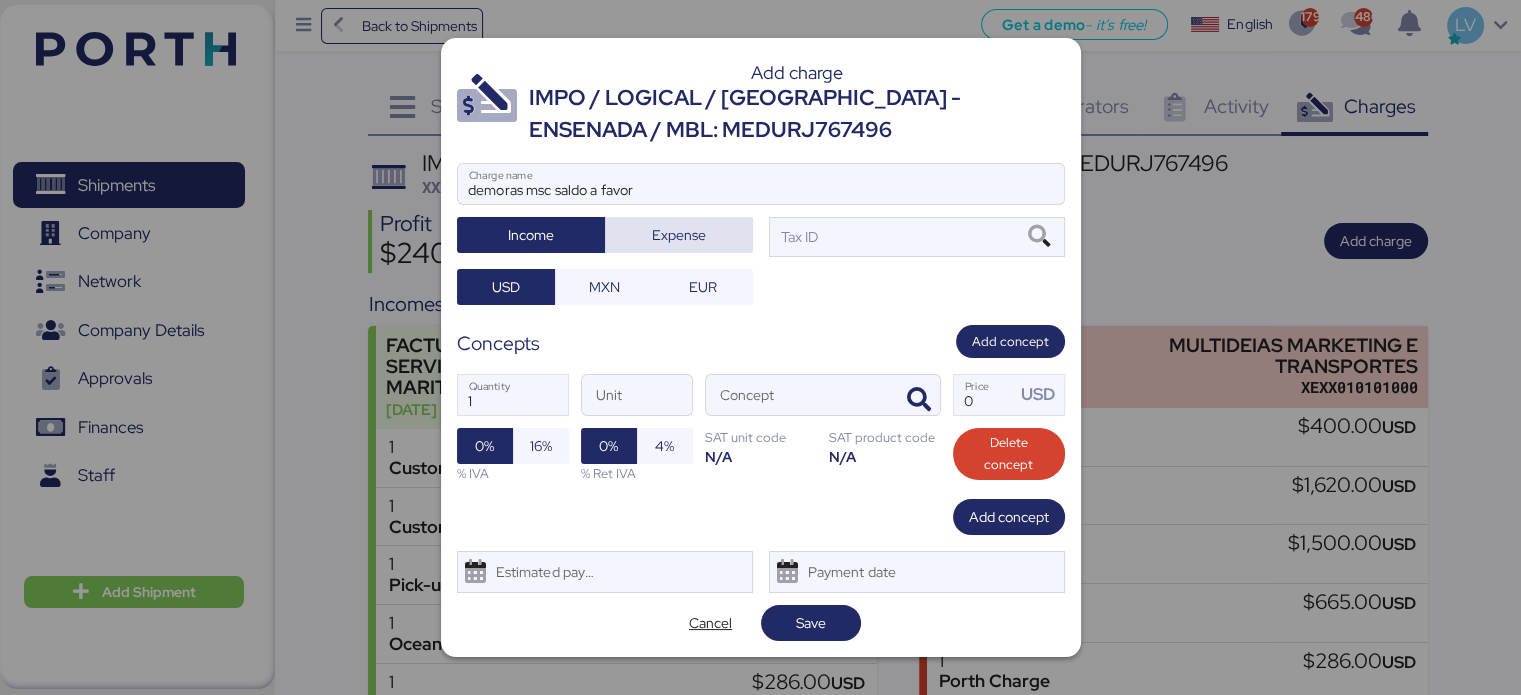 click on "Expense" at bounding box center [679, 235] 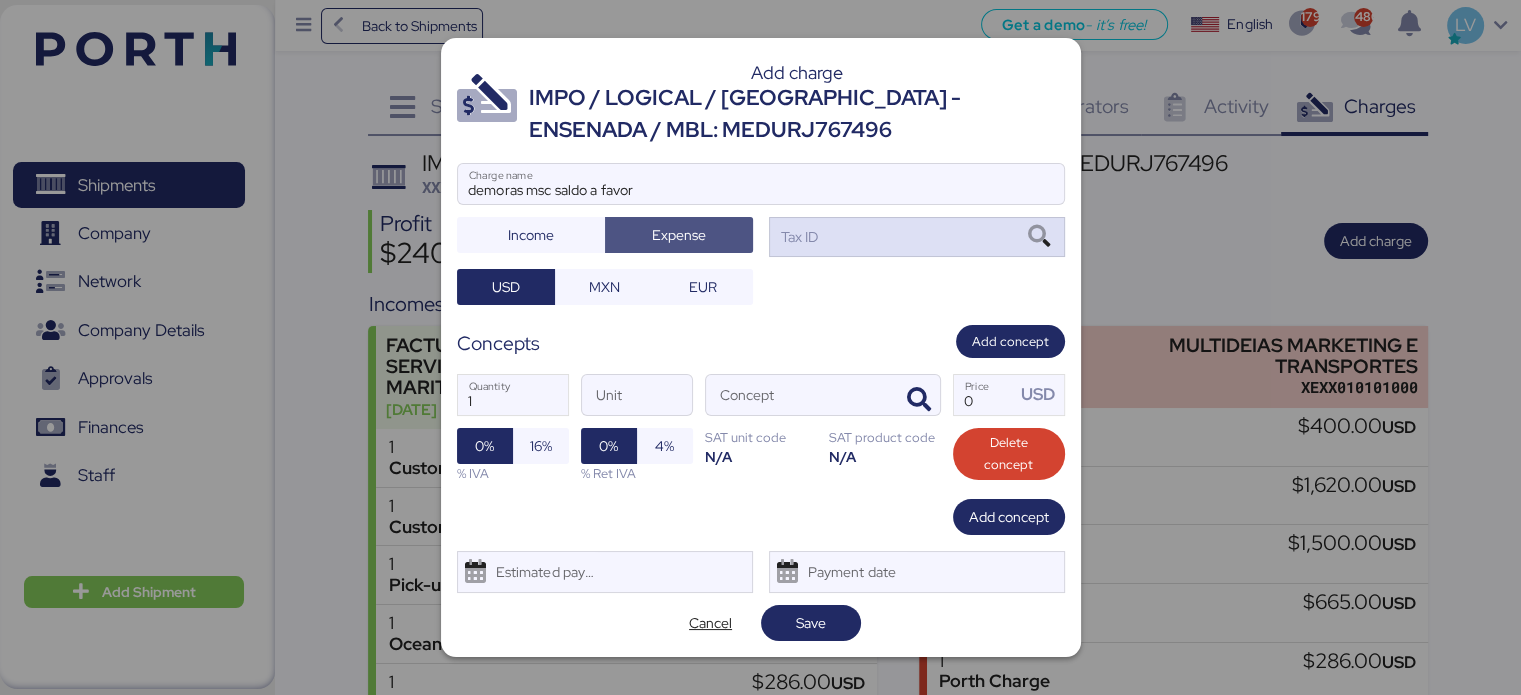 click on "Tax ID" at bounding box center (798, 237) 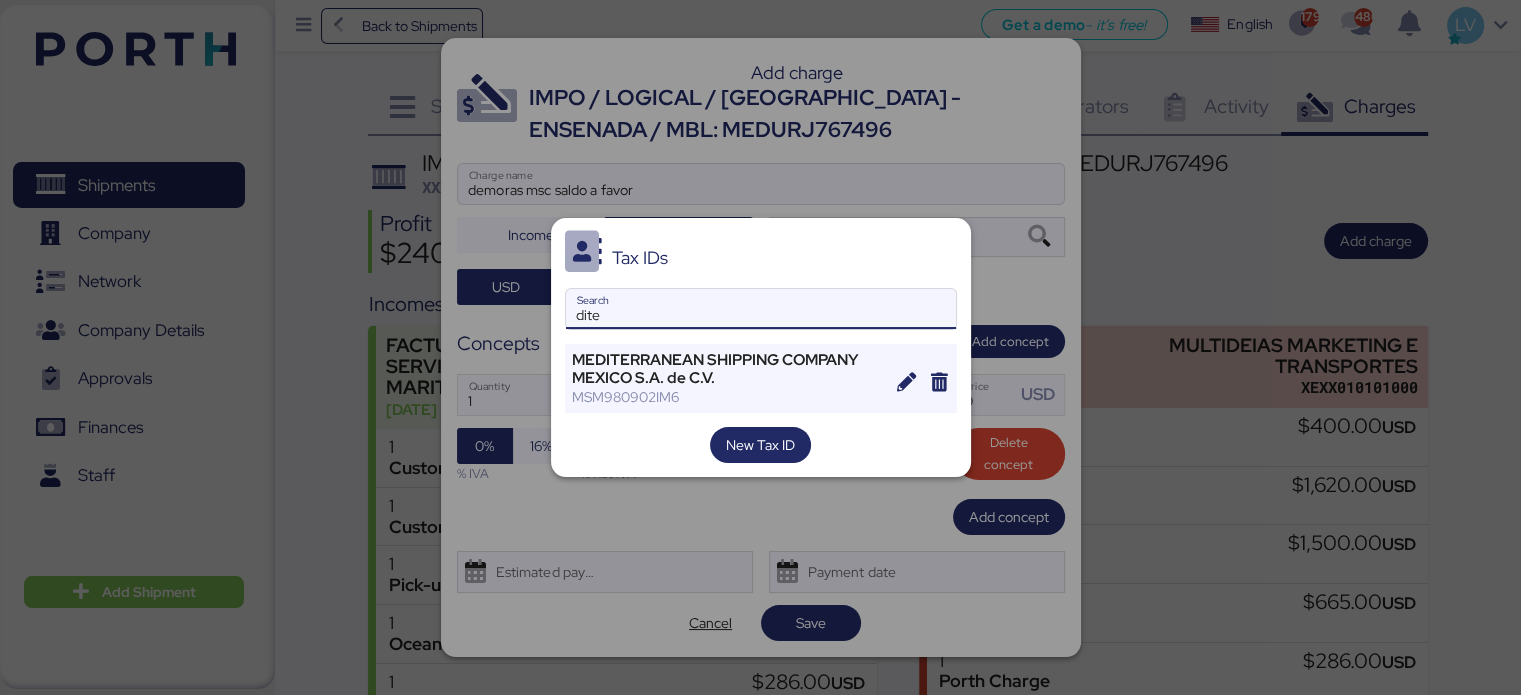 type on "dite" 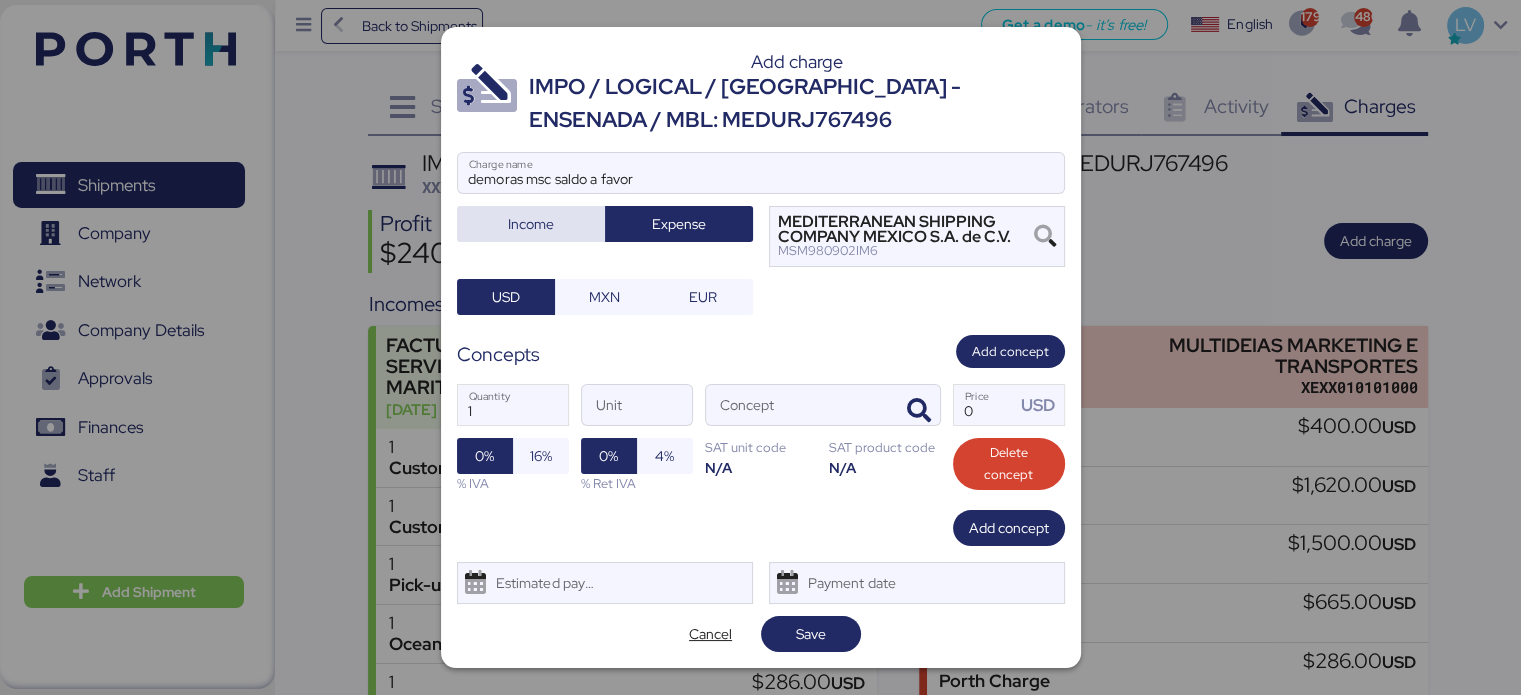 click on "Income" at bounding box center [531, 224] 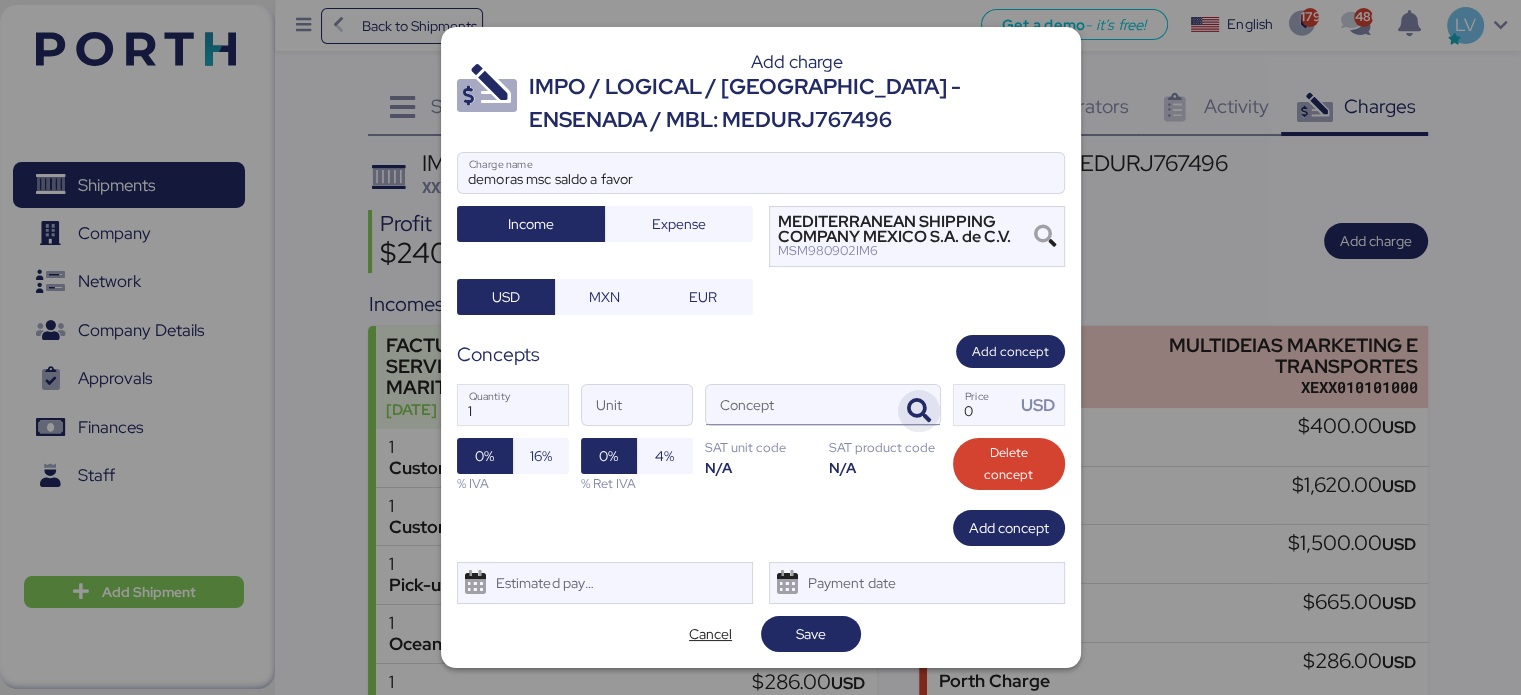click at bounding box center (919, 411) 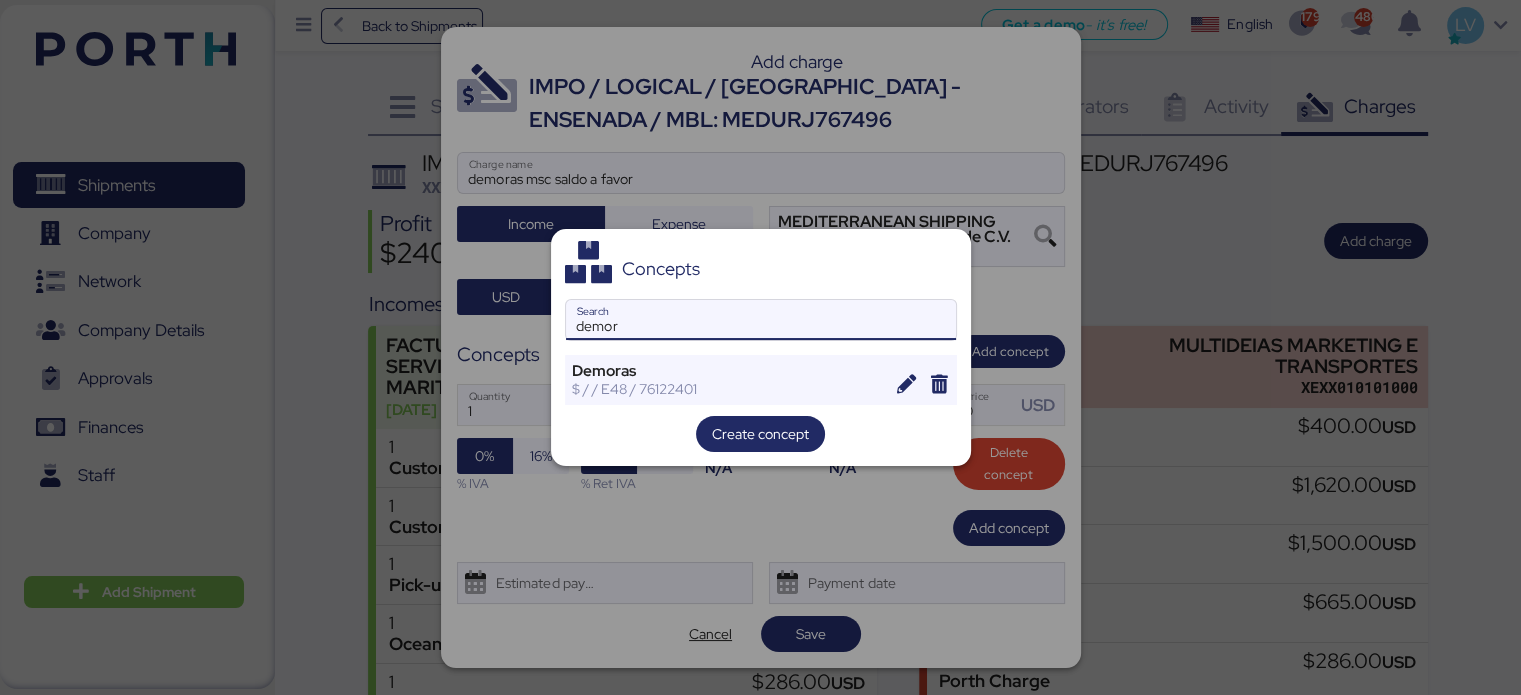 type on "demor" 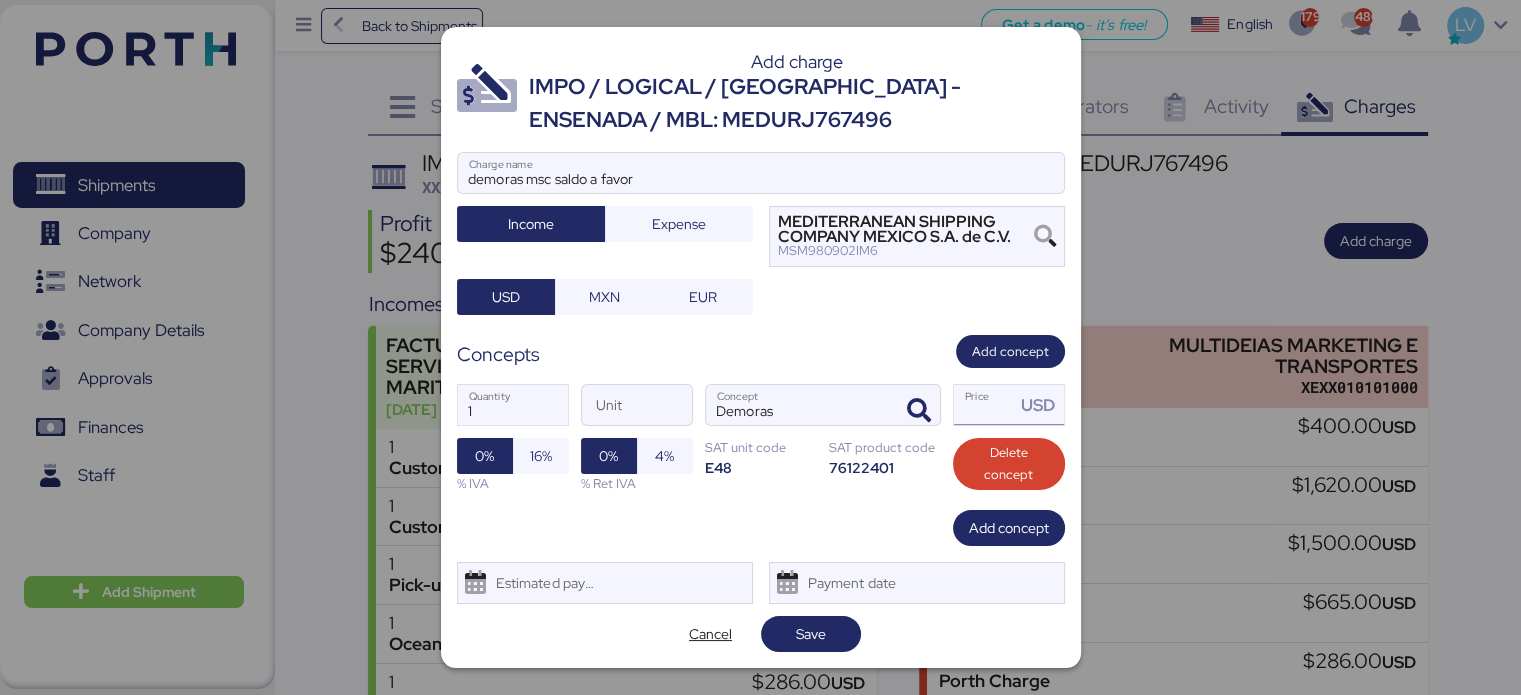 click on "Price USD" at bounding box center (985, 405) 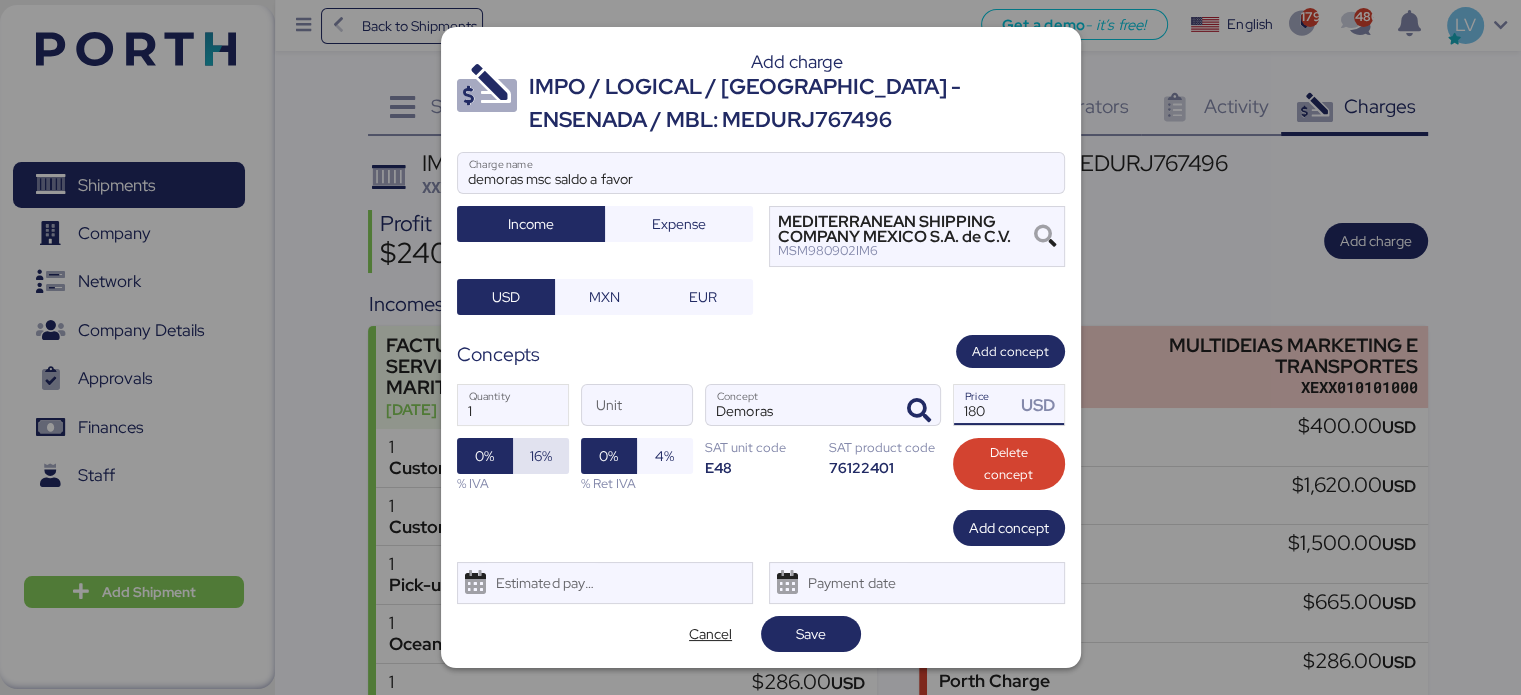 type on "180" 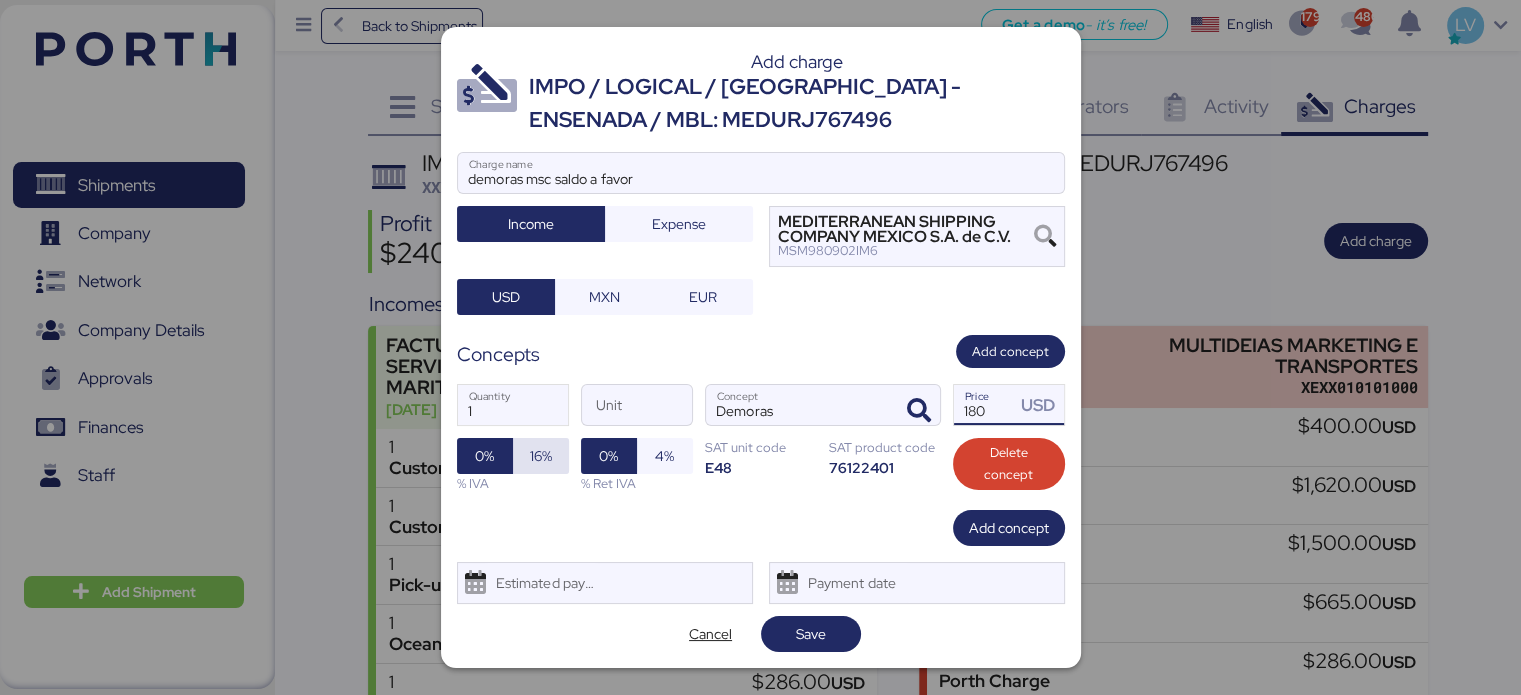 click on "16%" at bounding box center [541, 456] 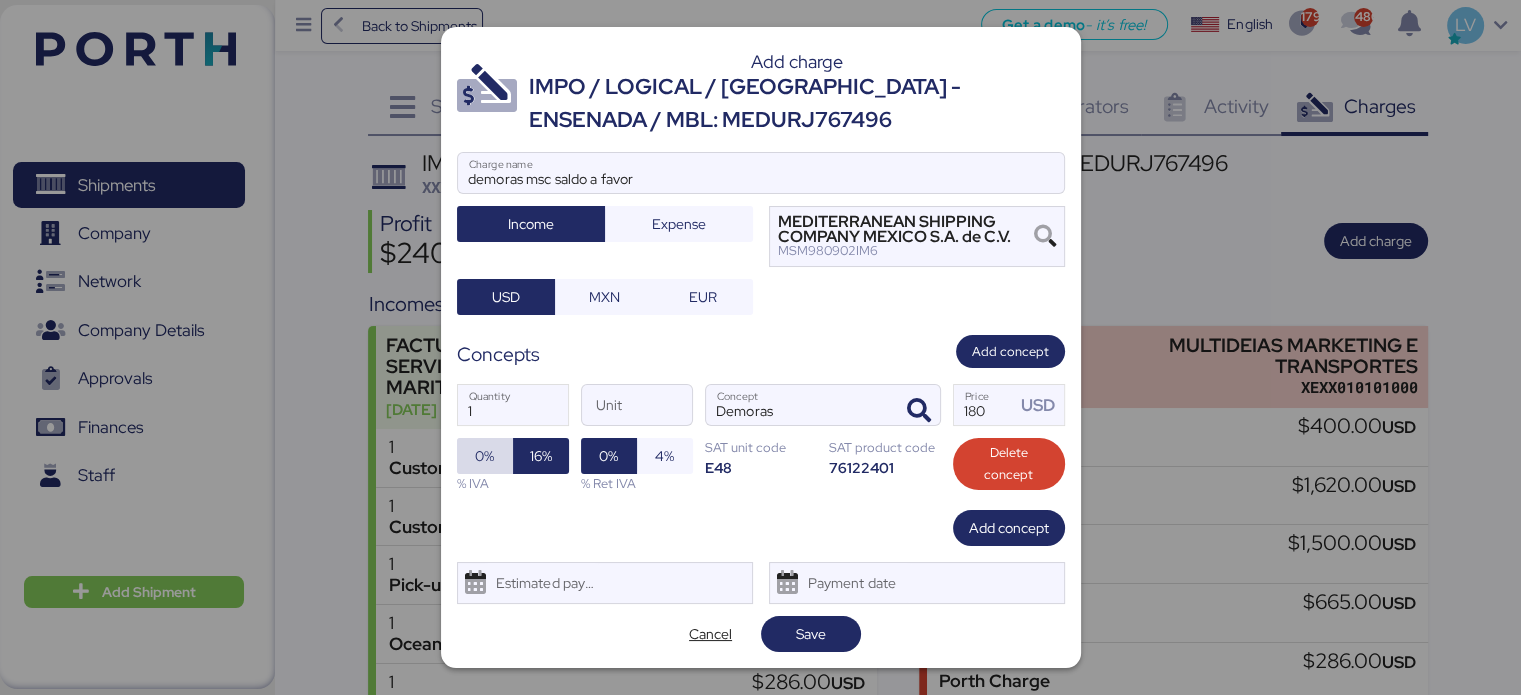 click on "0%" at bounding box center [485, 456] 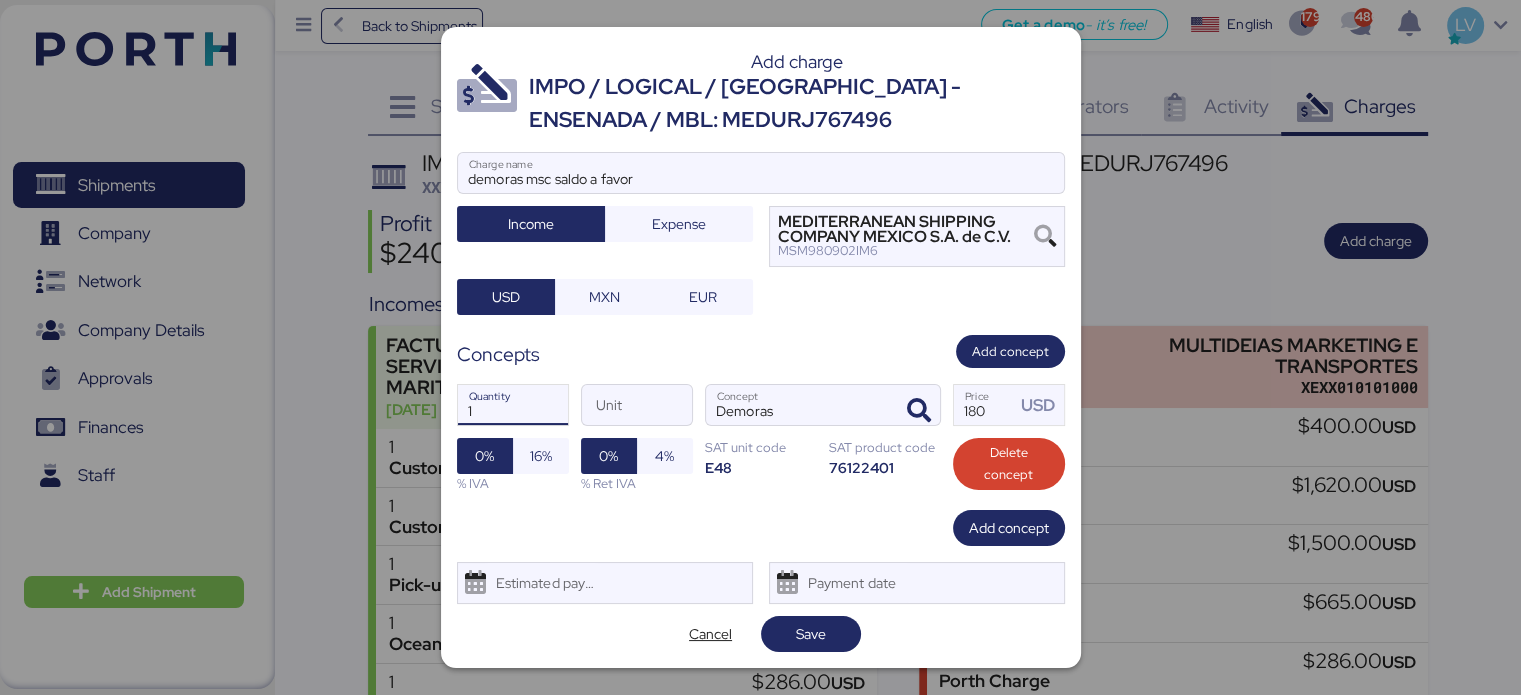 click on "1" at bounding box center [513, 405] 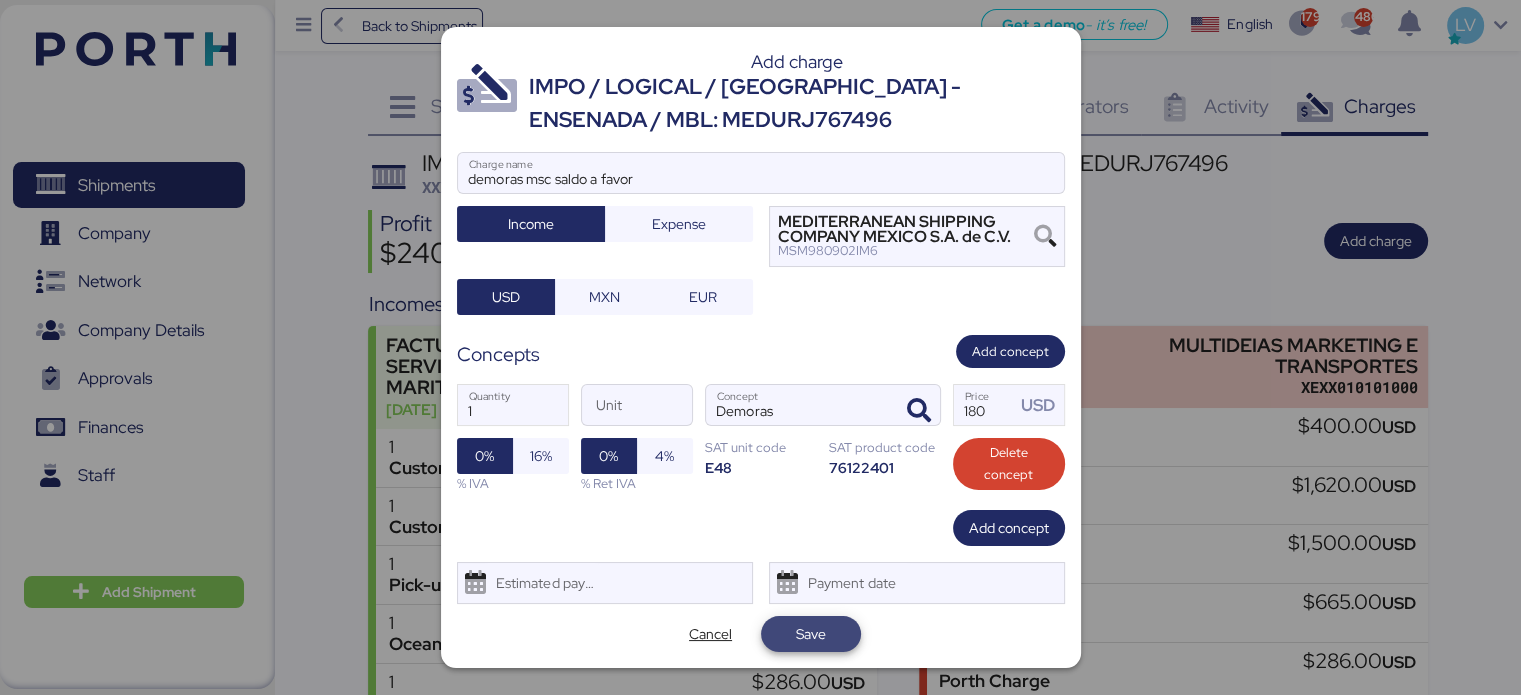 click on "Save" at bounding box center (811, 634) 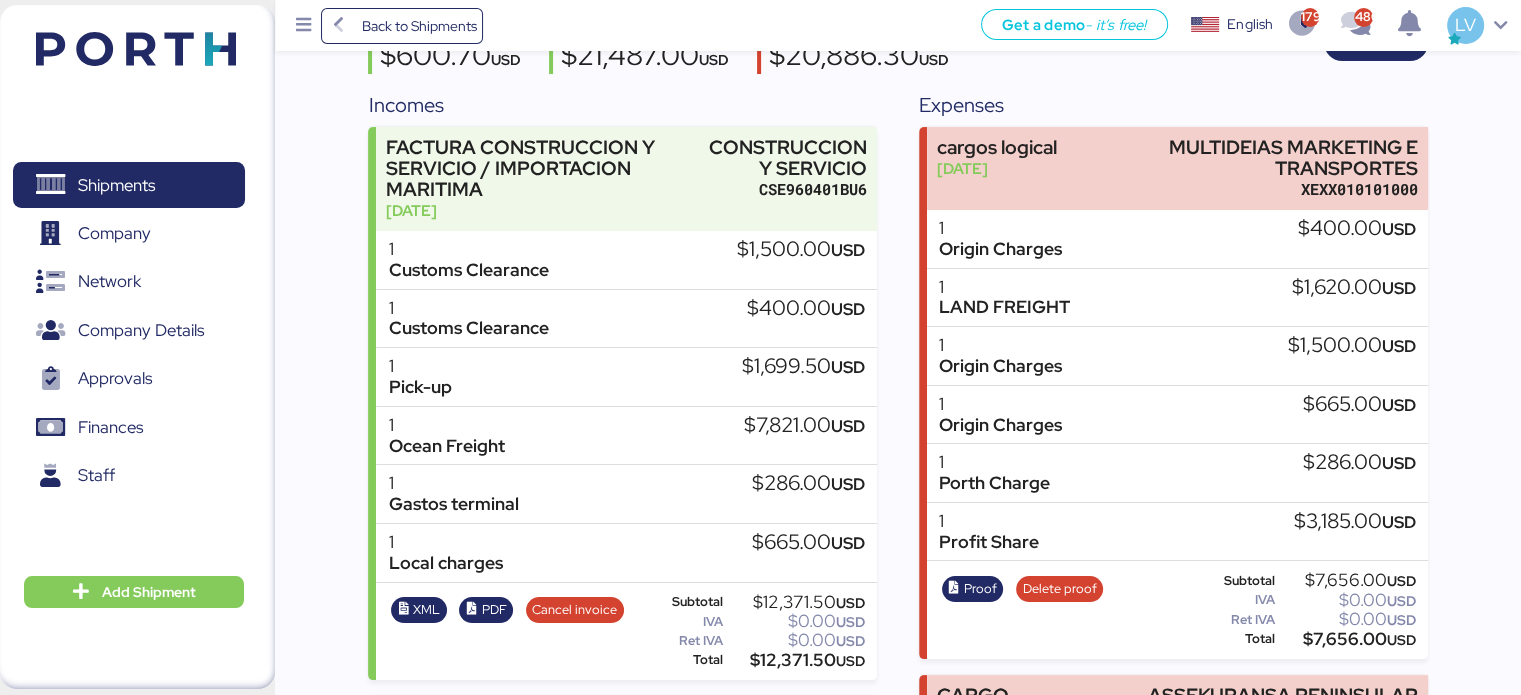 scroll, scrollTop: 0, scrollLeft: 0, axis: both 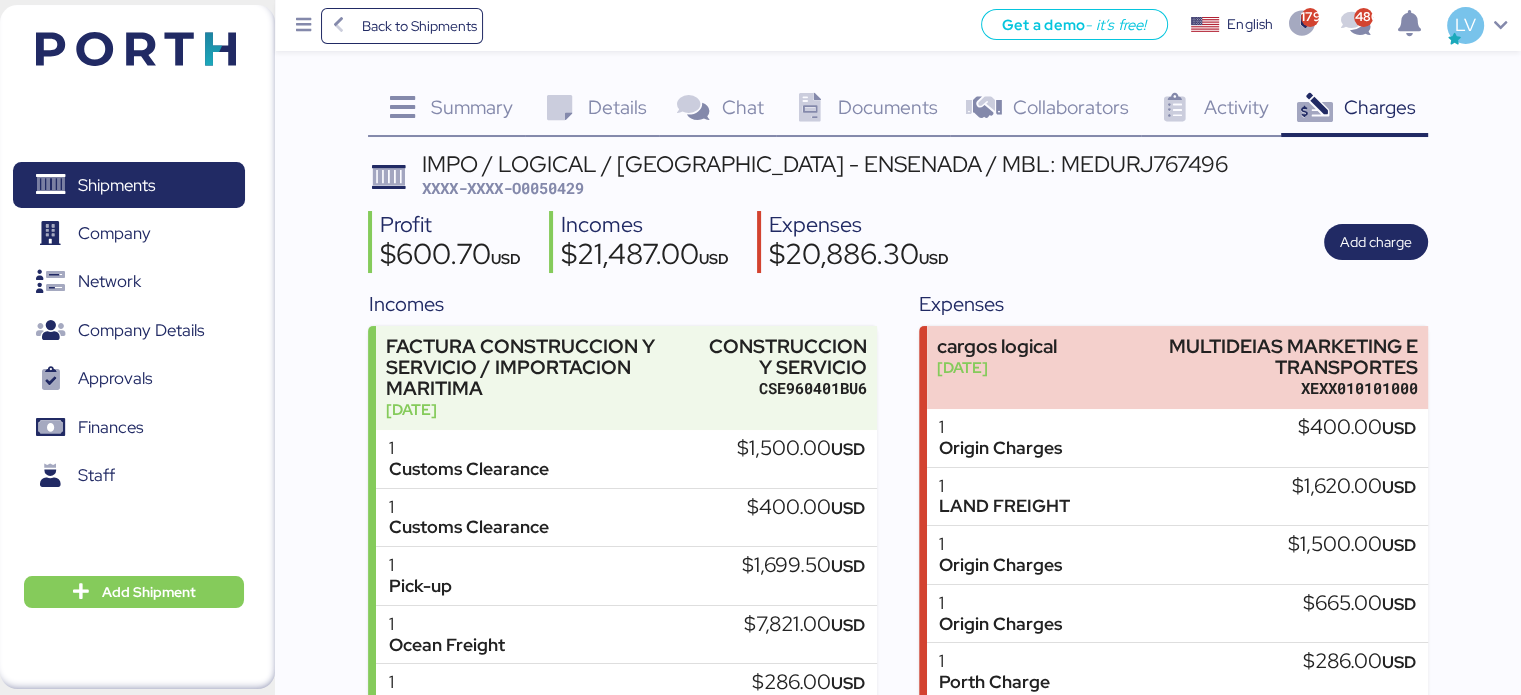 click on "Documents" at bounding box center [888, 107] 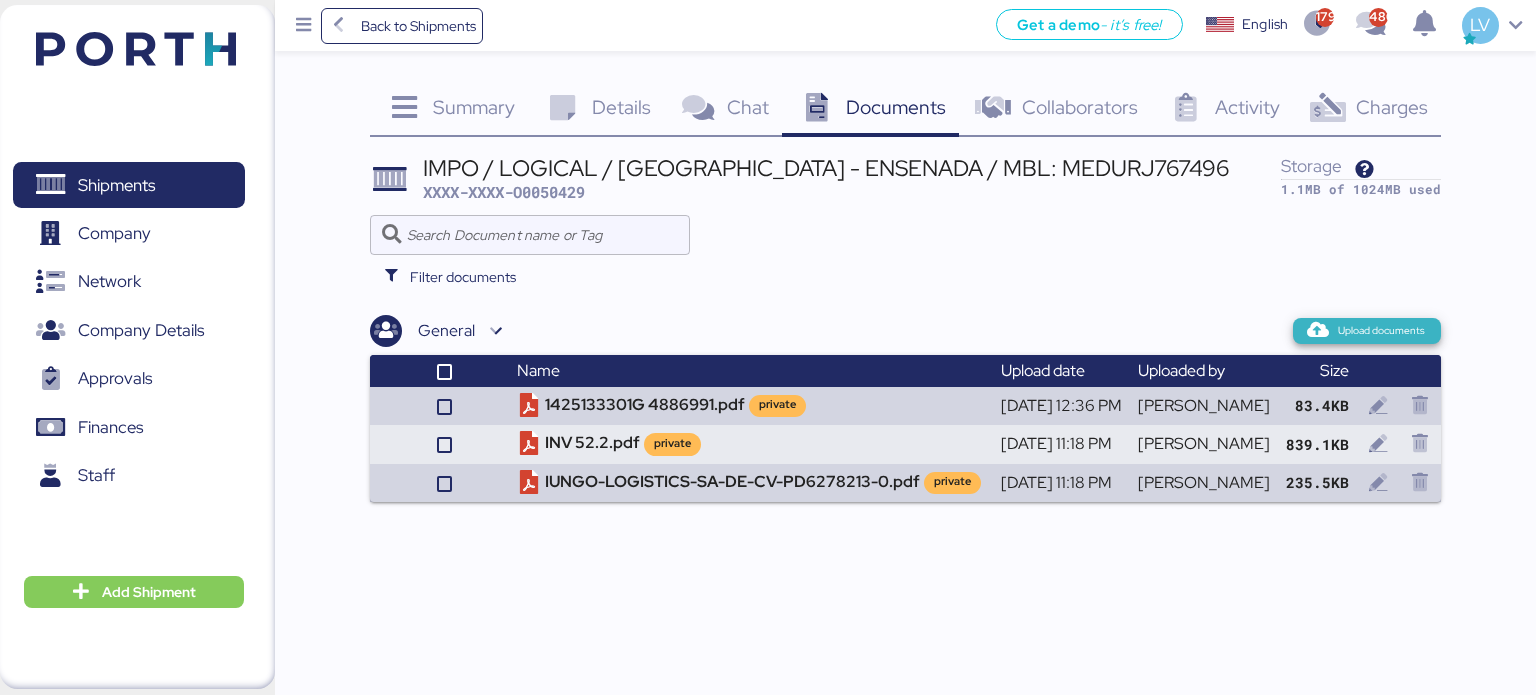 click on "Upload documents" at bounding box center (1367, 331) 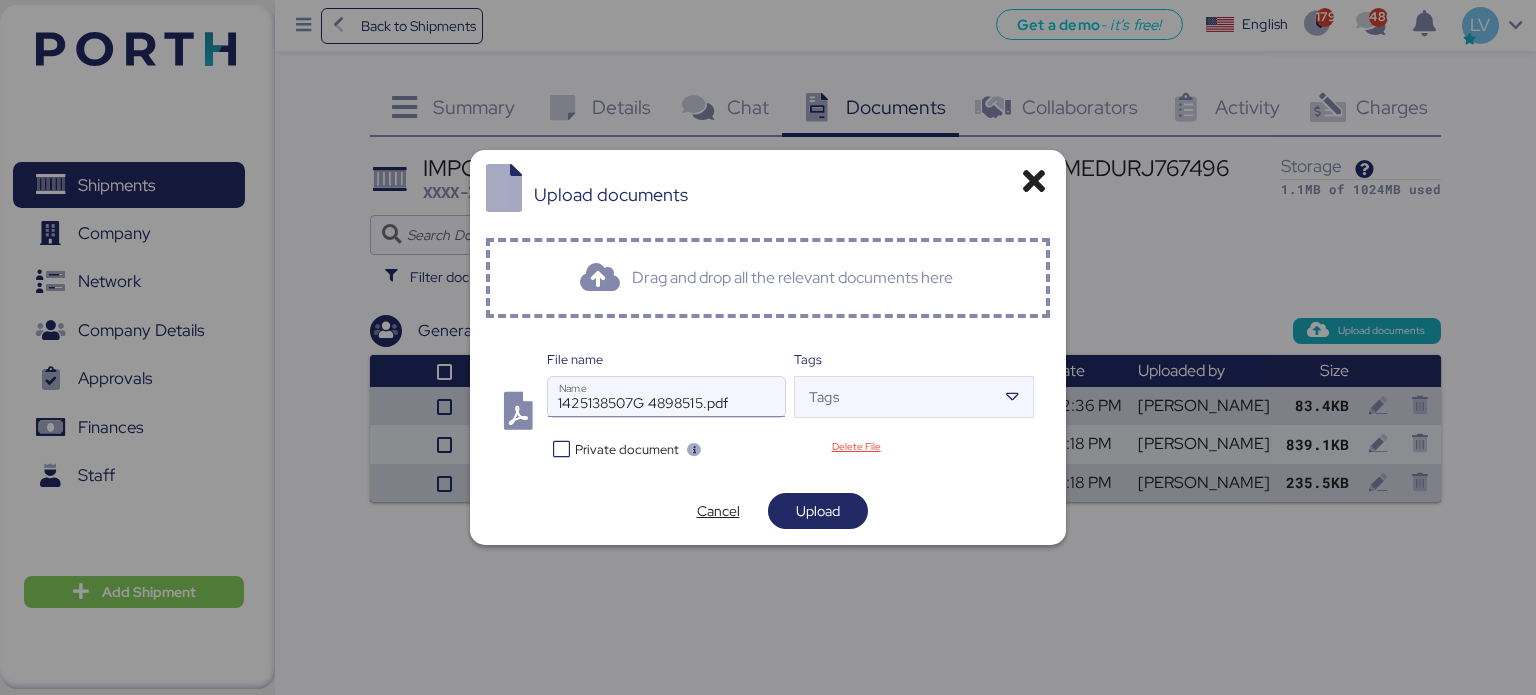 click on "1425138507G 4898515.pdf" at bounding box center [666, 397] 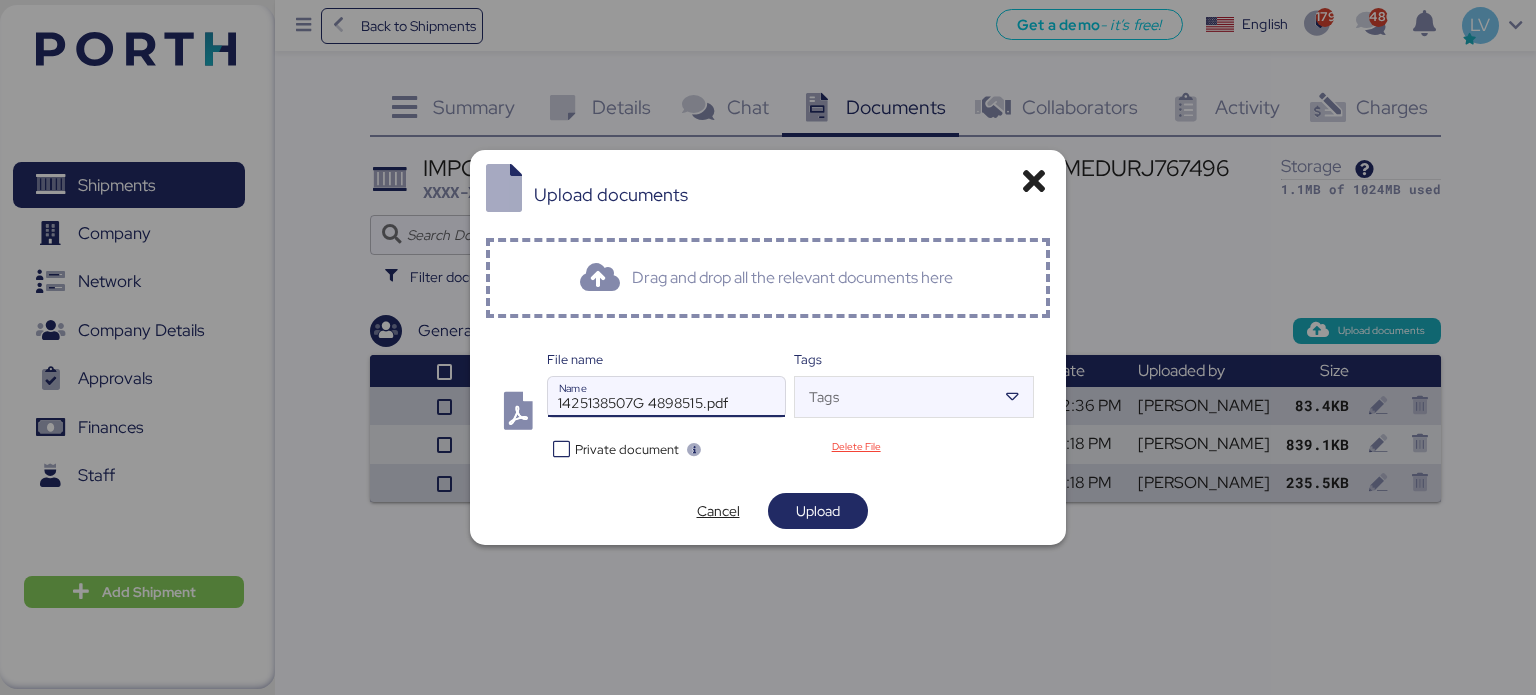 click on "1425138507G 4898515.pdf" at bounding box center (666, 397) 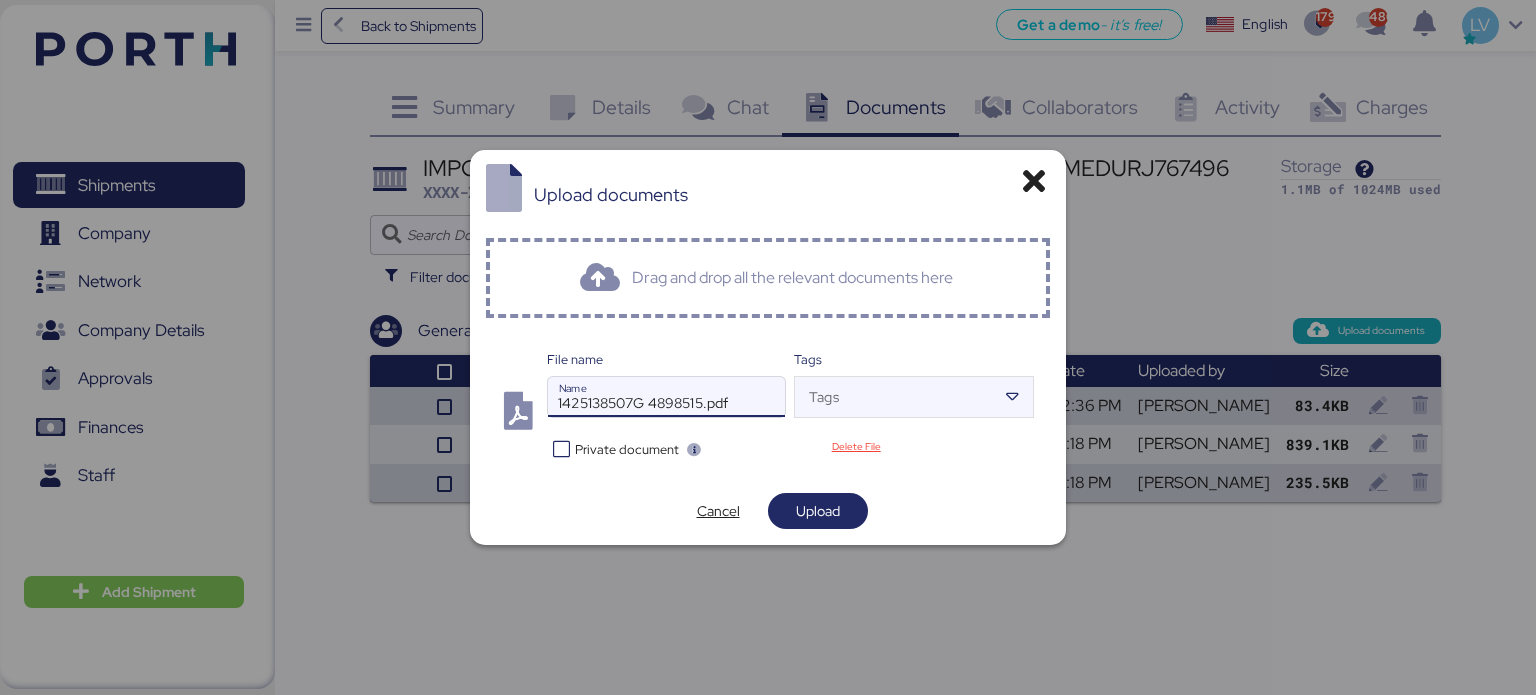 click on "1425138507G 4898515.pdf" at bounding box center [666, 397] 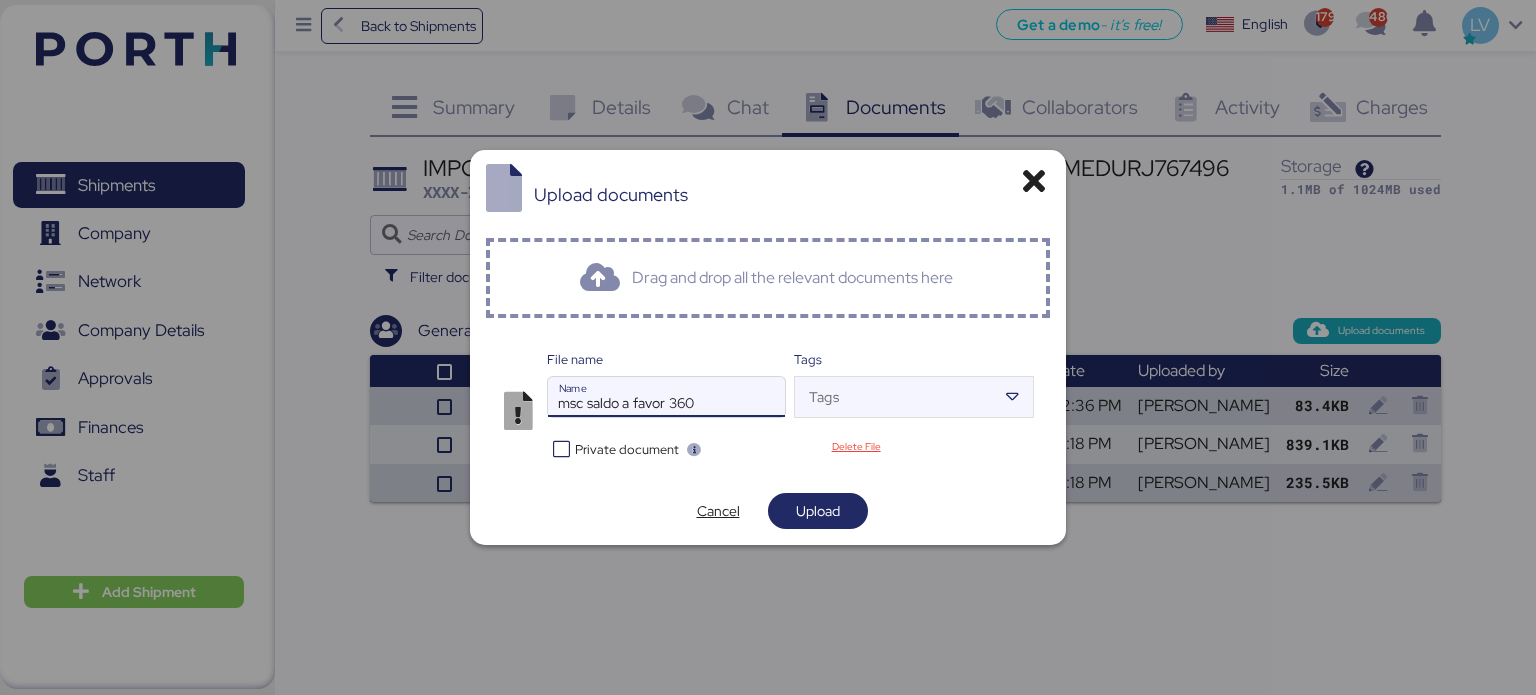type on "msc saldo a favor 360" 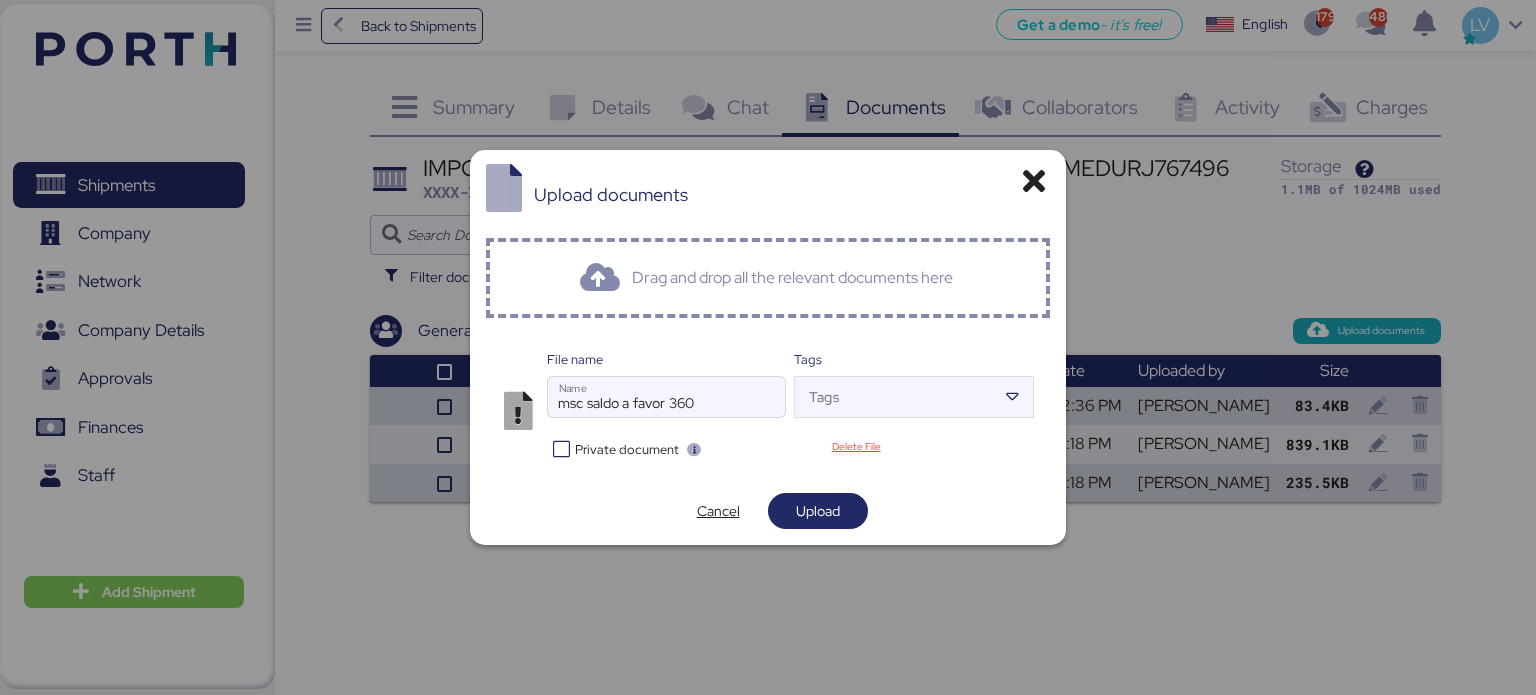 click on "File name msc saldo a favor 360 Name Tags Tags     Private document   Delete File" at bounding box center (767, 406) 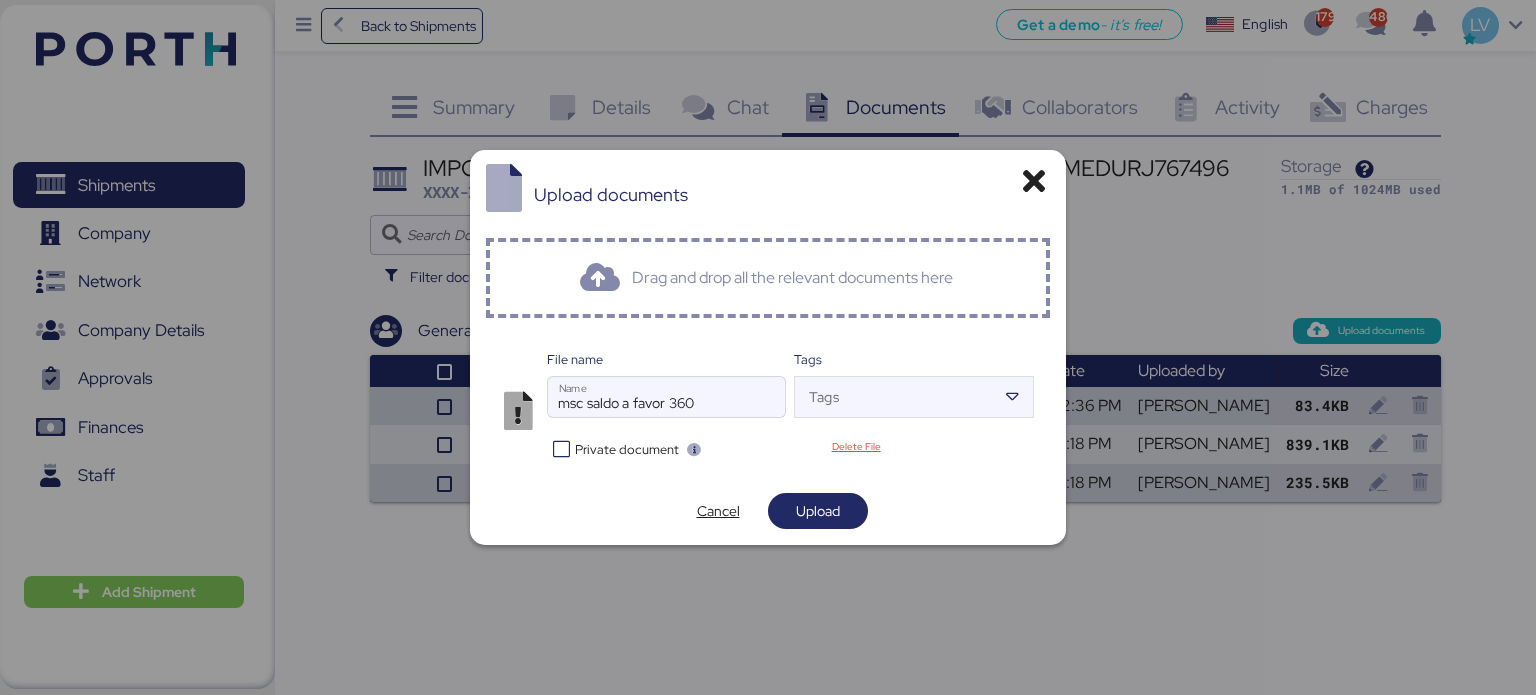 click on "Private document" at bounding box center (627, 449) 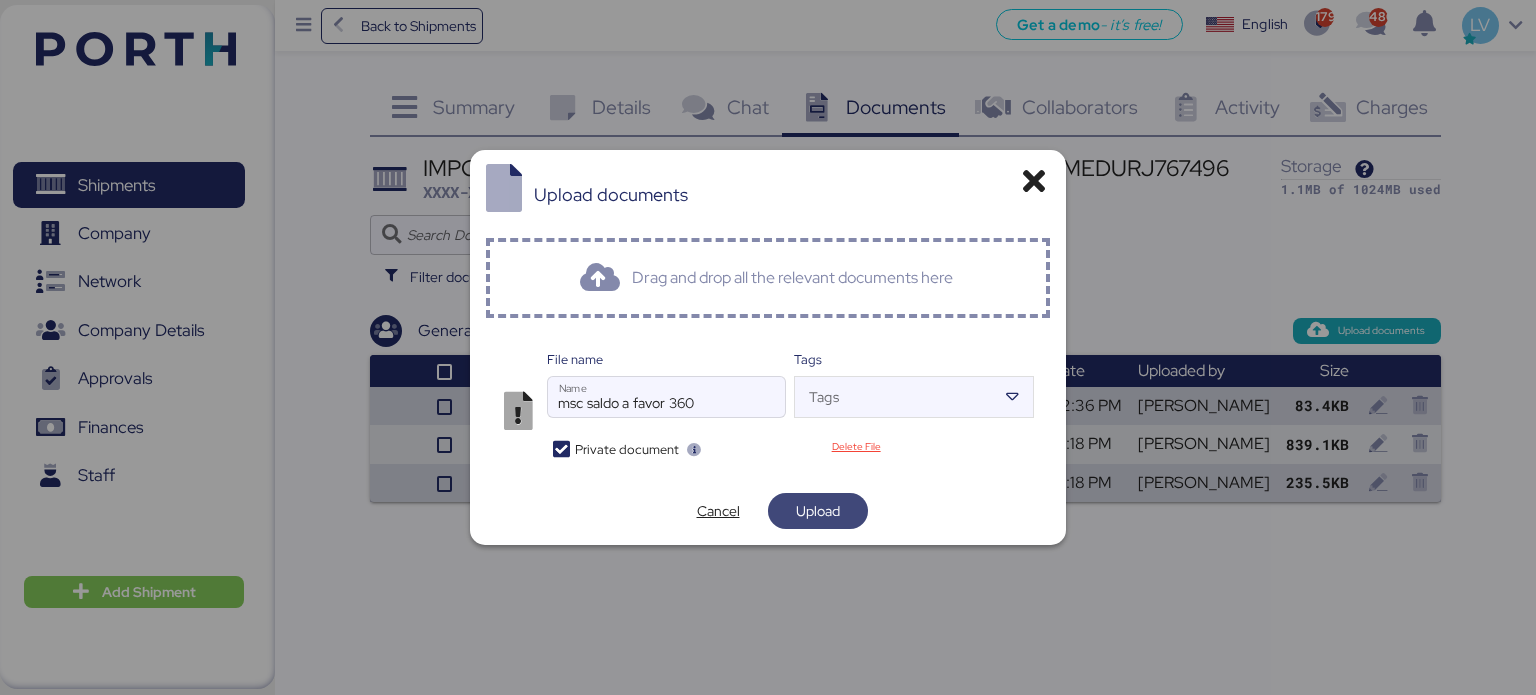 click on "Upload" at bounding box center [818, 511] 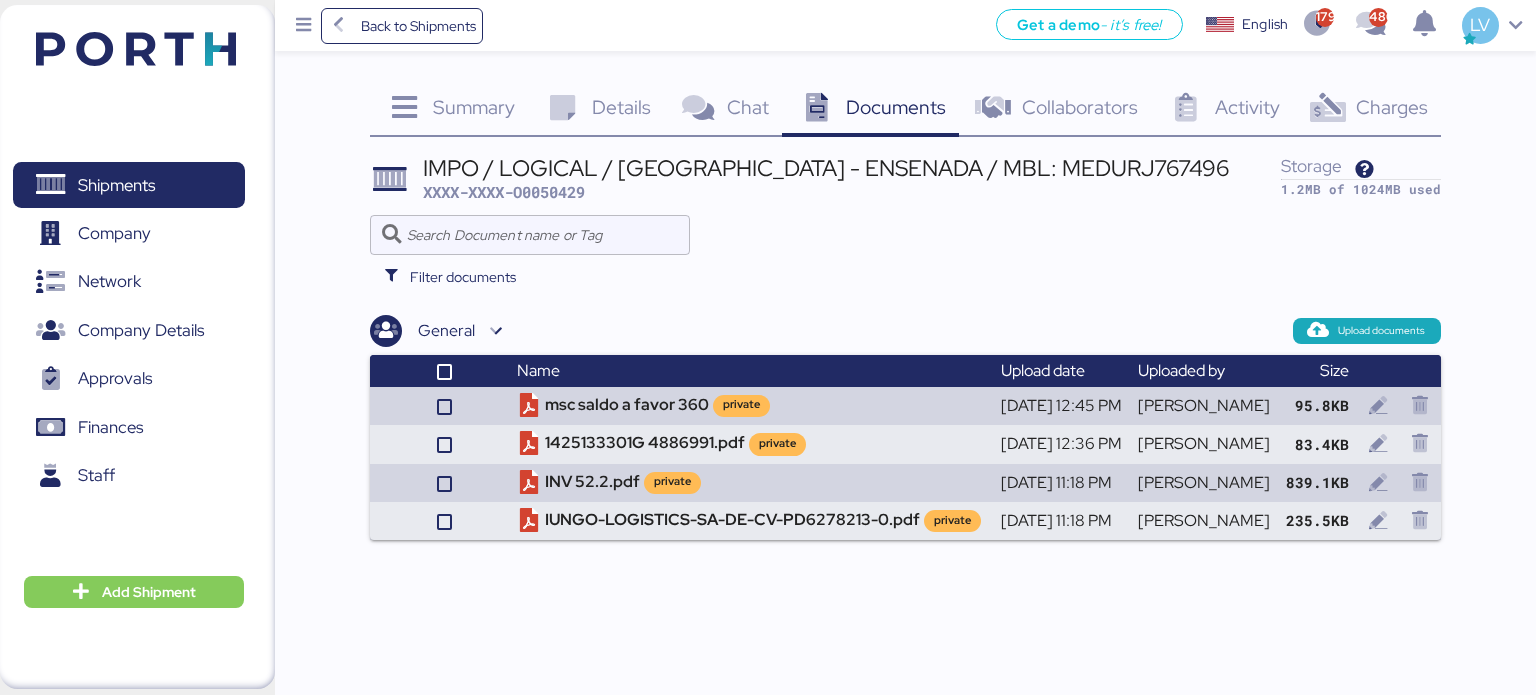click on "Charges" at bounding box center (1392, 107) 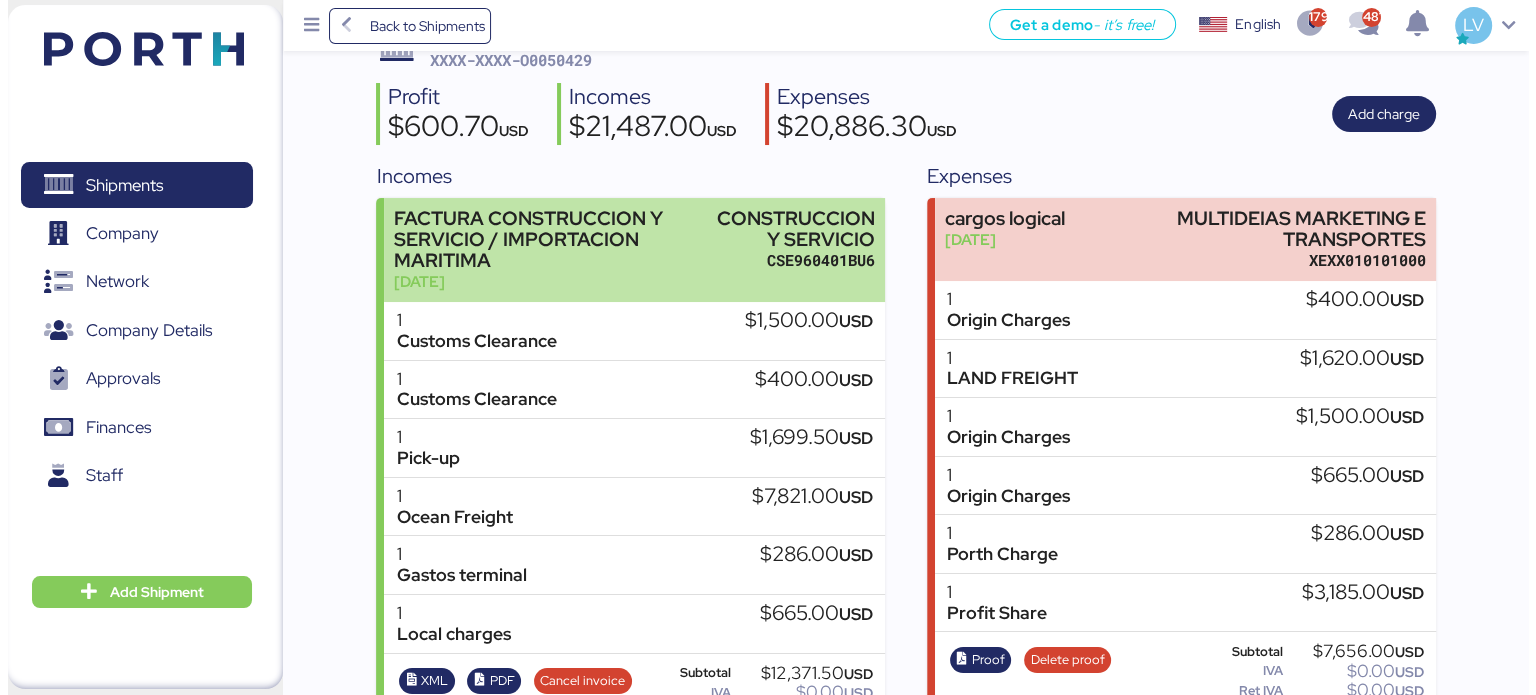 scroll, scrollTop: 0, scrollLeft: 0, axis: both 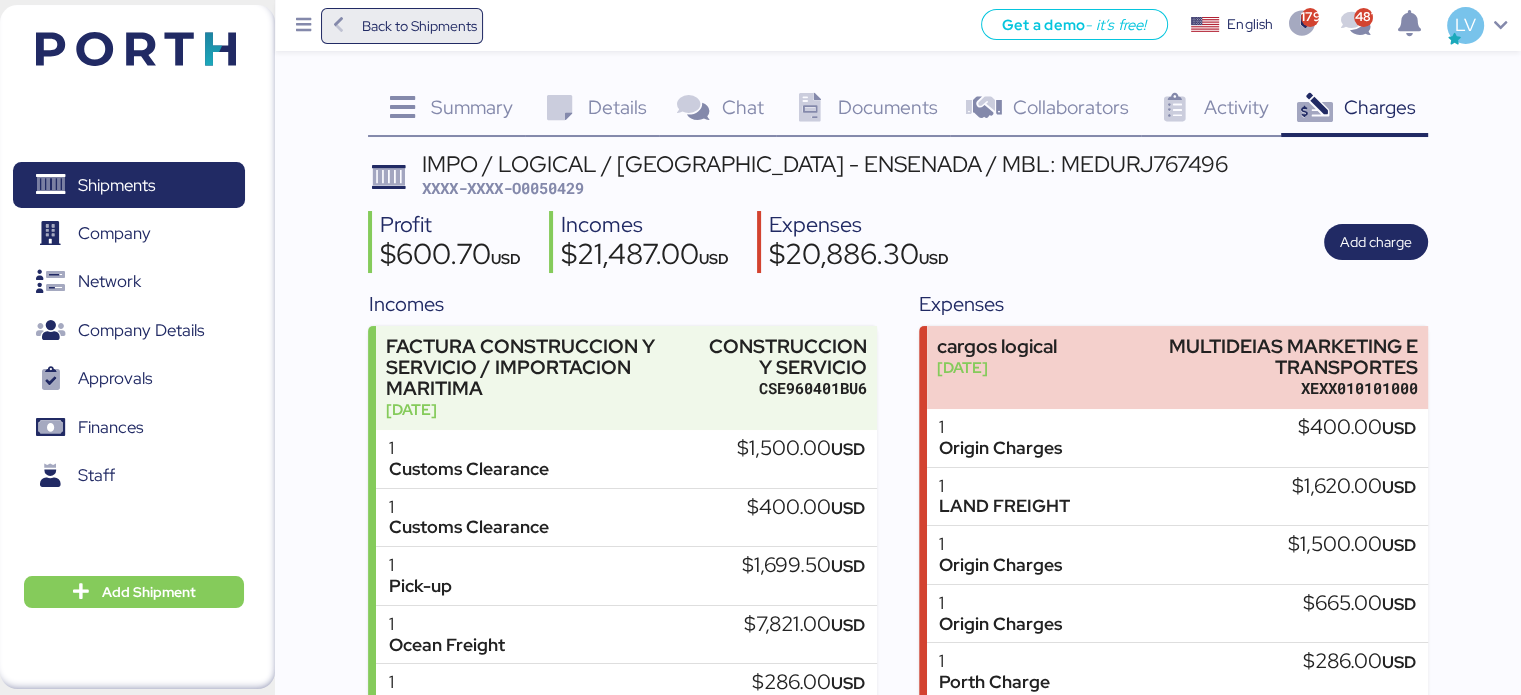 click on "Back to Shipments" at bounding box center (418, 26) 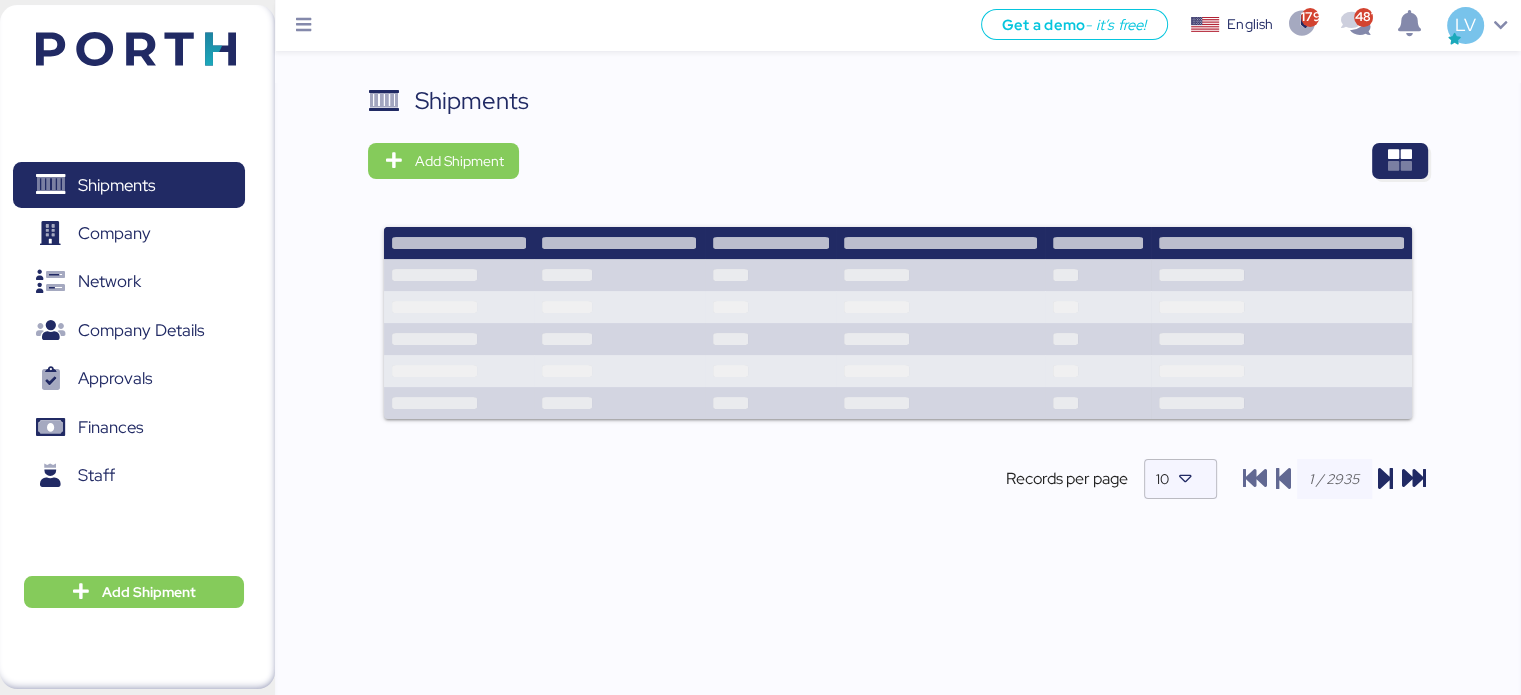 click on "Shipments" at bounding box center (897, 101) 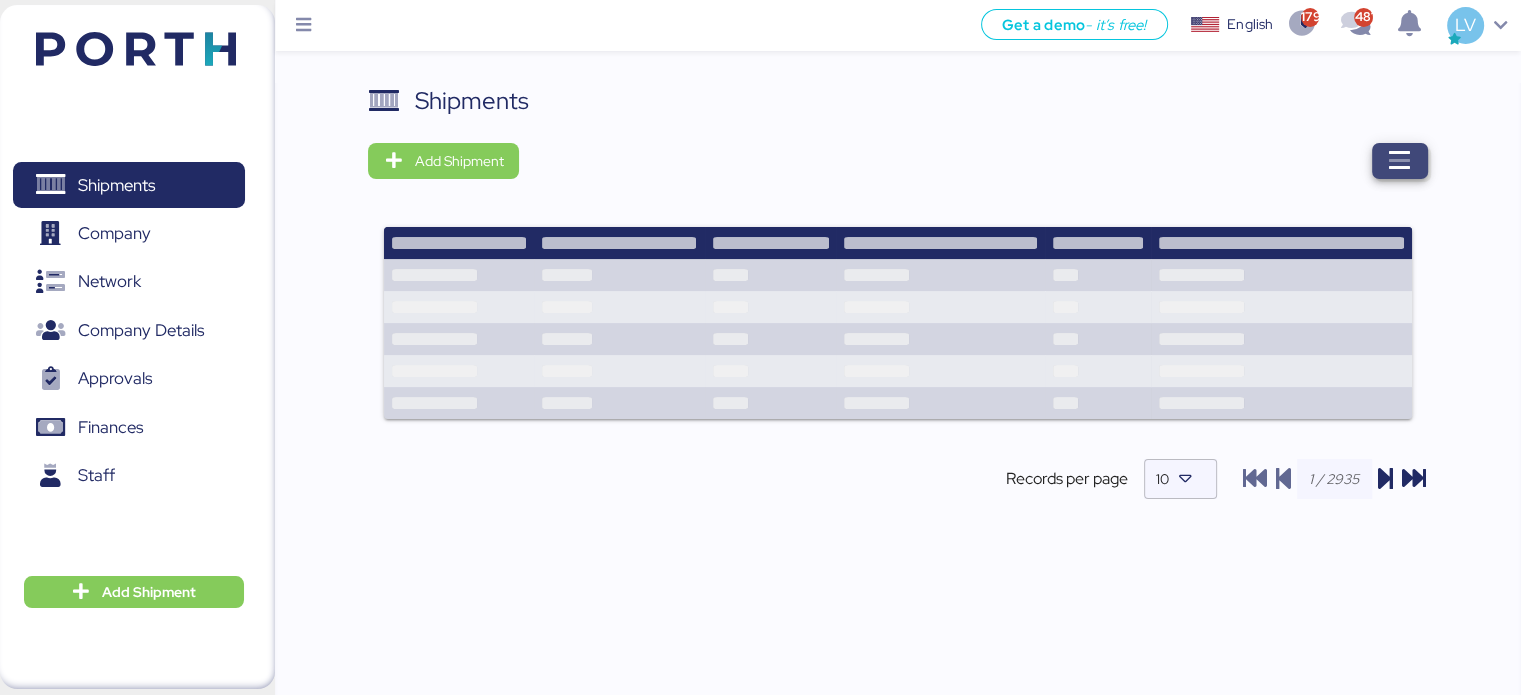 click at bounding box center (1400, 161) 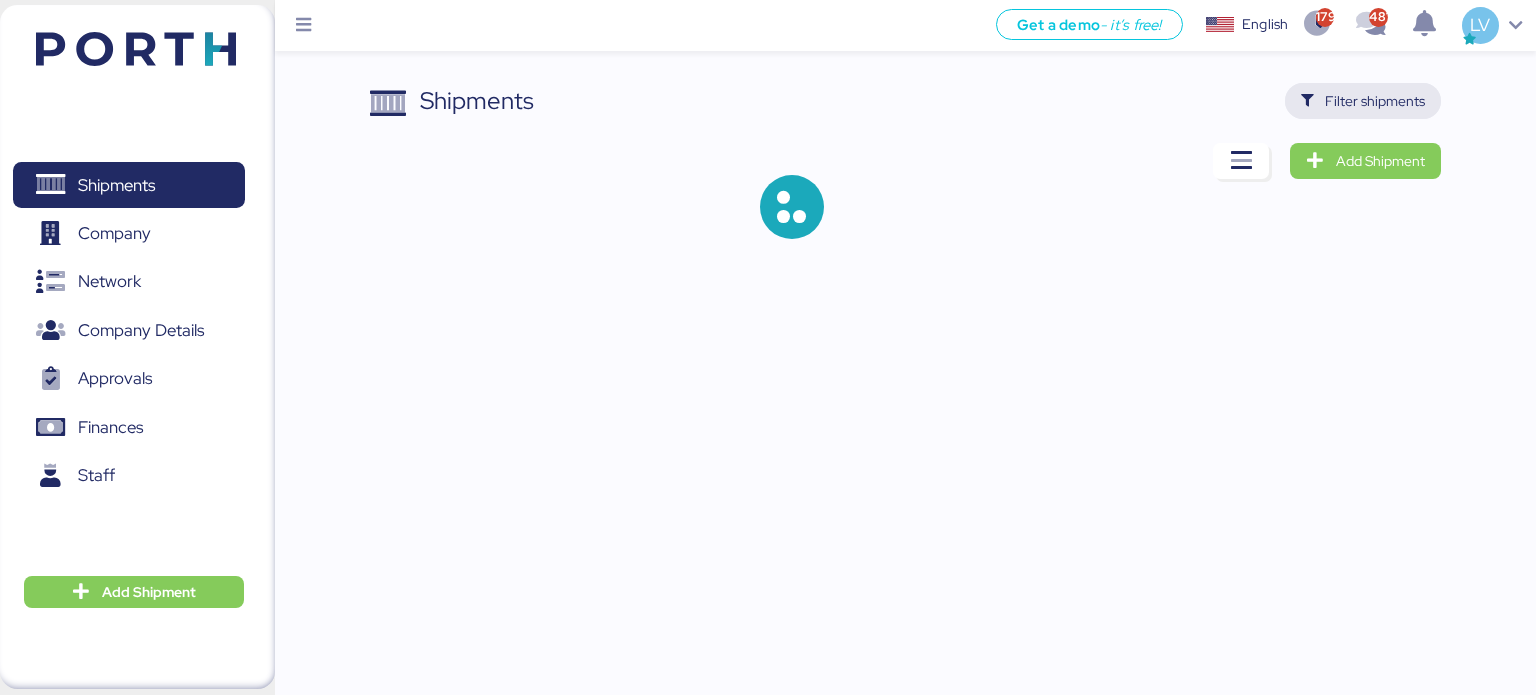 click on "Filter shipments" at bounding box center [1375, 101] 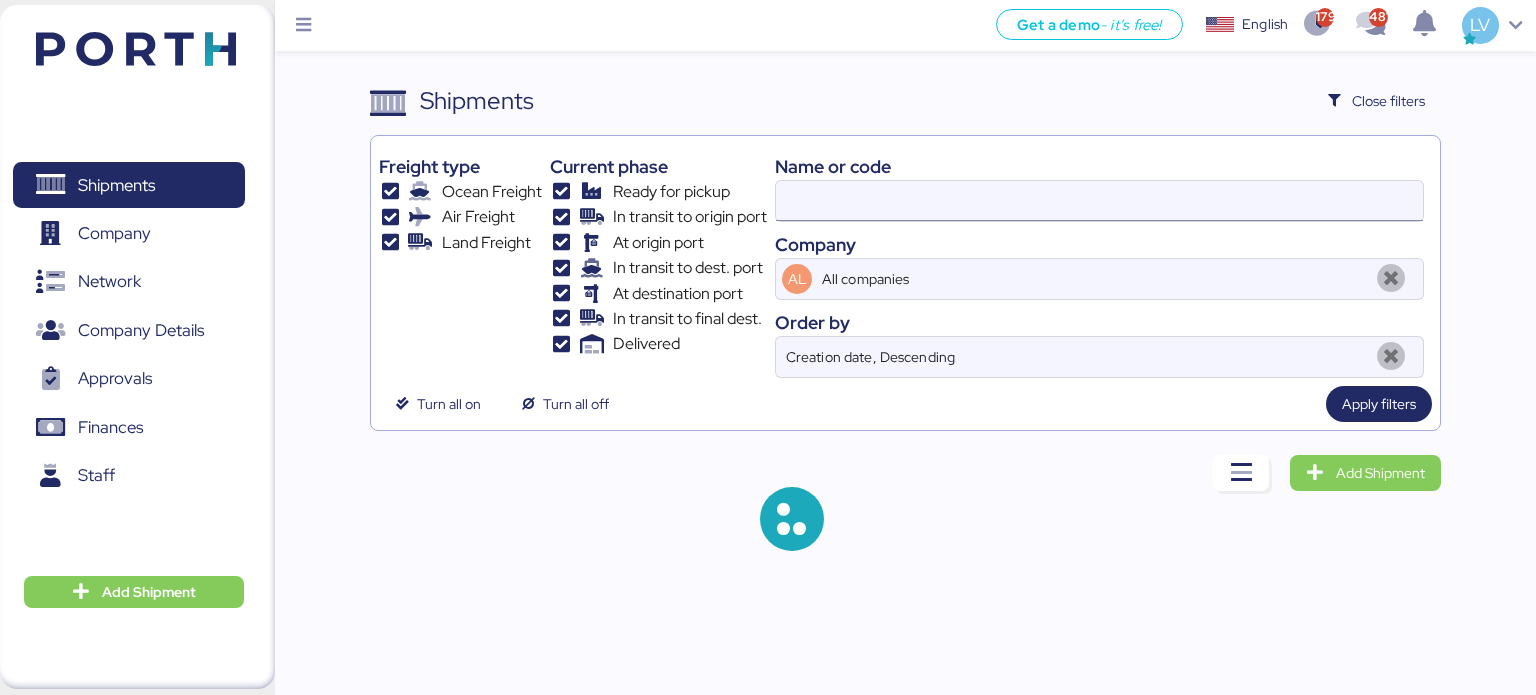 click at bounding box center (1099, 201) 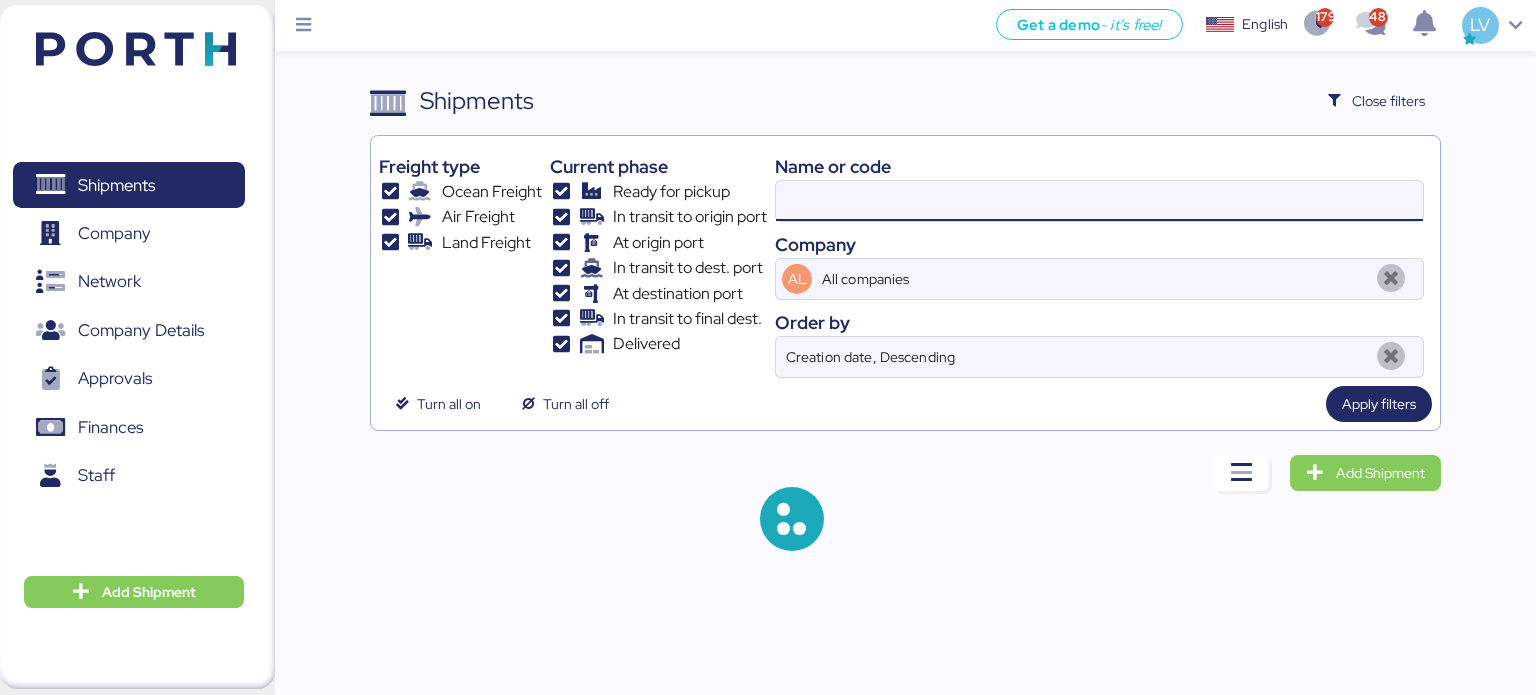 click at bounding box center (1099, 201) 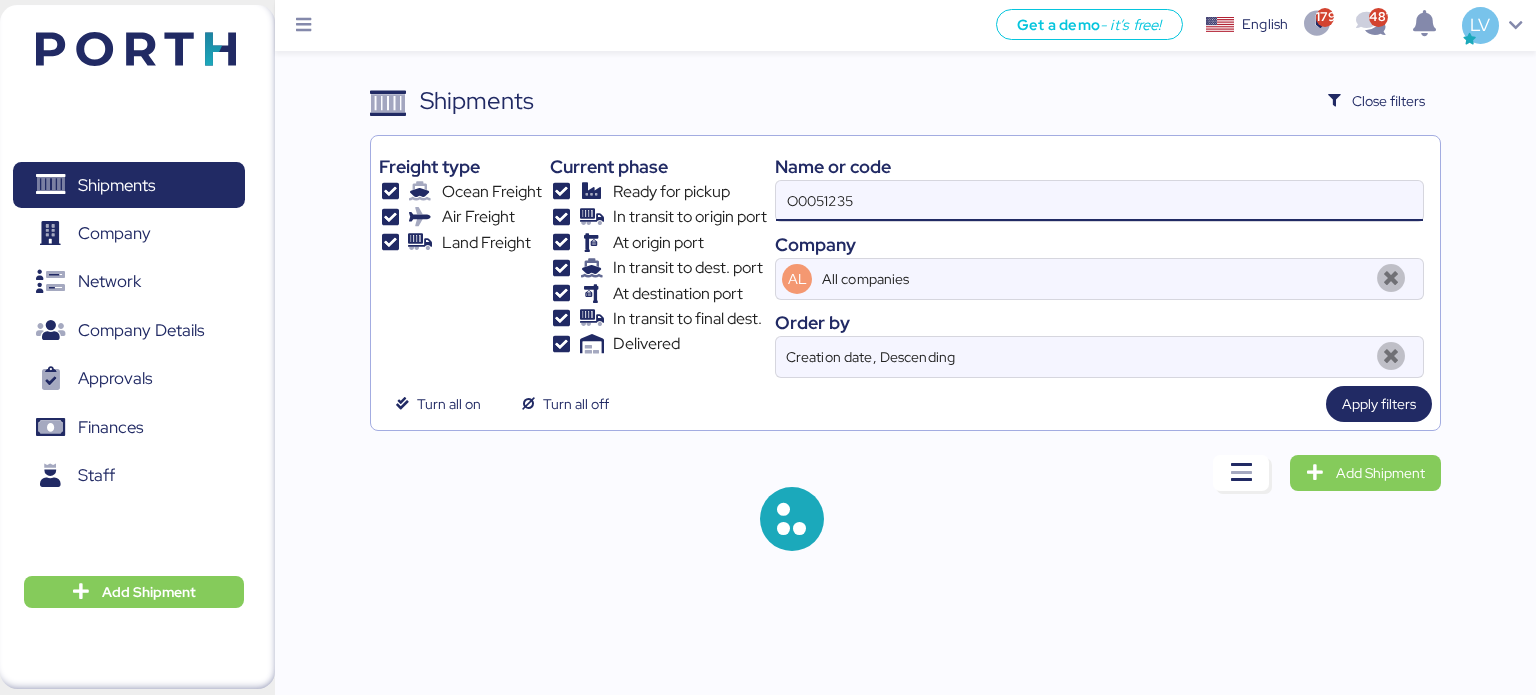 paste on "O0051235" 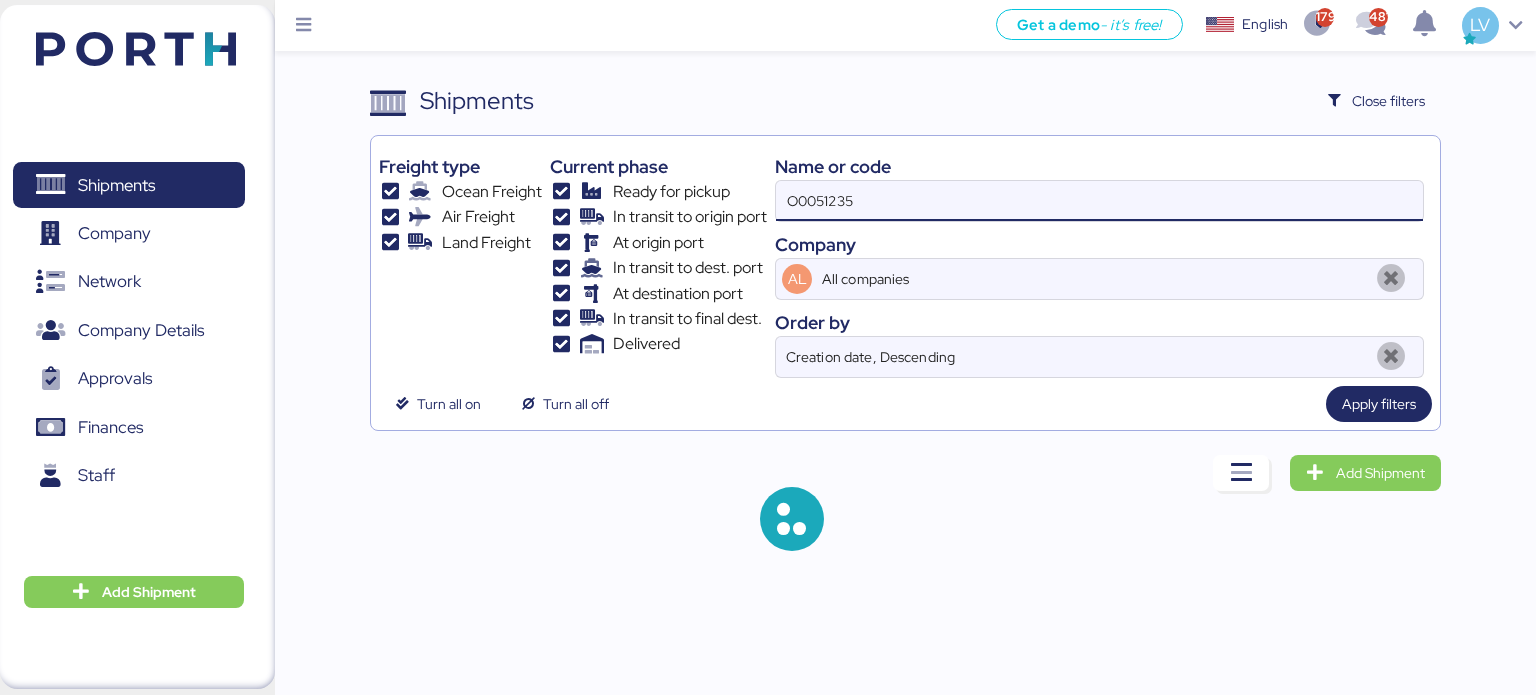 type on "O0051235" 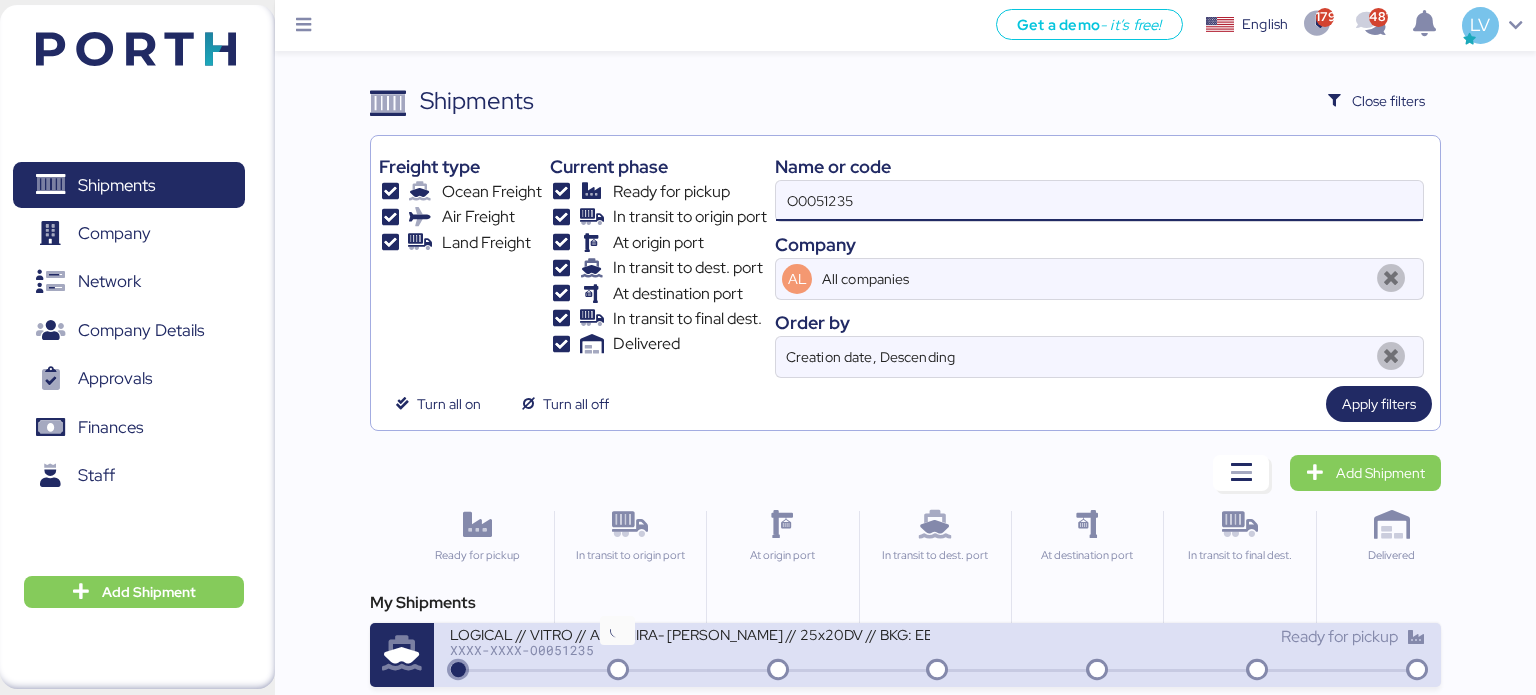 click at bounding box center (618, 671) 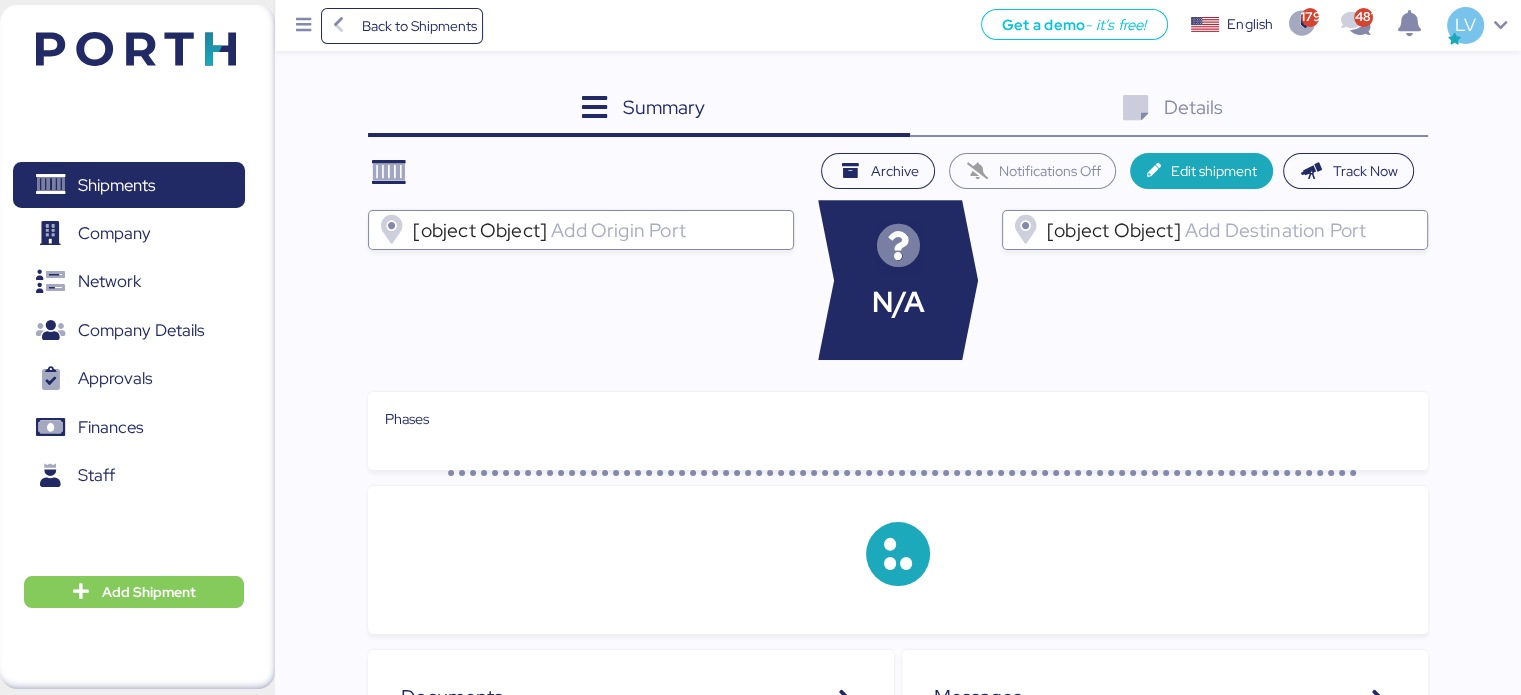click on "Details 0" at bounding box center [1169, 110] 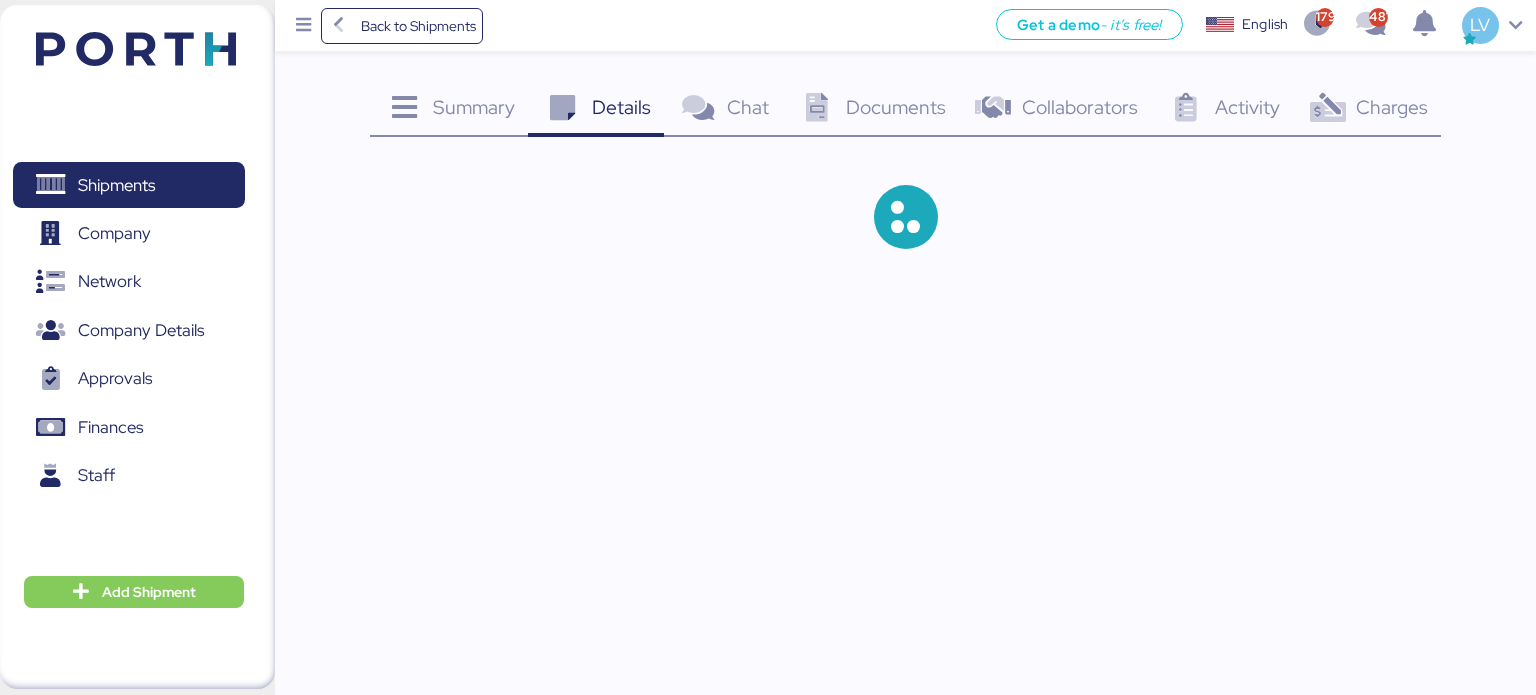 click on "Charges 0" at bounding box center (1367, 110) 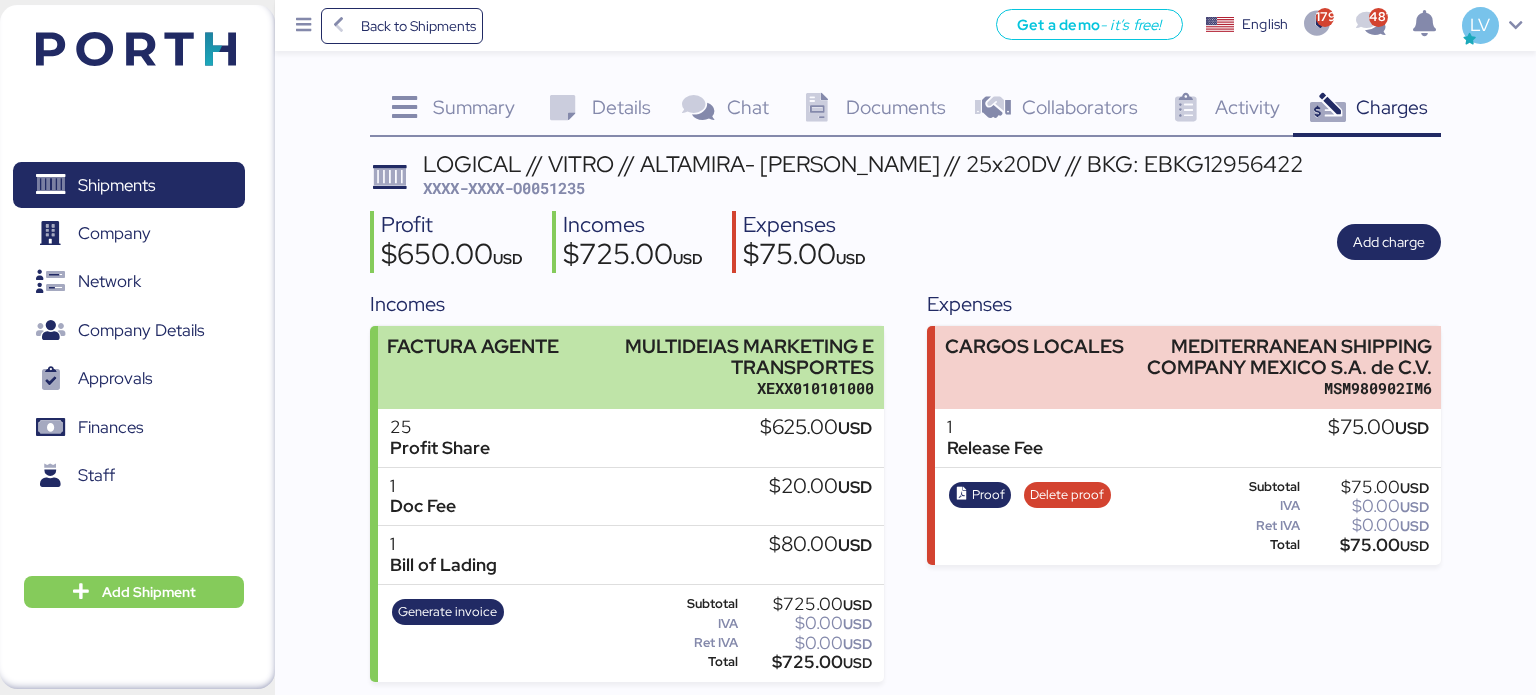 click on "FACTURA AGENTE  MULTIDEIAS MARKETING E TRANSPORTES XEXX010101000" at bounding box center [631, 367] 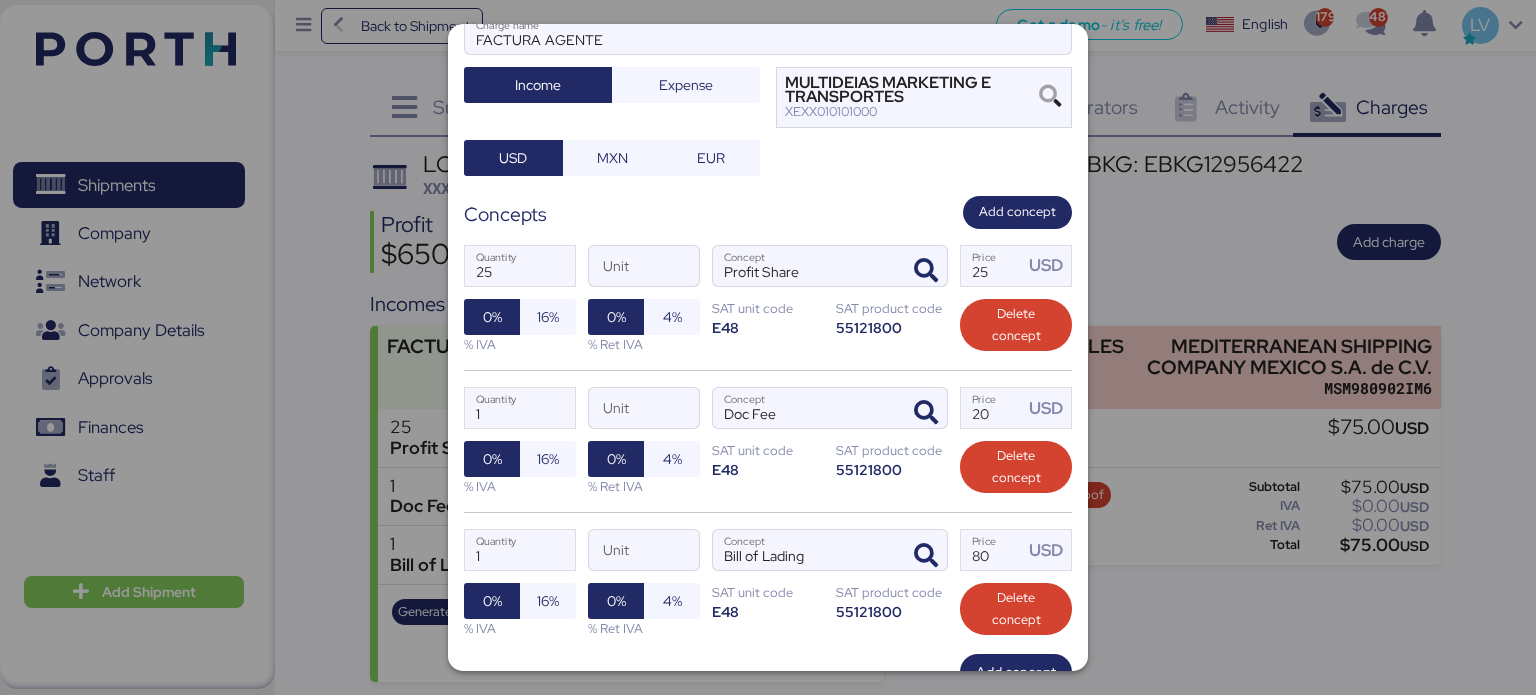 scroll, scrollTop: 180, scrollLeft: 0, axis: vertical 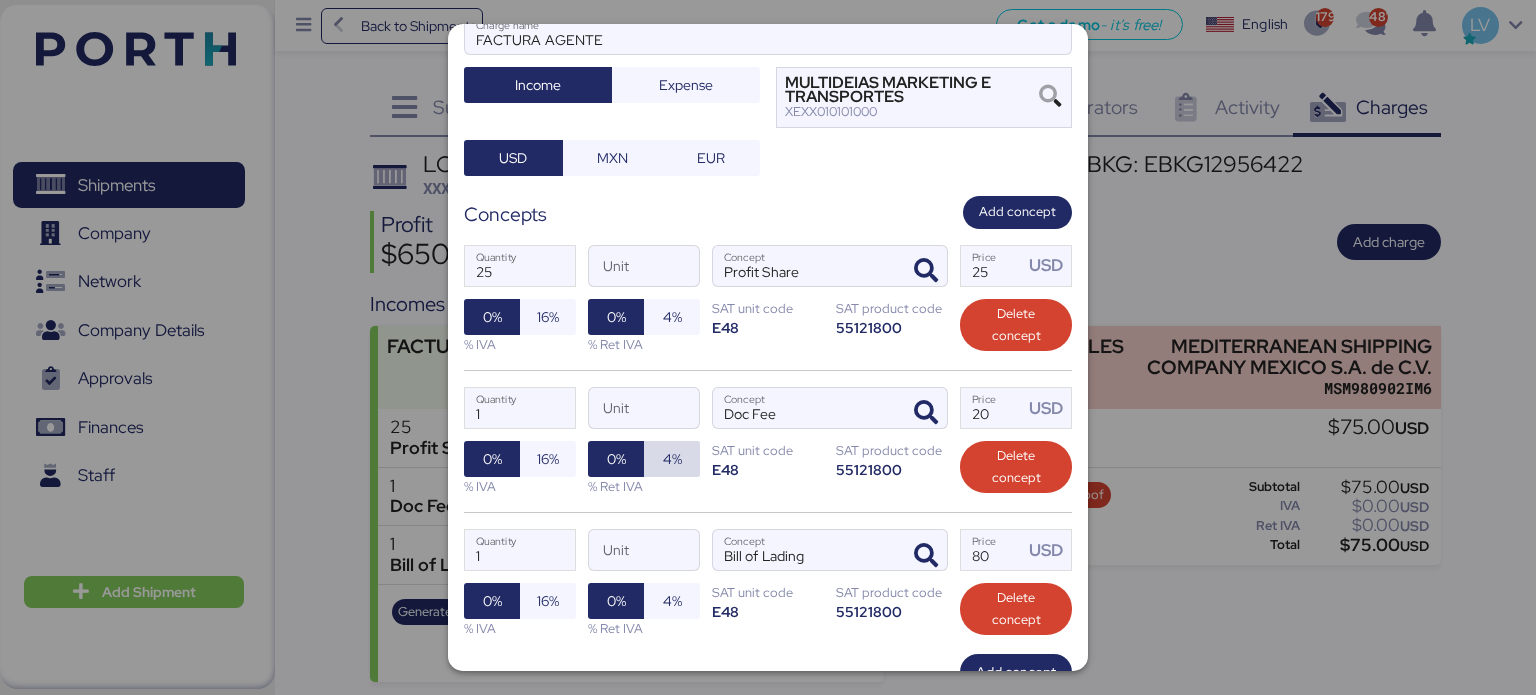 drag, startPoint x: 679, startPoint y: 474, endPoint x: 766, endPoint y: 463, distance: 87.69264 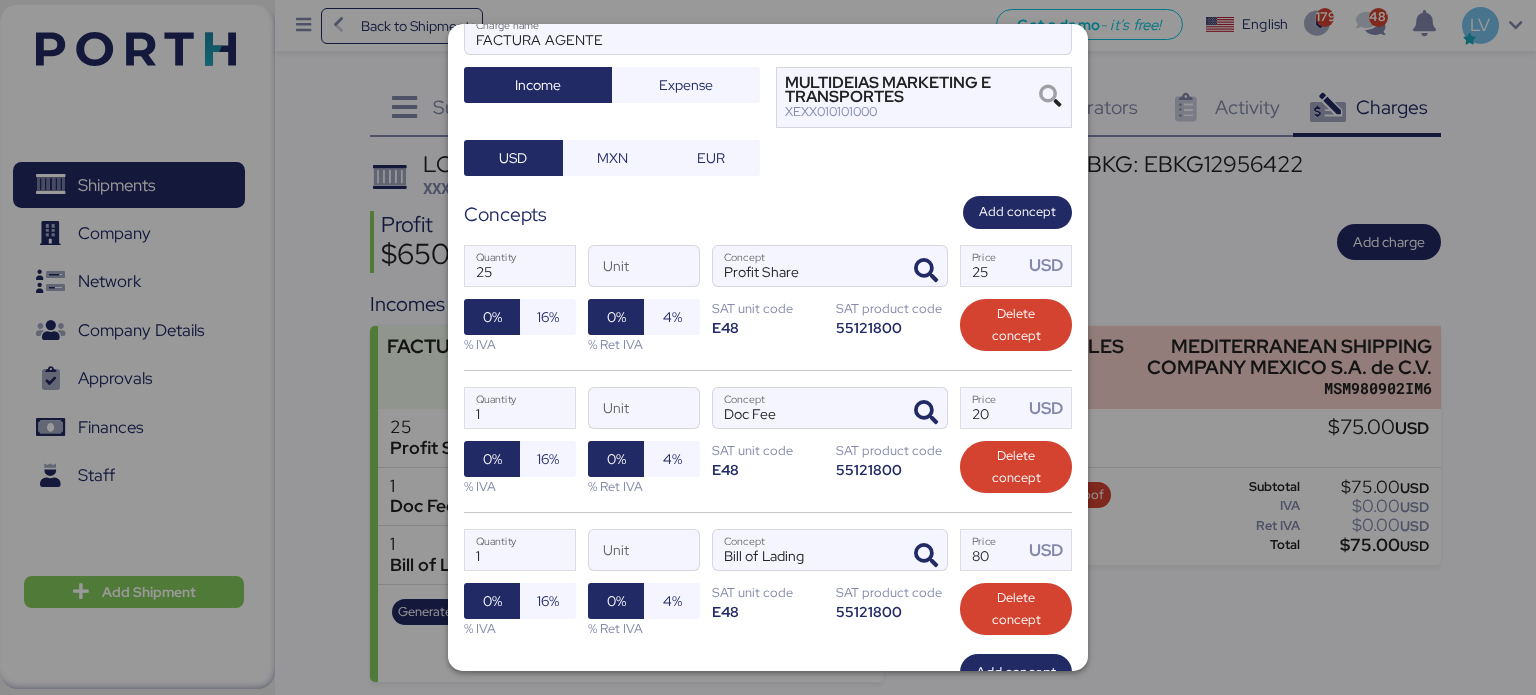 click on "1 Quantity Unit Doc Fee Concept   20 Price USD 0% 16% % IVA 0% 4% % Ret IVA SAT unit code E48 SAT product code 55121800 Delete concept" at bounding box center (768, 441) 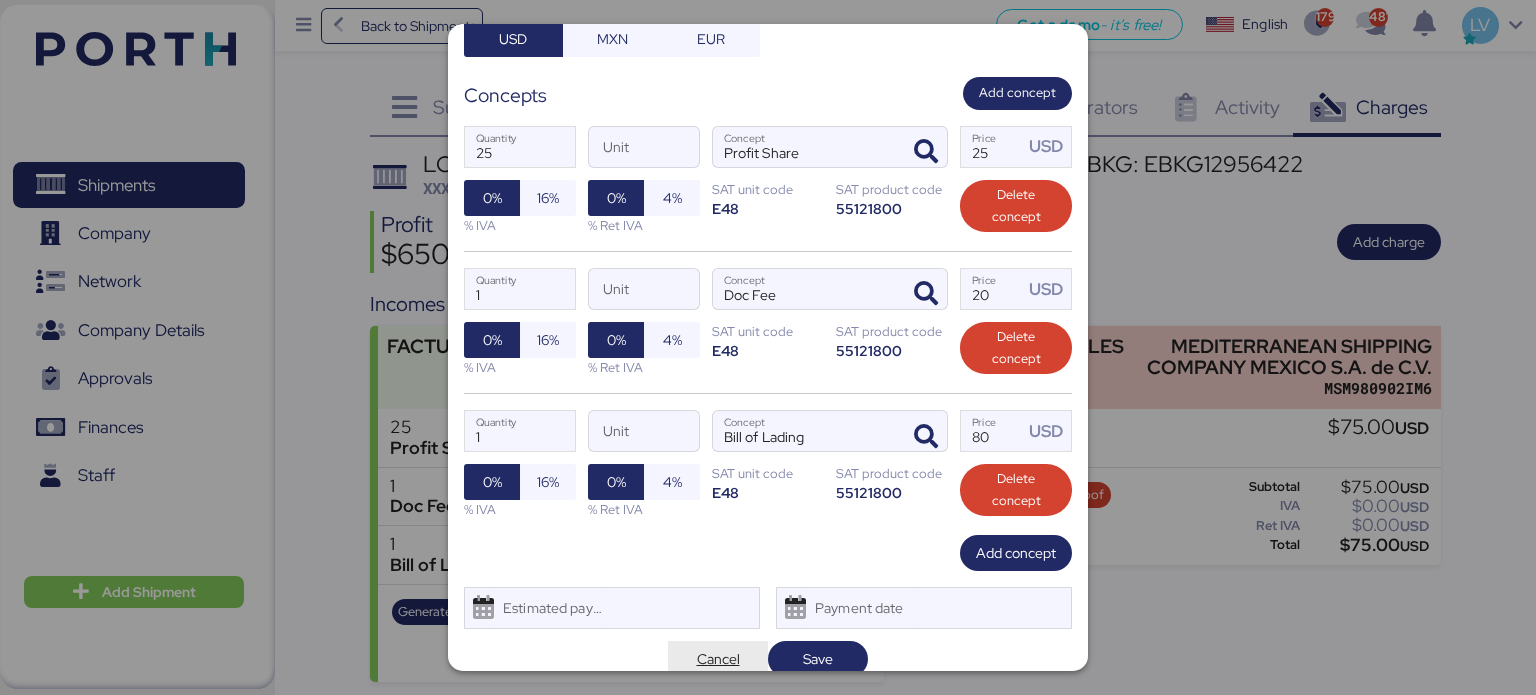 click on "Cancel" at bounding box center [718, 659] 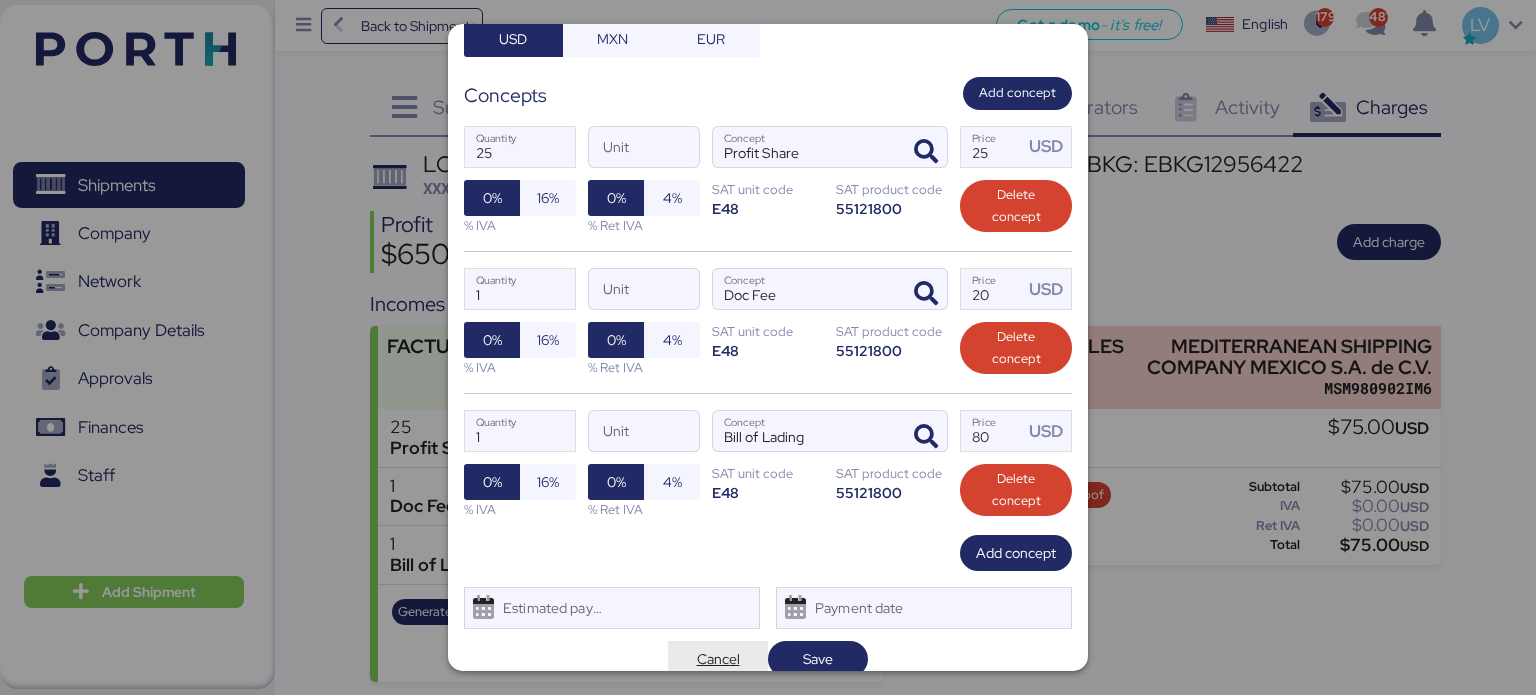 scroll, scrollTop: 302, scrollLeft: 0, axis: vertical 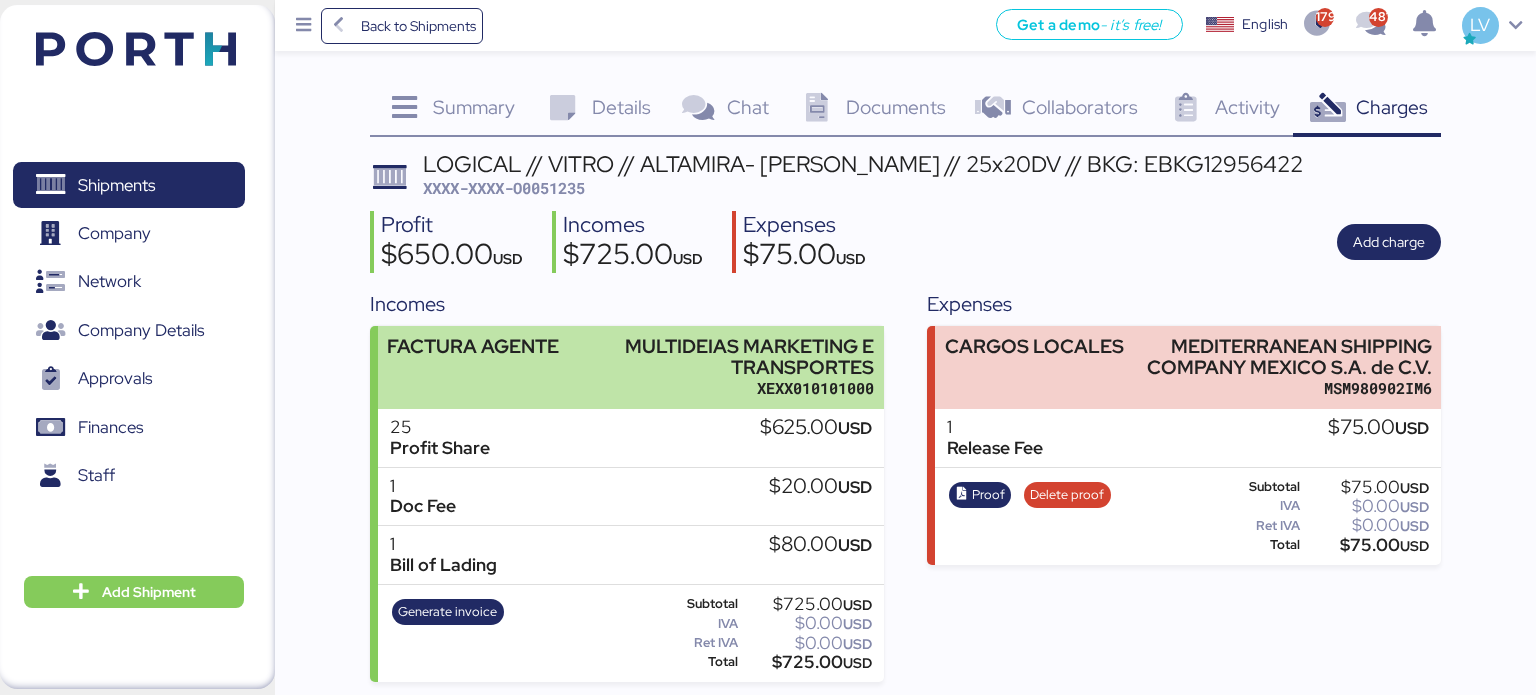 click on "XEXX010101000" at bounding box center [728, 388] 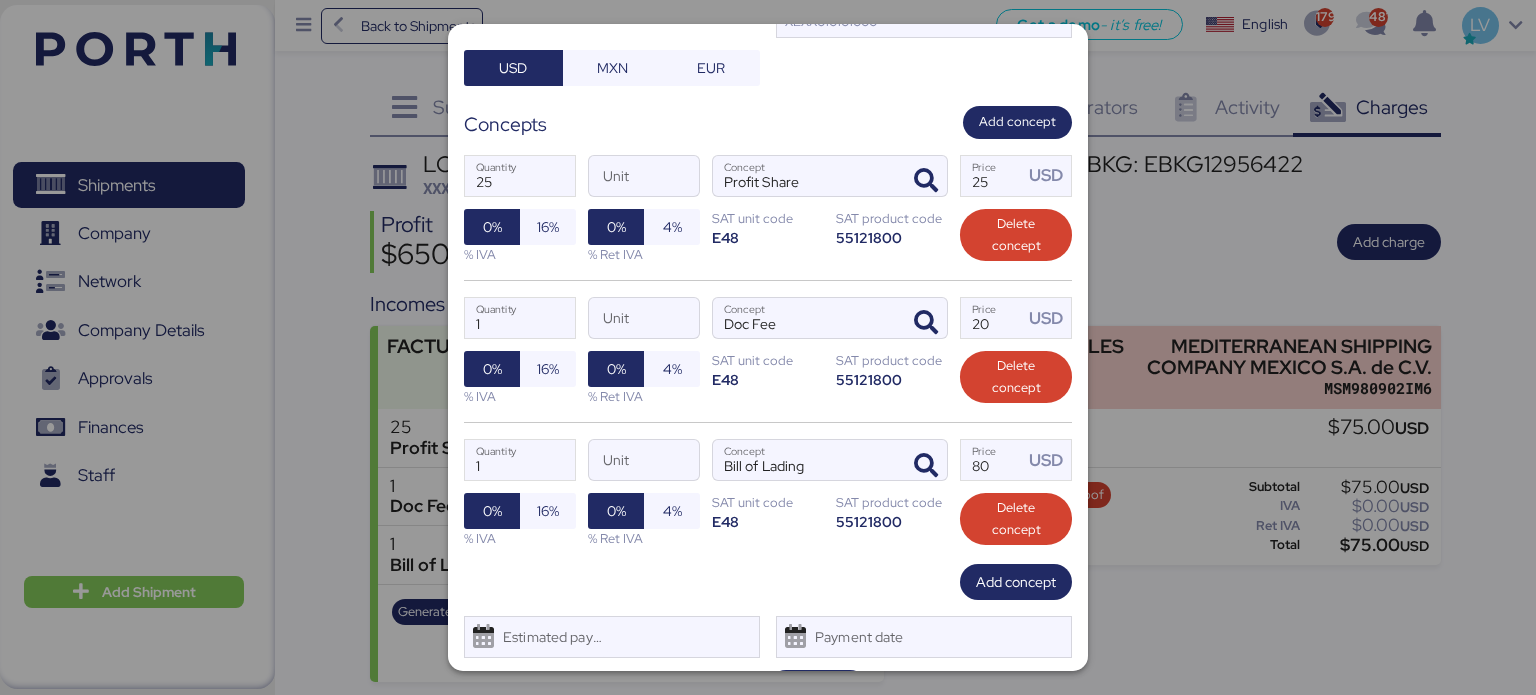 scroll, scrollTop: 318, scrollLeft: 0, axis: vertical 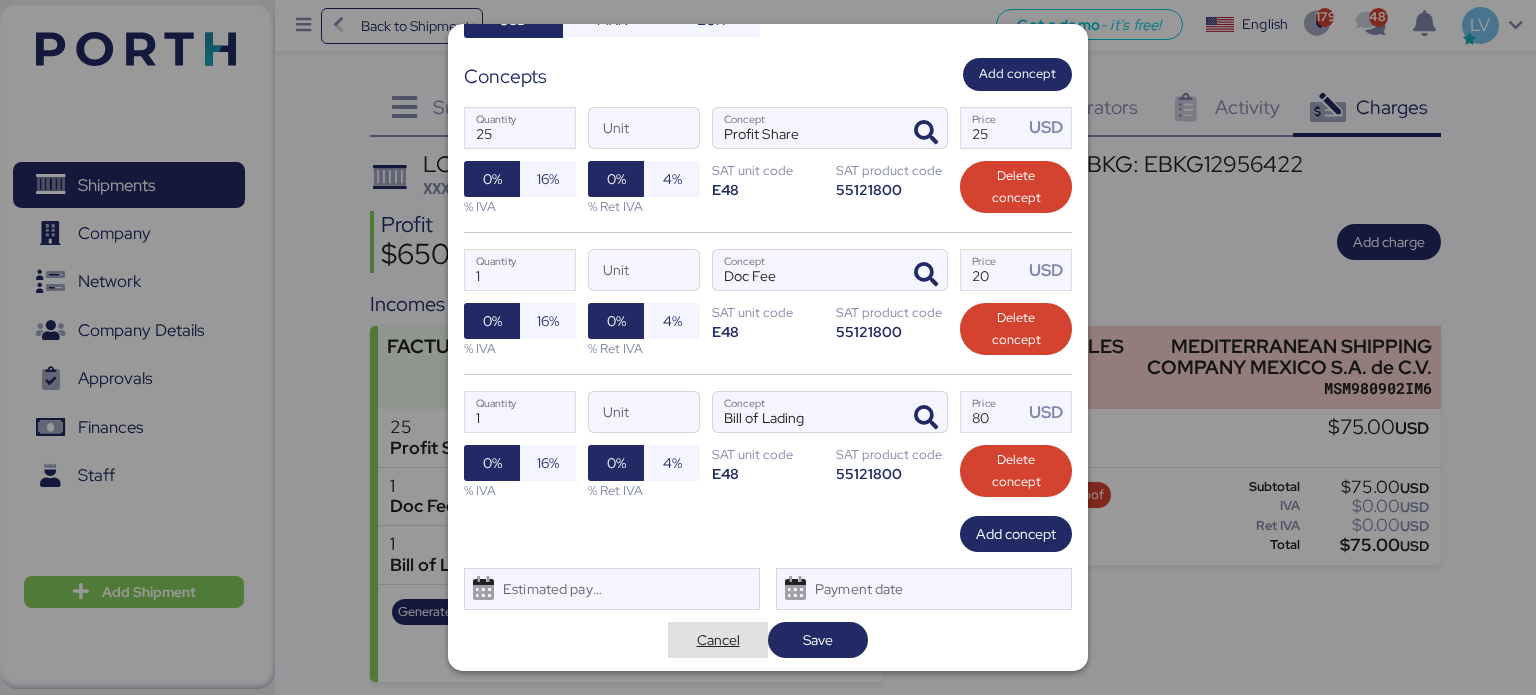 click on "Cancel" at bounding box center (718, 640) 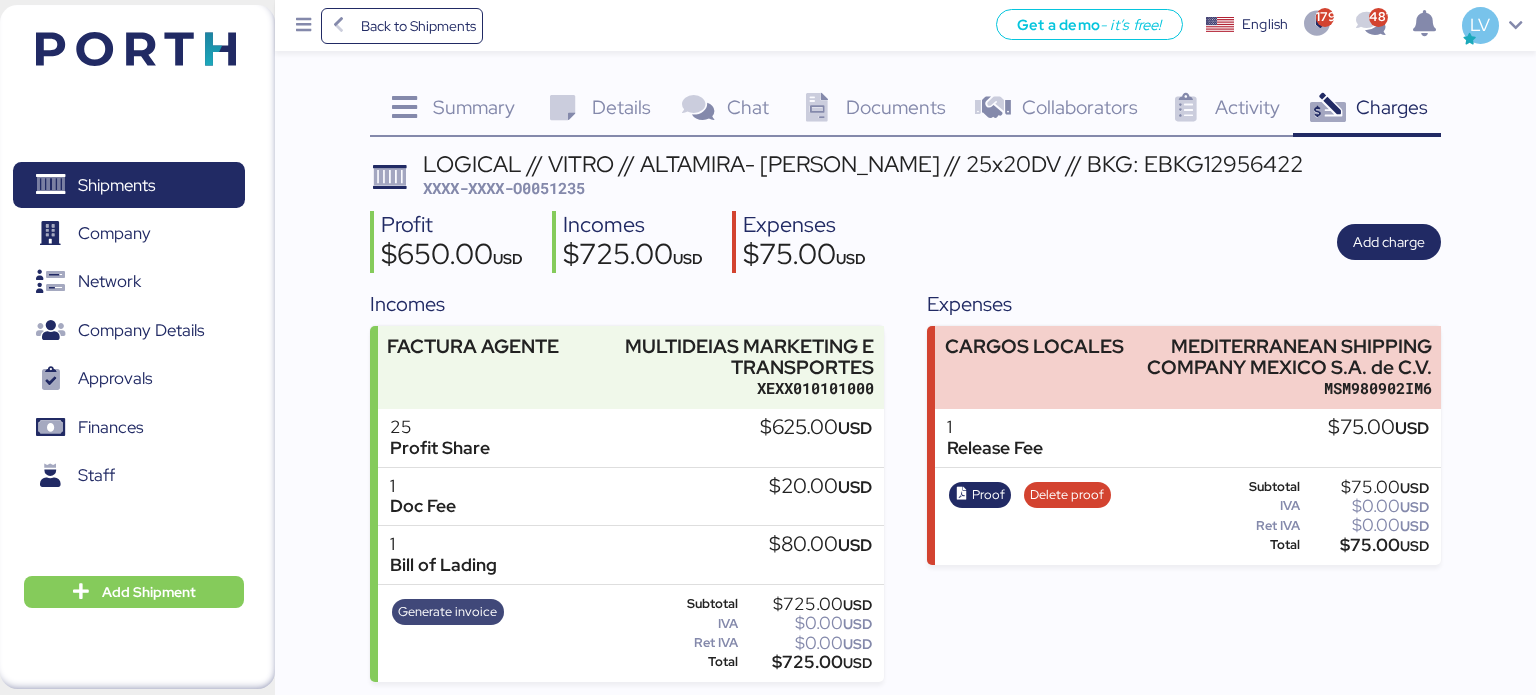 click on "Generate invoice" at bounding box center (447, 612) 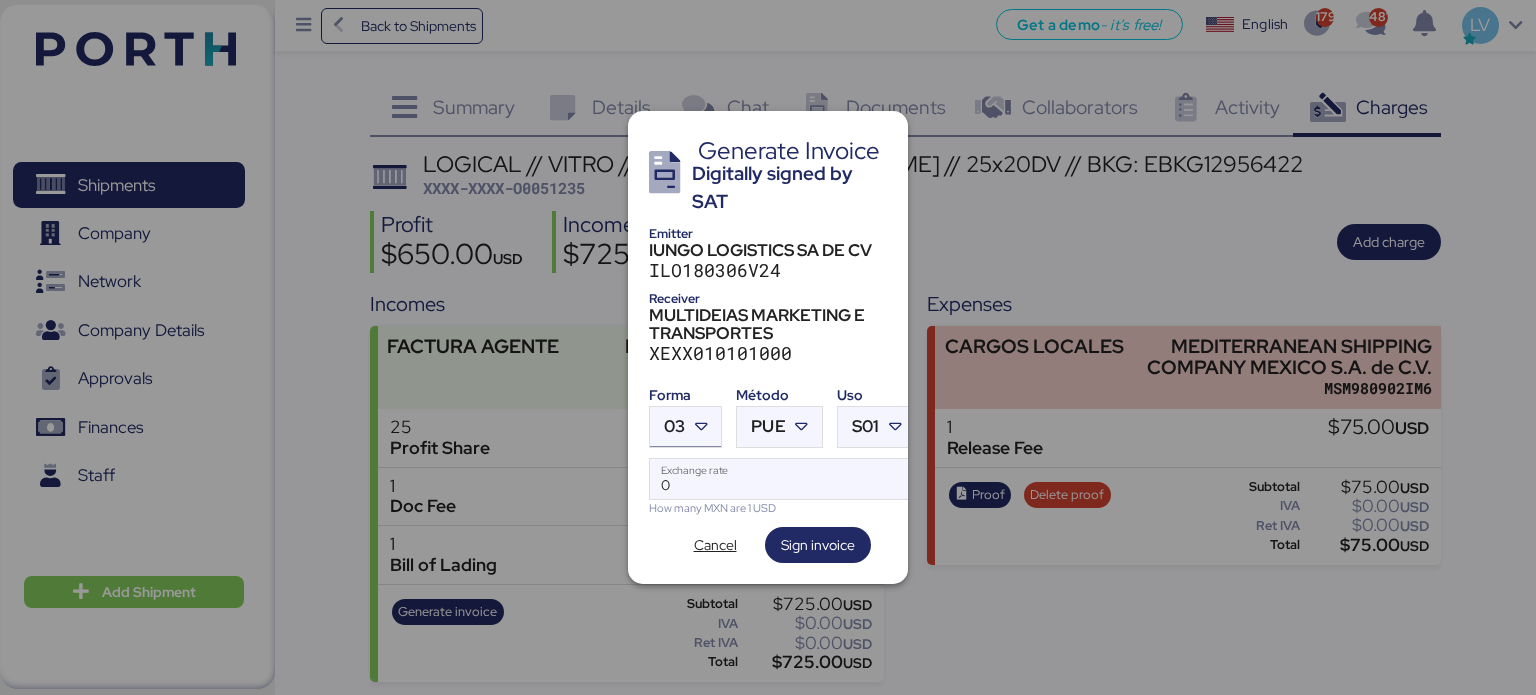 click on "03" at bounding box center [674, 426] 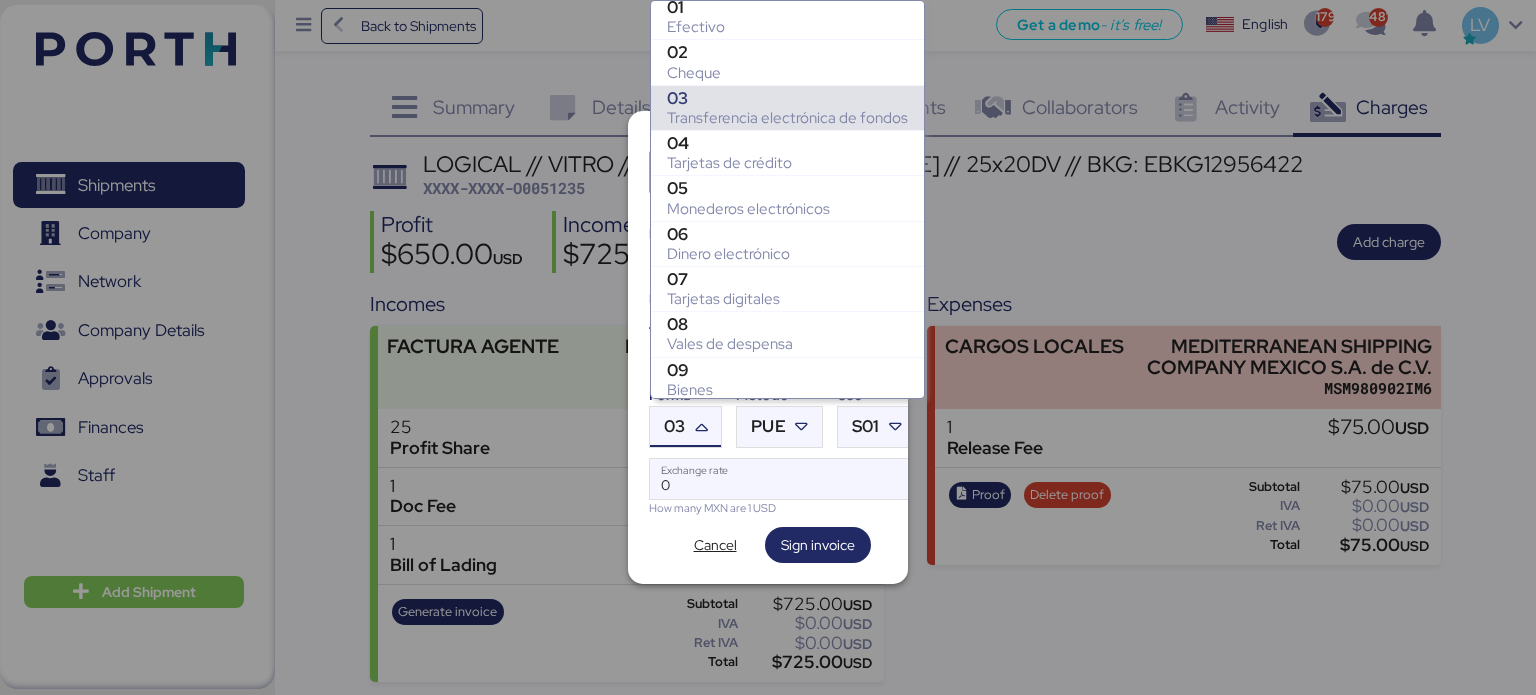 scroll, scrollTop: 359, scrollLeft: 0, axis: vertical 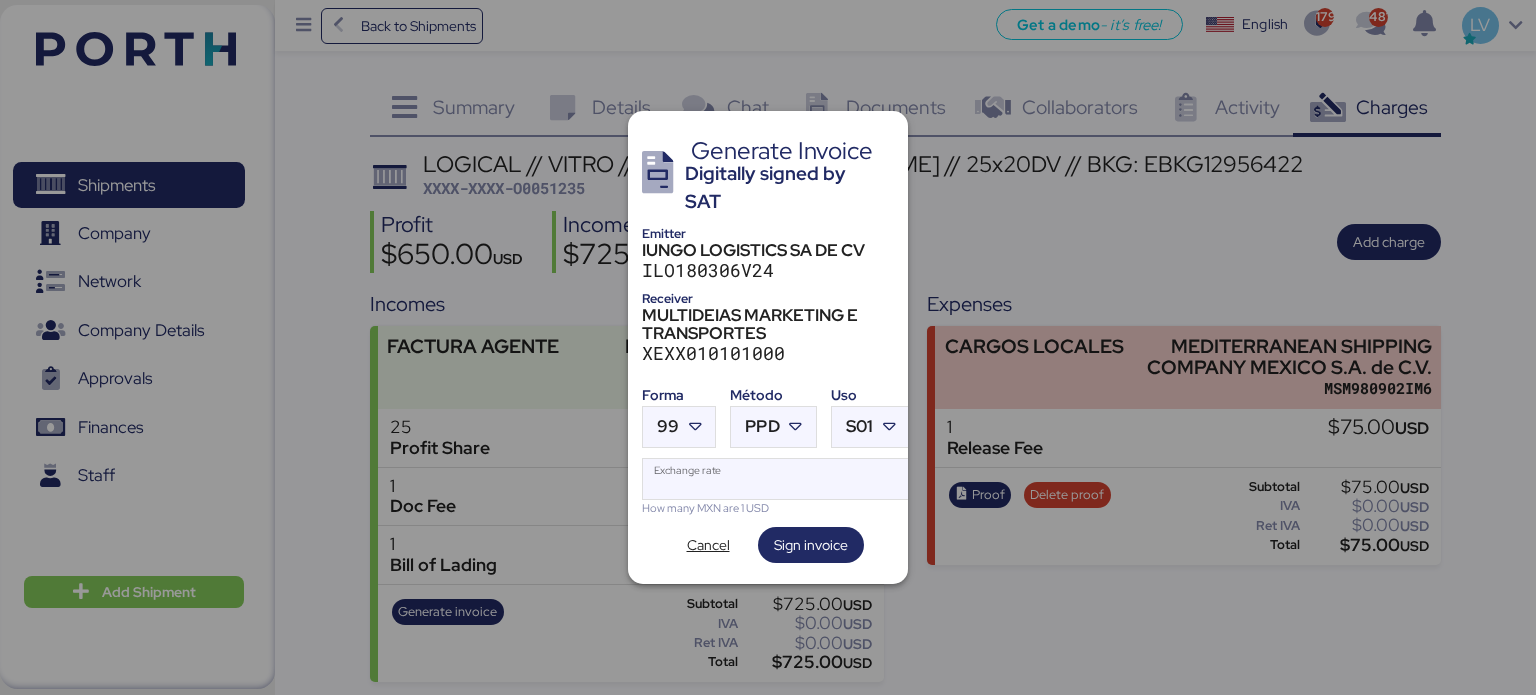 type on "0" 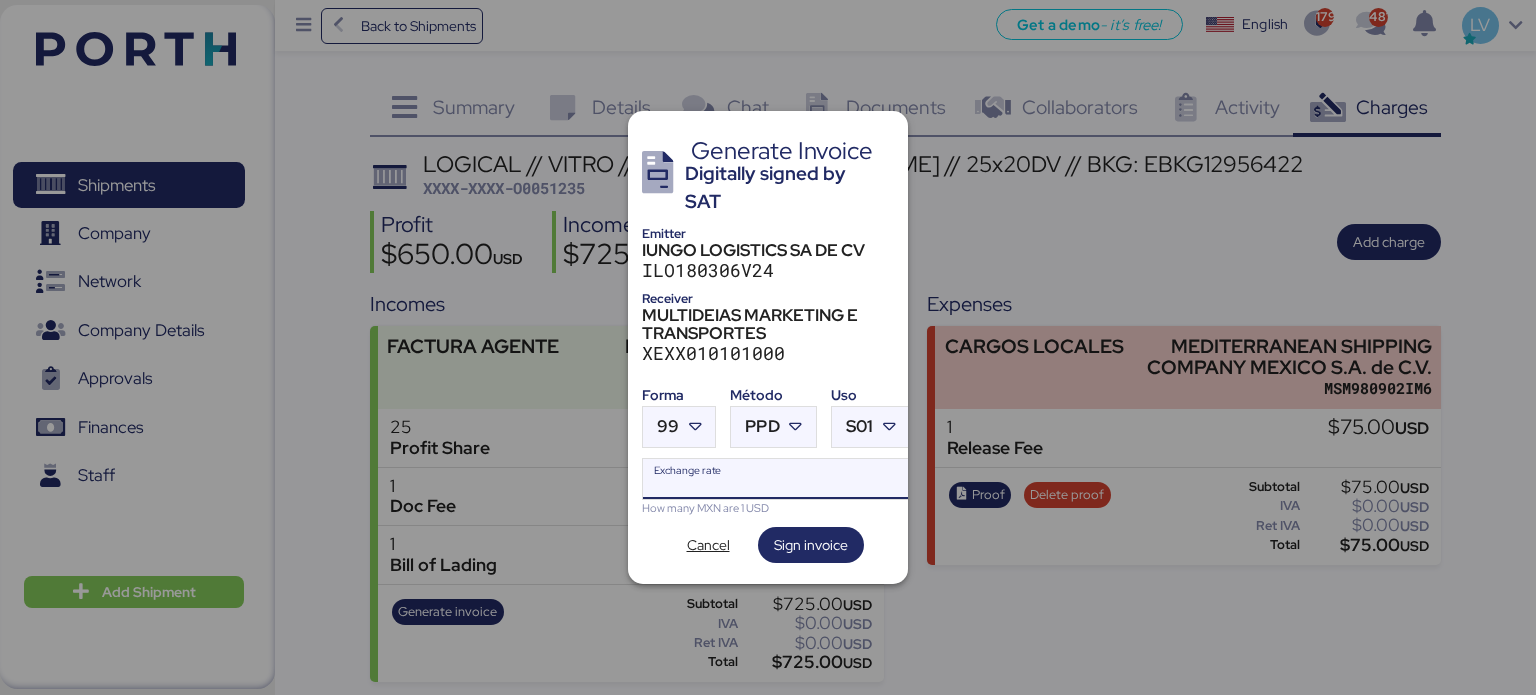 paste on "18.6435" 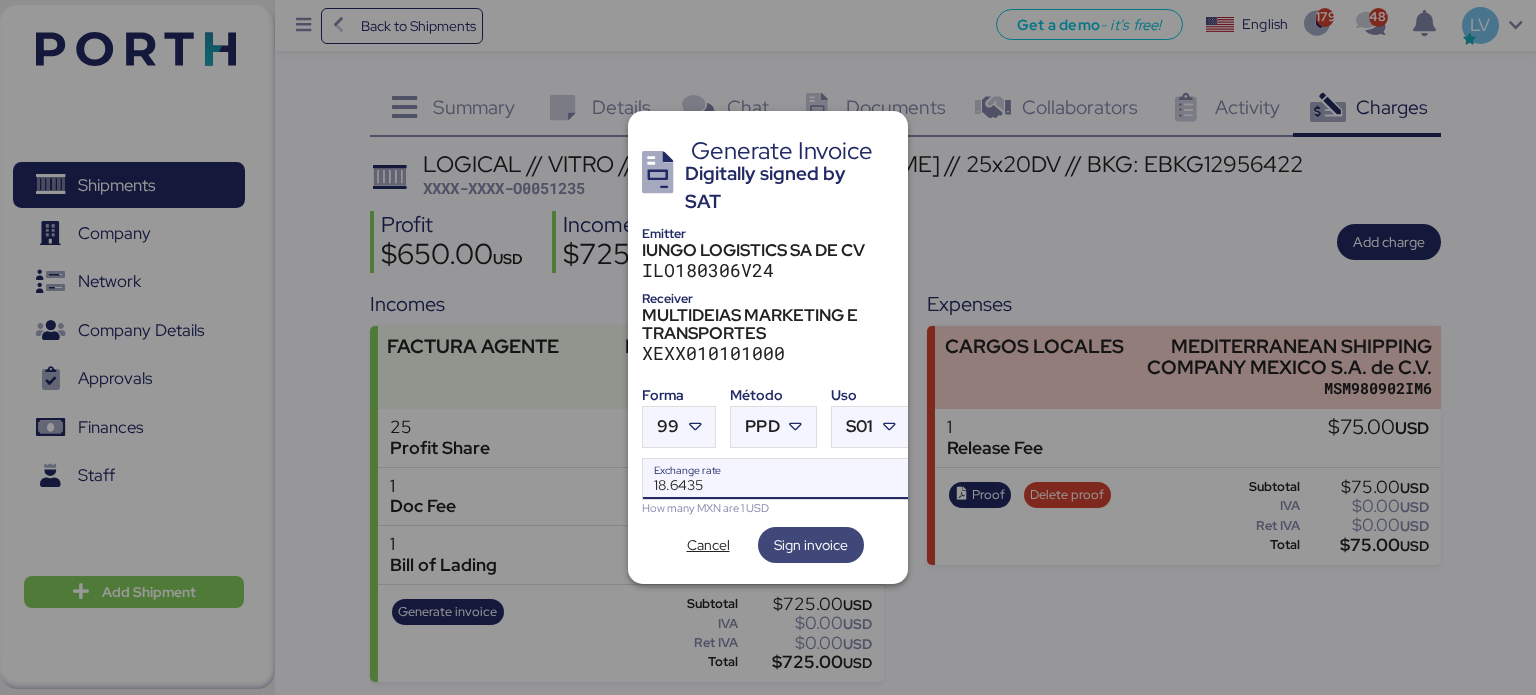 type on "18.6435" 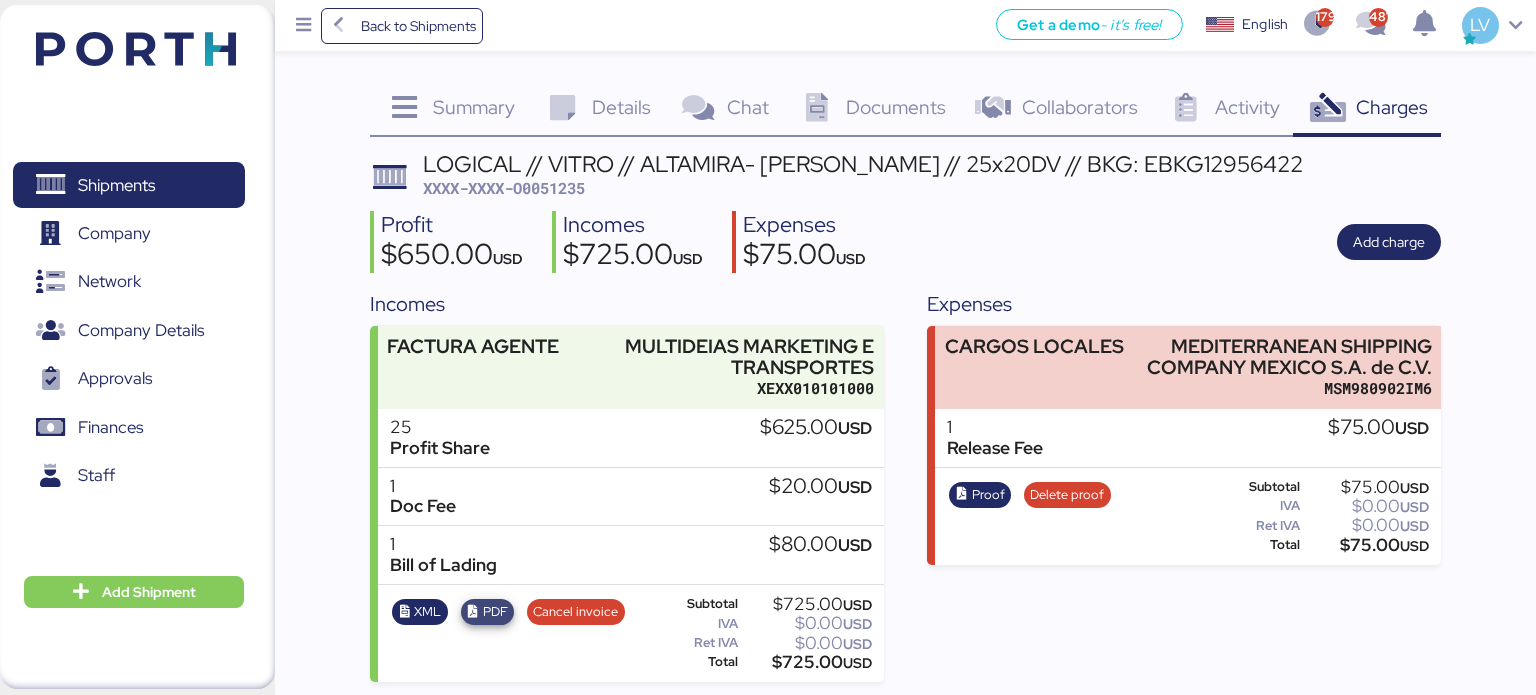 click at bounding box center (473, 612) 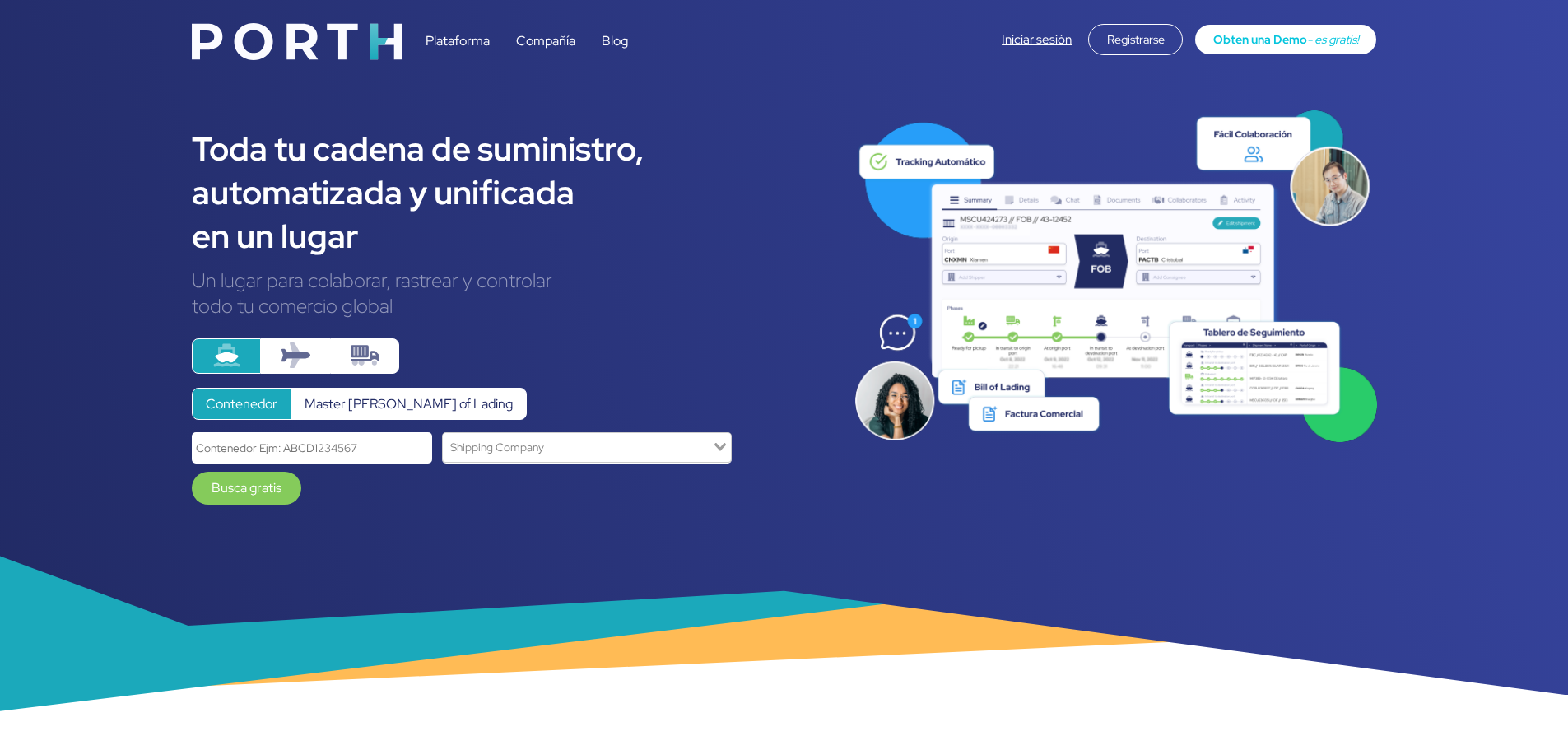 scroll, scrollTop: 0, scrollLeft: 0, axis: both 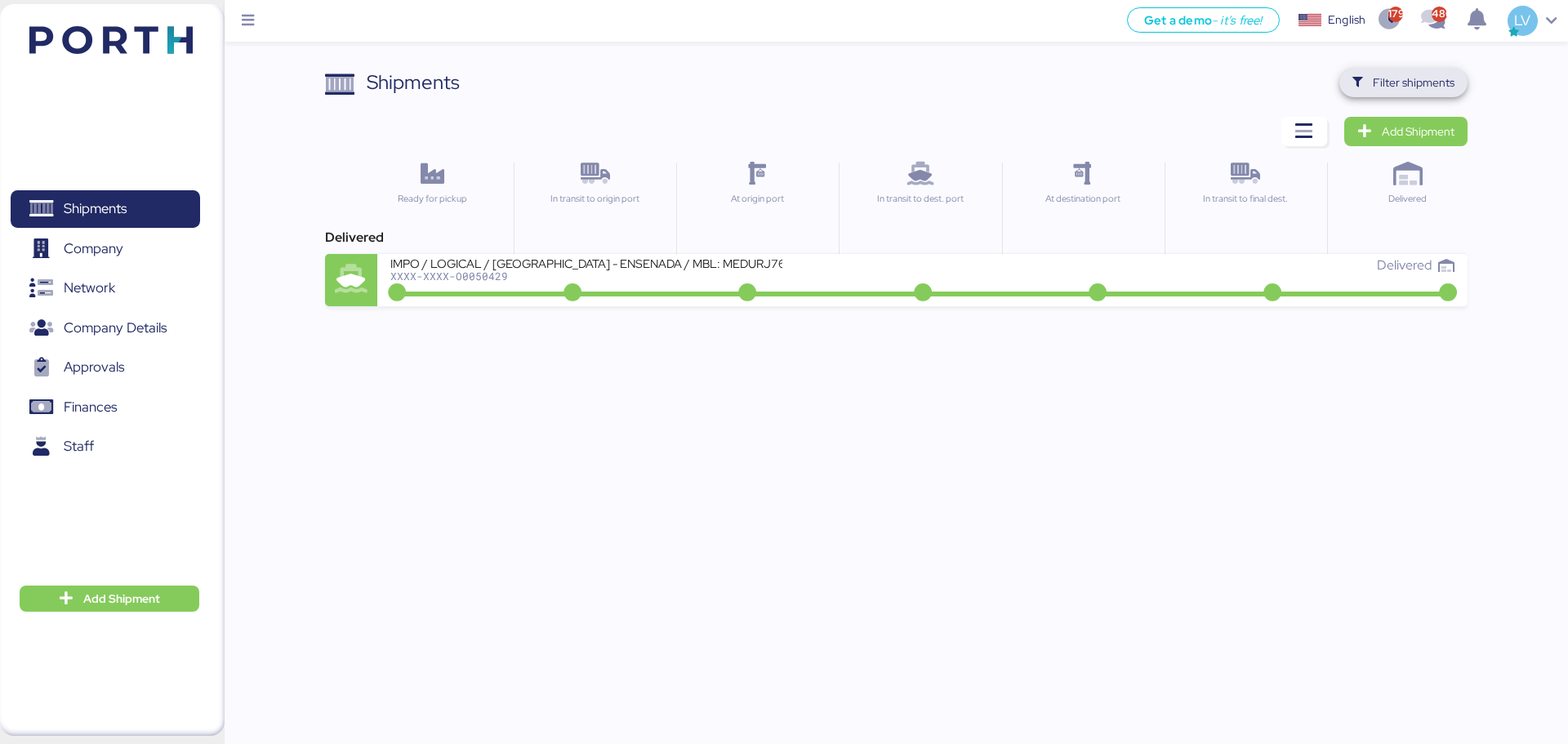 click on "Filter shipments" at bounding box center (1414, 82) 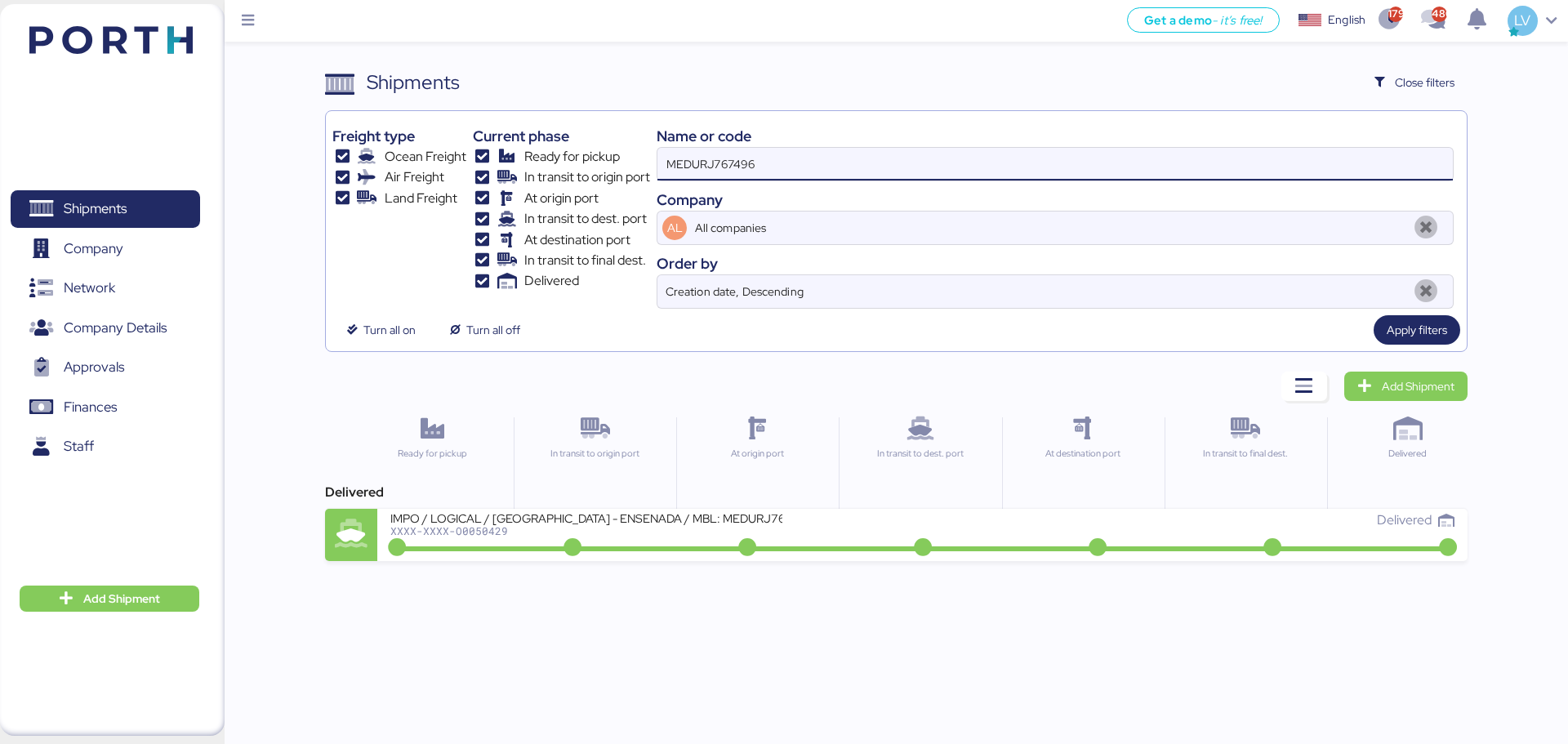 click on "MEDURJ767496" at bounding box center [1055, 164] 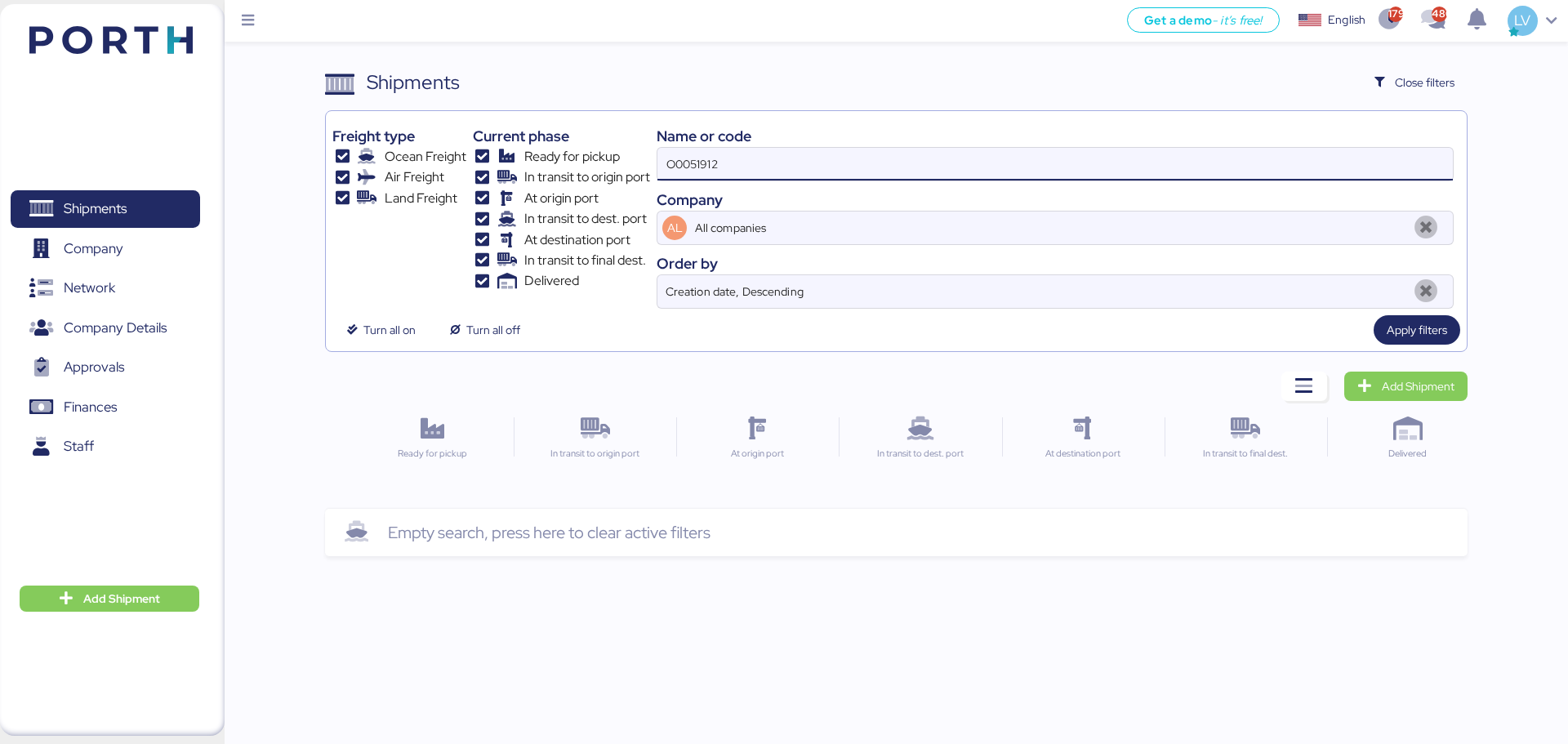 type on "O0051912" 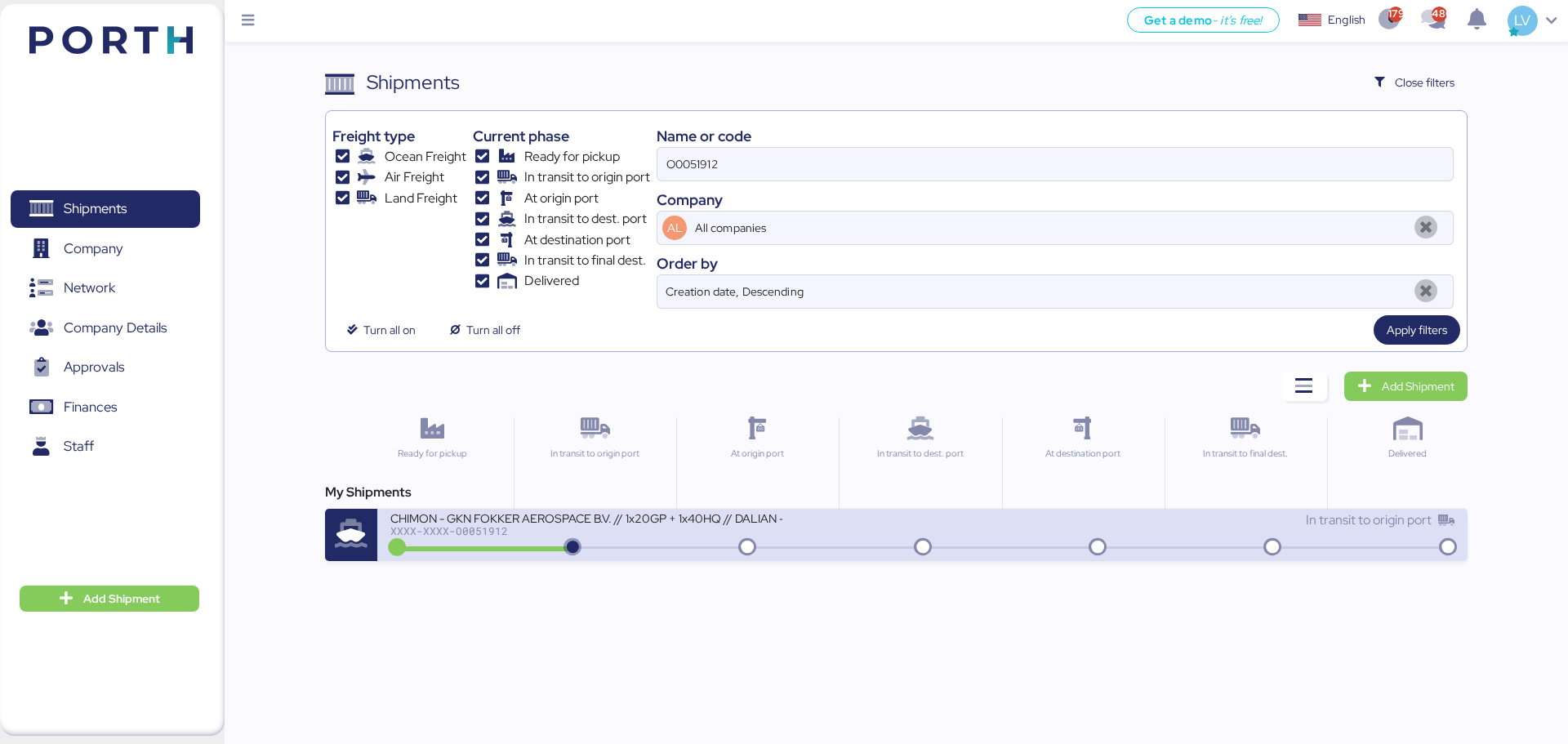 click on "CHIMON - GKN FOKKER AEROSPACE B.V. // 1x20GP + 1x40HQ // DALIAN - MANZANILLO // HBL: BJSSE2507002  MBL: 177SPPKLD52845 XXXX-XXXX-O0051912 In transit to origin port" at bounding box center [922, 535] 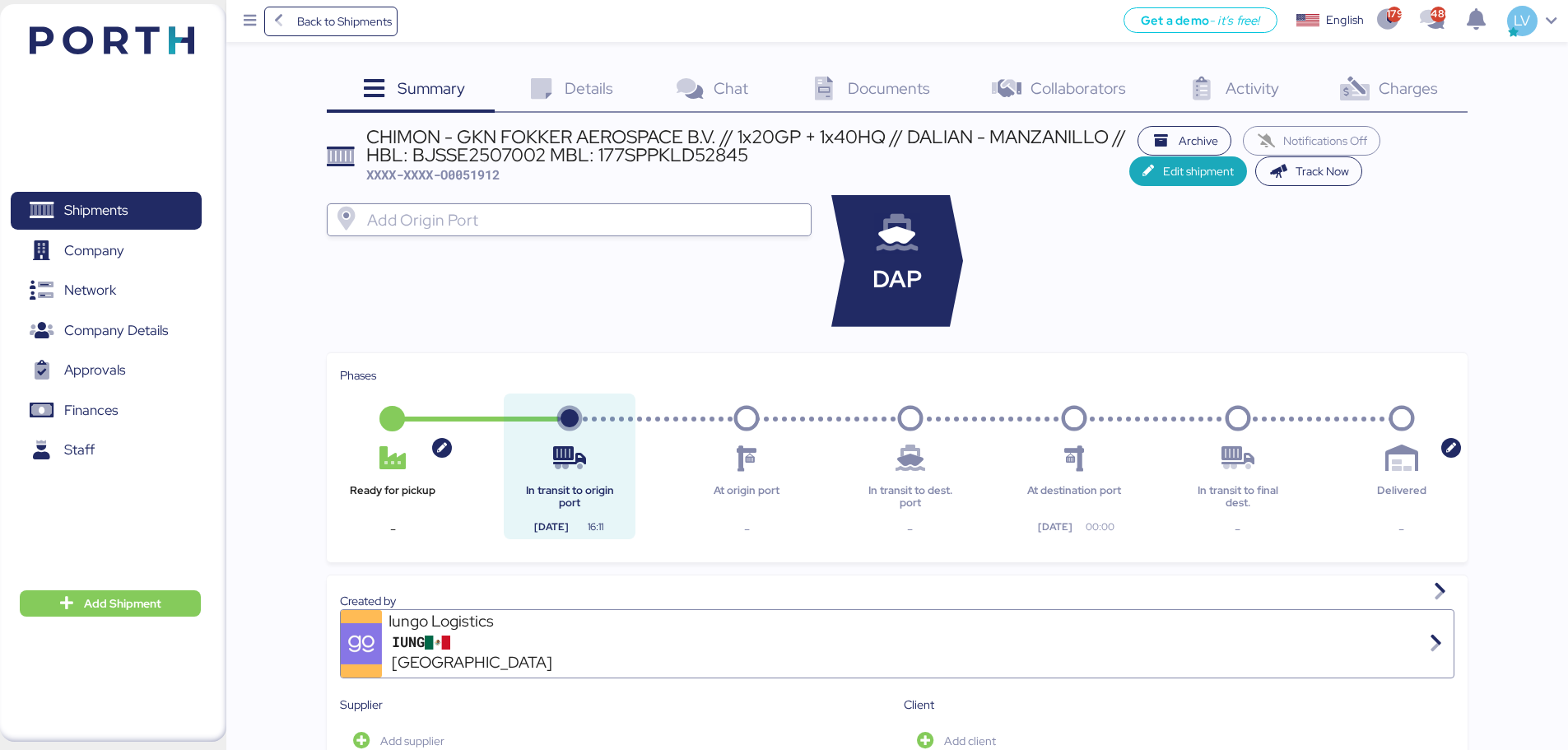 click on "Documents 0" at bounding box center [868, 91] 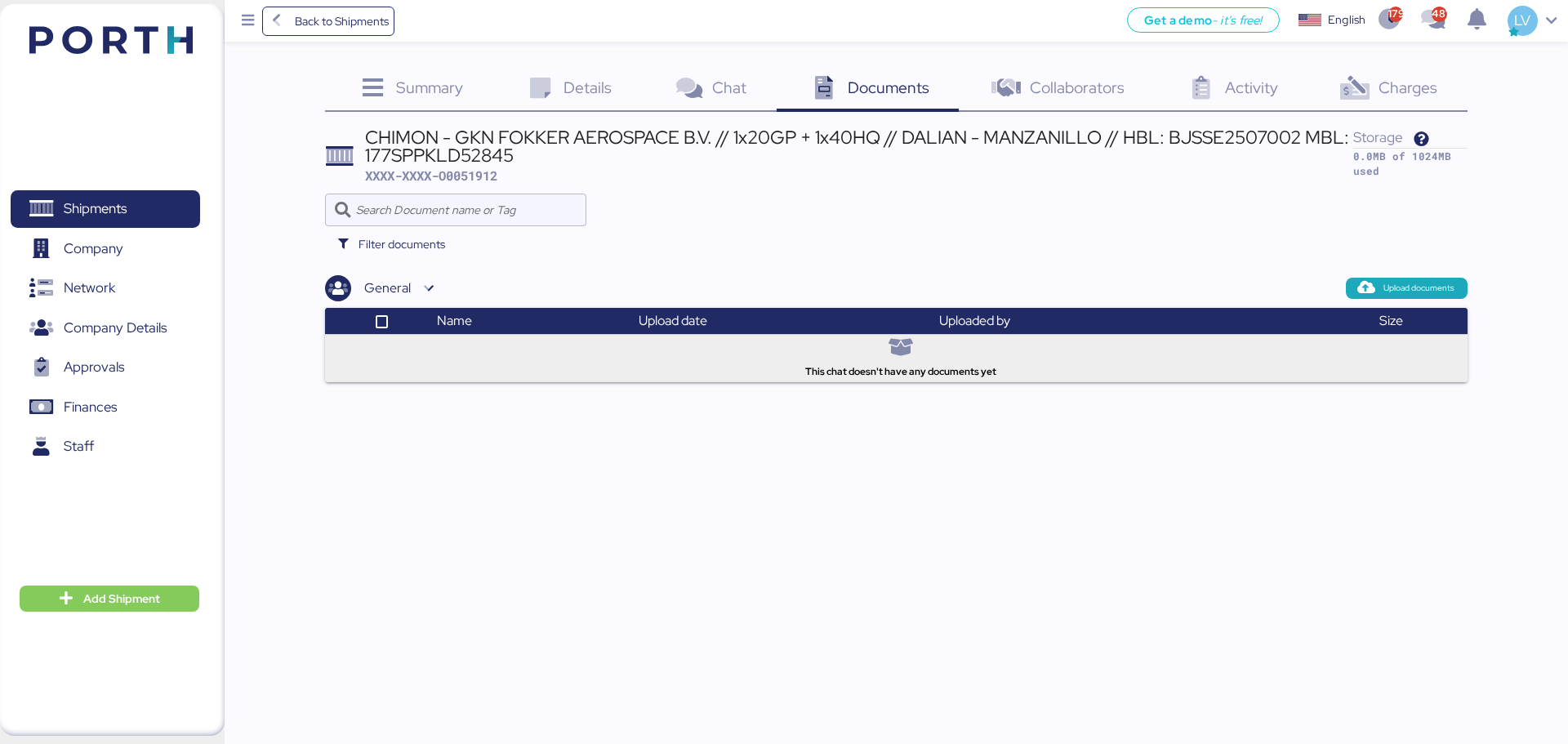 click on "Summary" at bounding box center (430, 87) 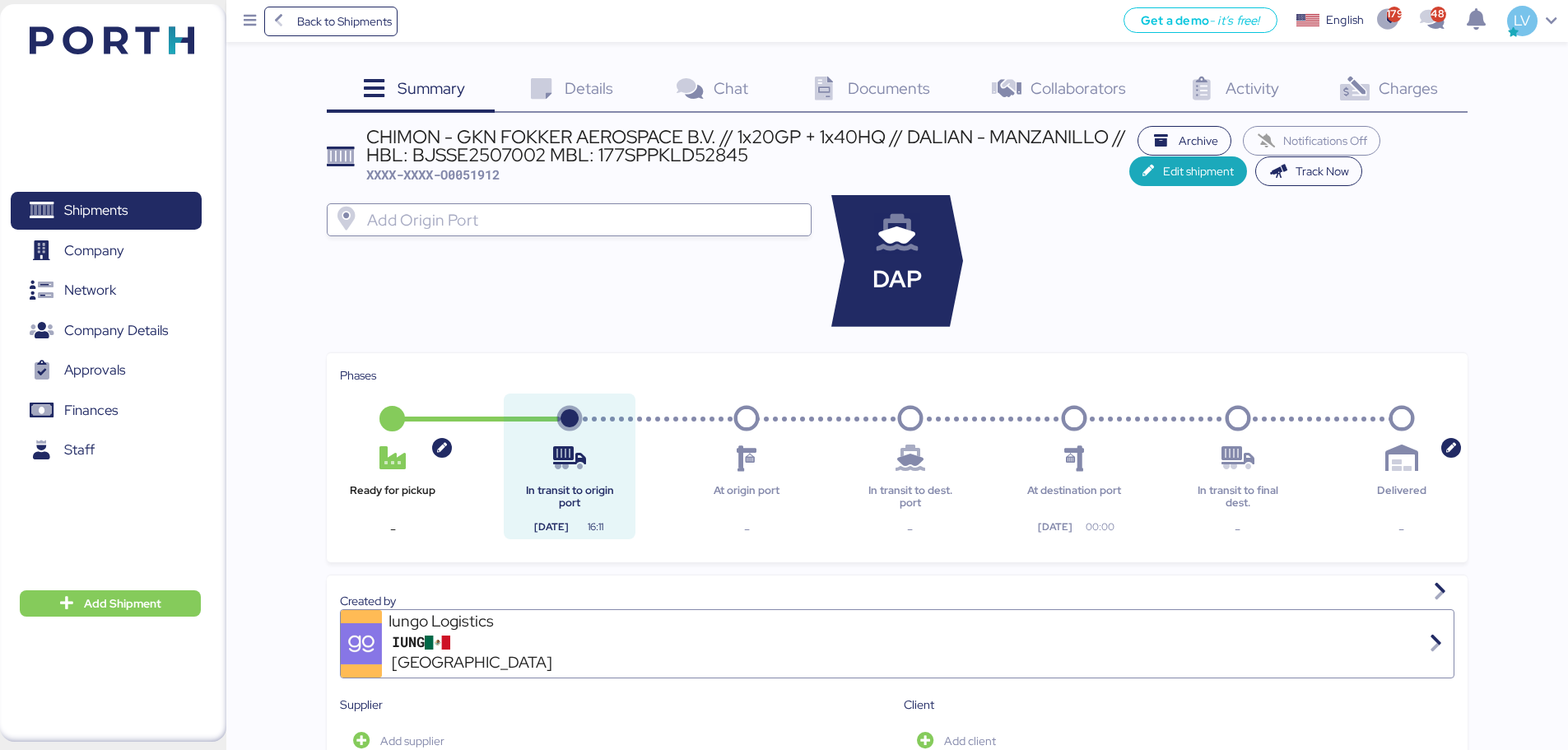 click on "Charges 0" at bounding box center [1387, 91] 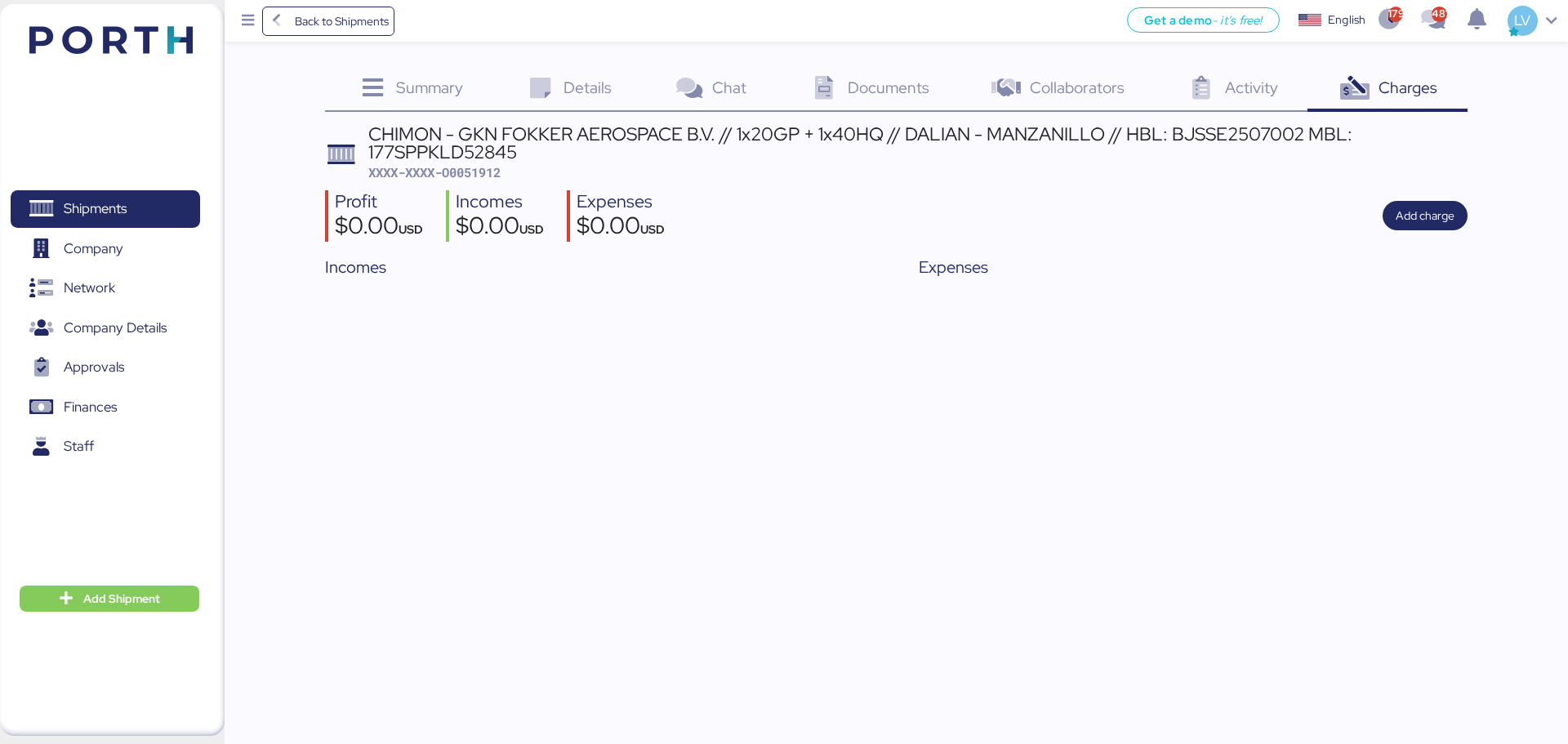 click on "CHIMON - GKN FOKKER AEROSPACE B.V. // 1x20GP + 1x40HQ // DALIAN - MANZANILLO // HBL: BJSSE2507002  MBL: 177SPPKLD52845 XXXX-XXXX-O0051912" at bounding box center (918, 153) 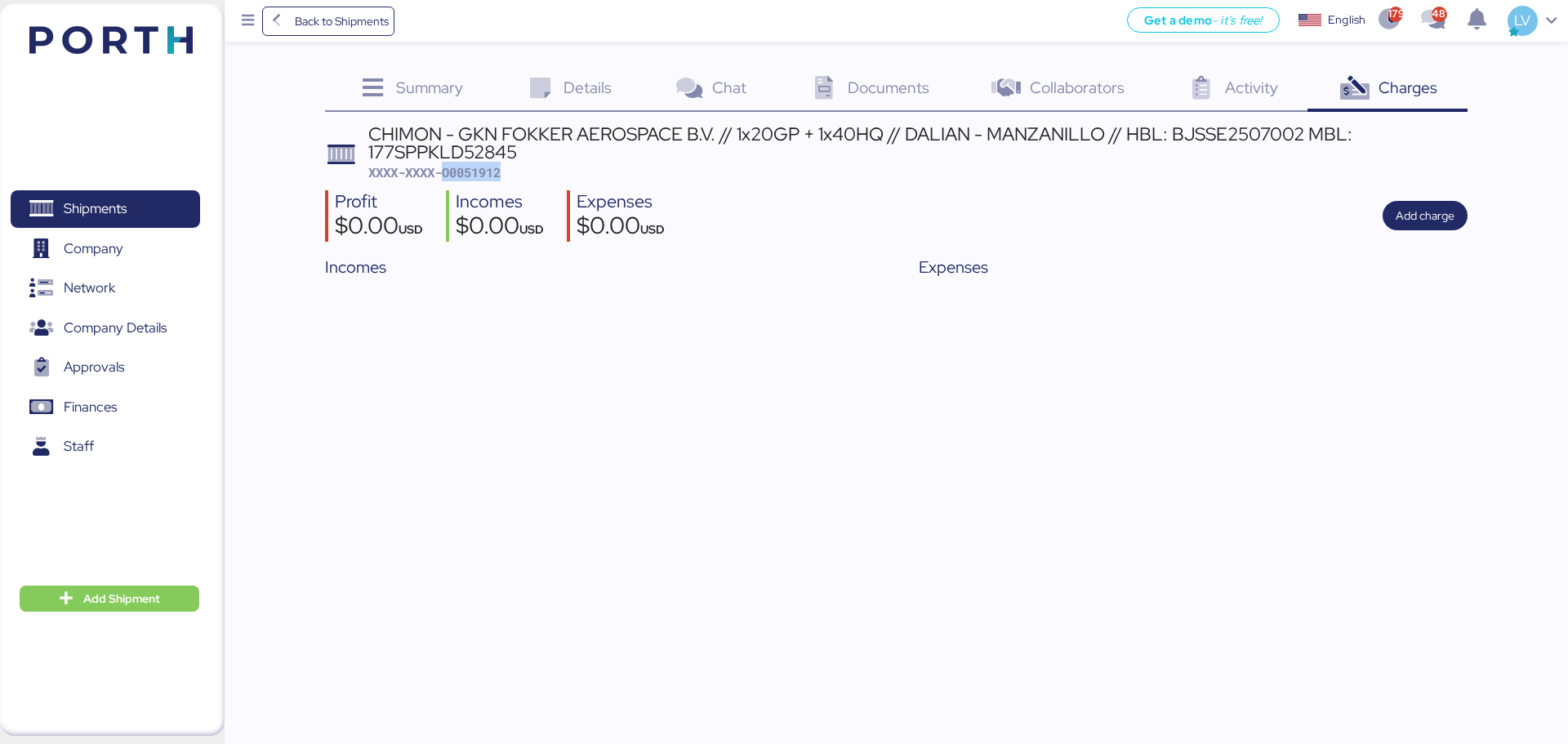 copy on "O0051912" 